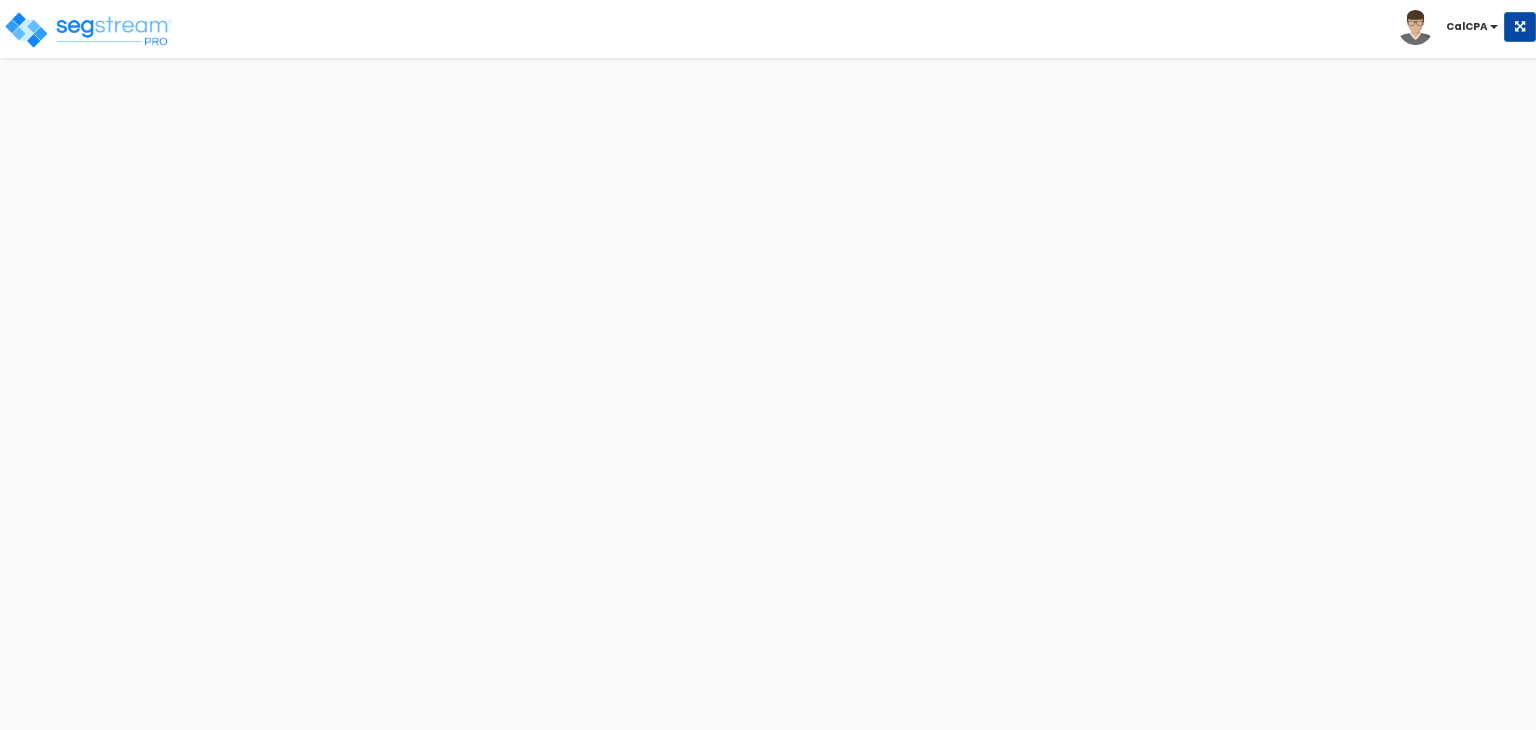 scroll, scrollTop: 0, scrollLeft: 0, axis: both 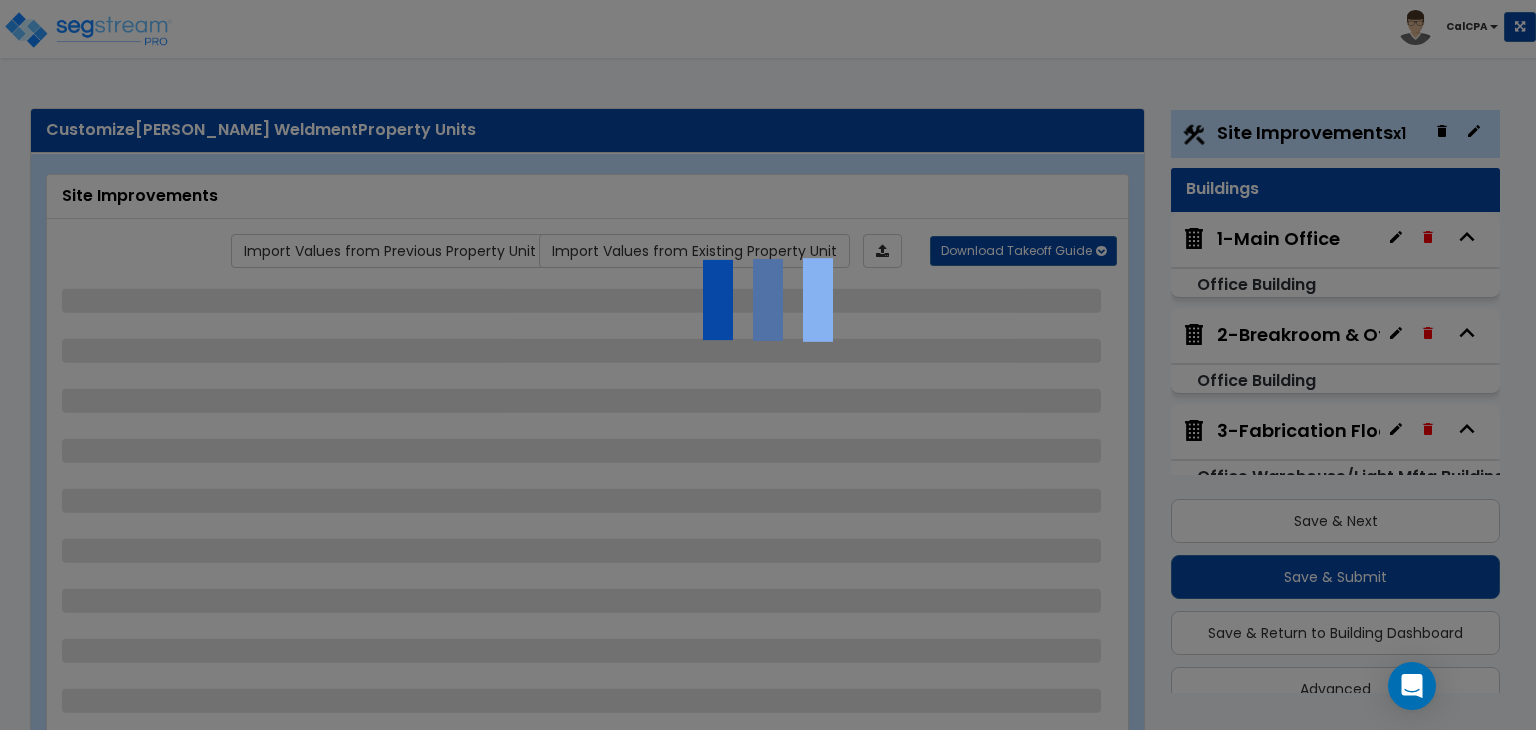 select on "2" 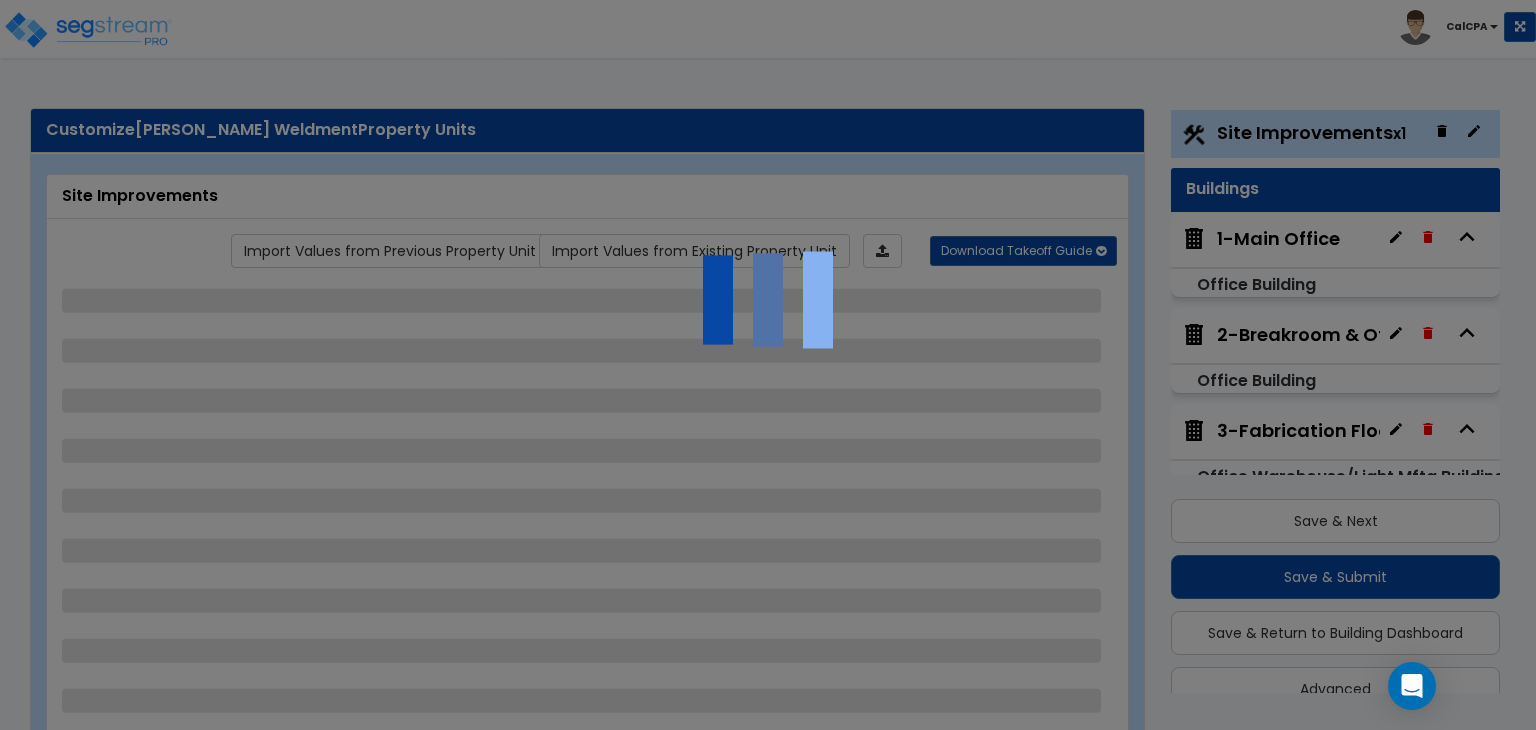 select on "2" 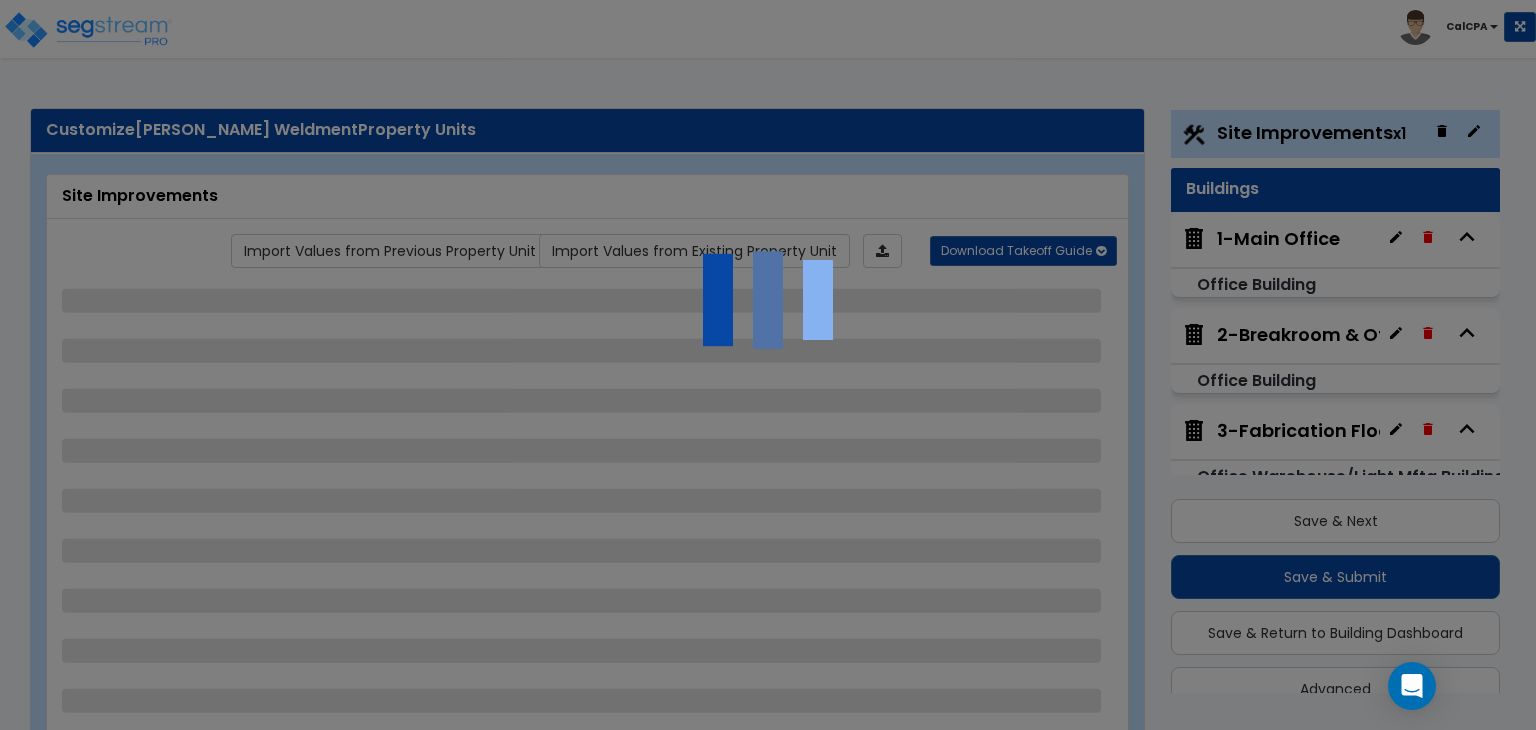 select on "1" 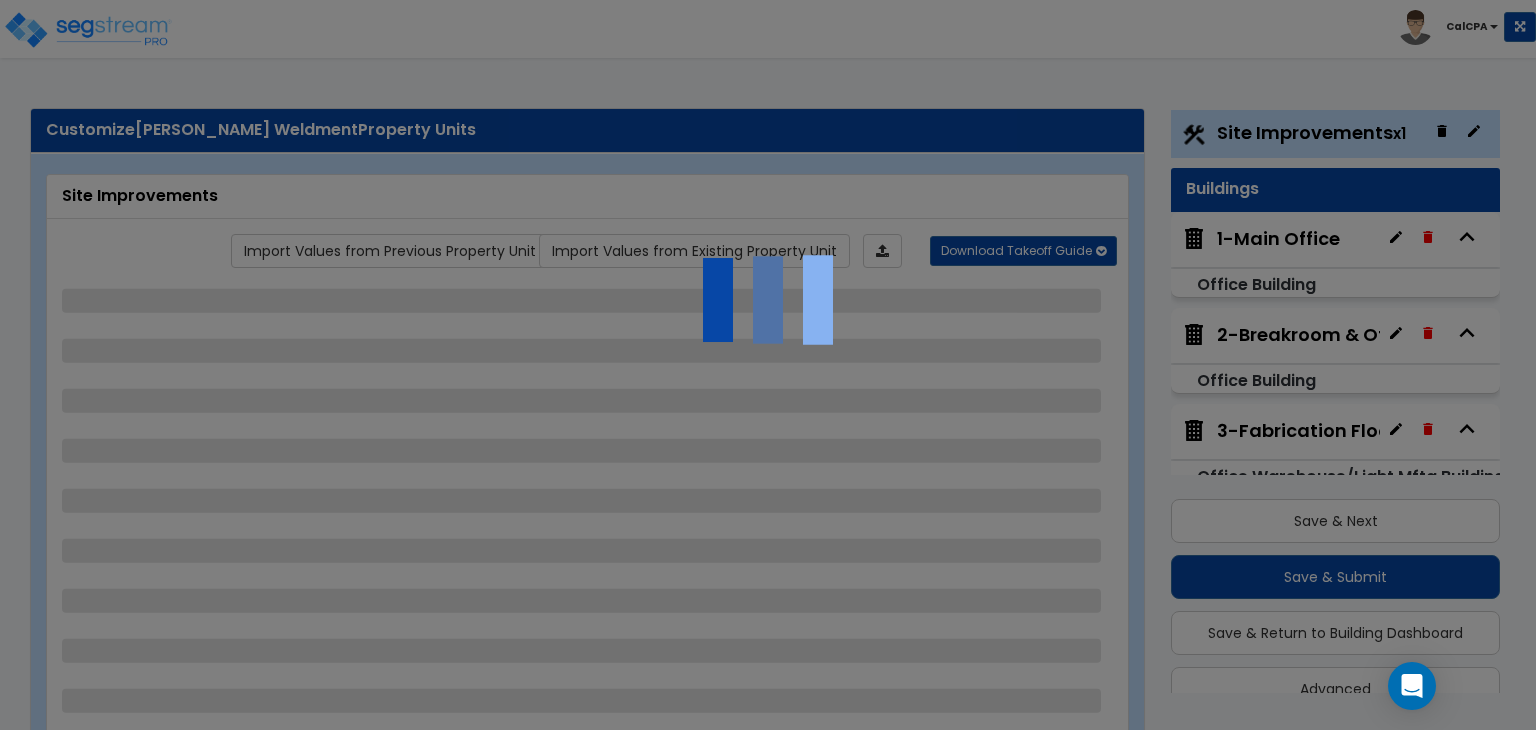 select on "2" 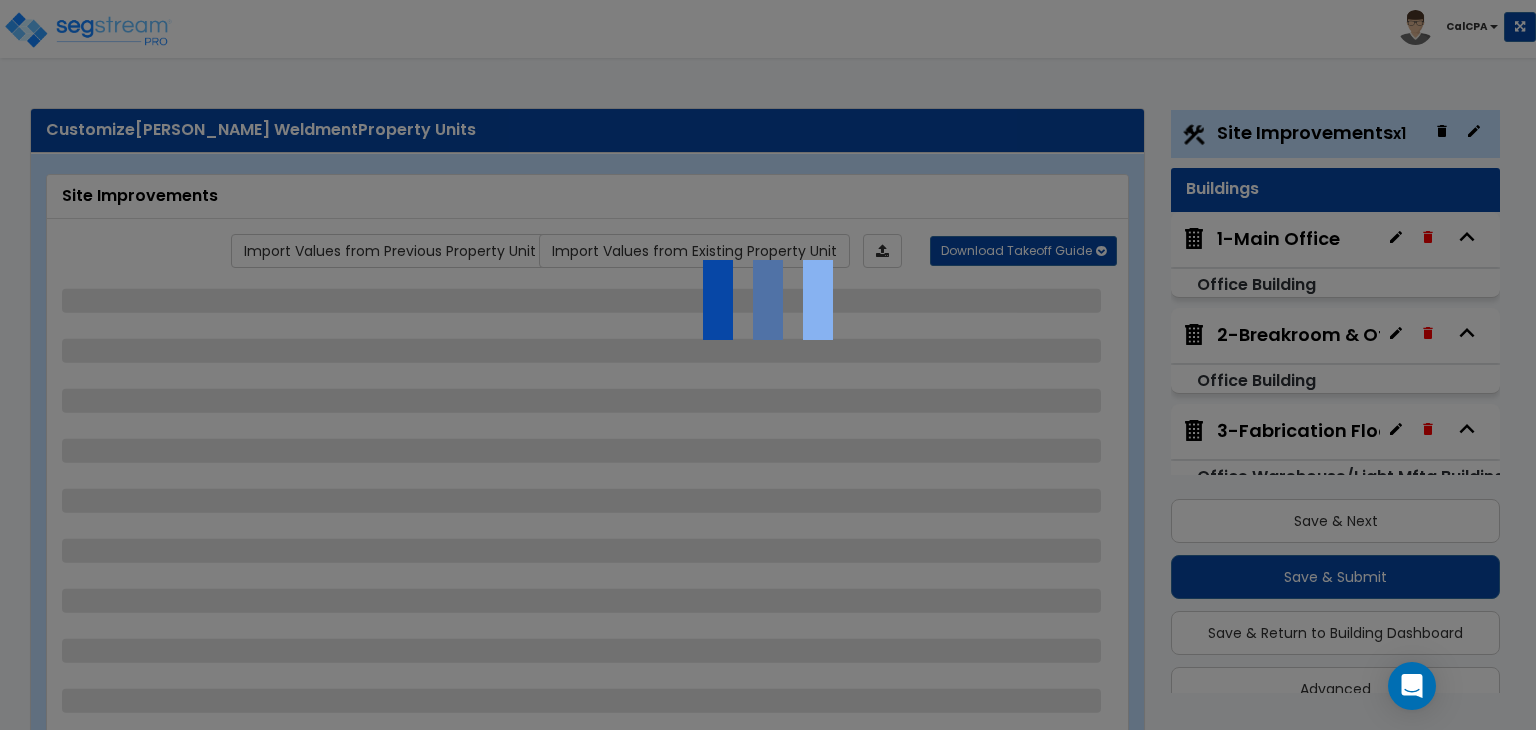 select on "1" 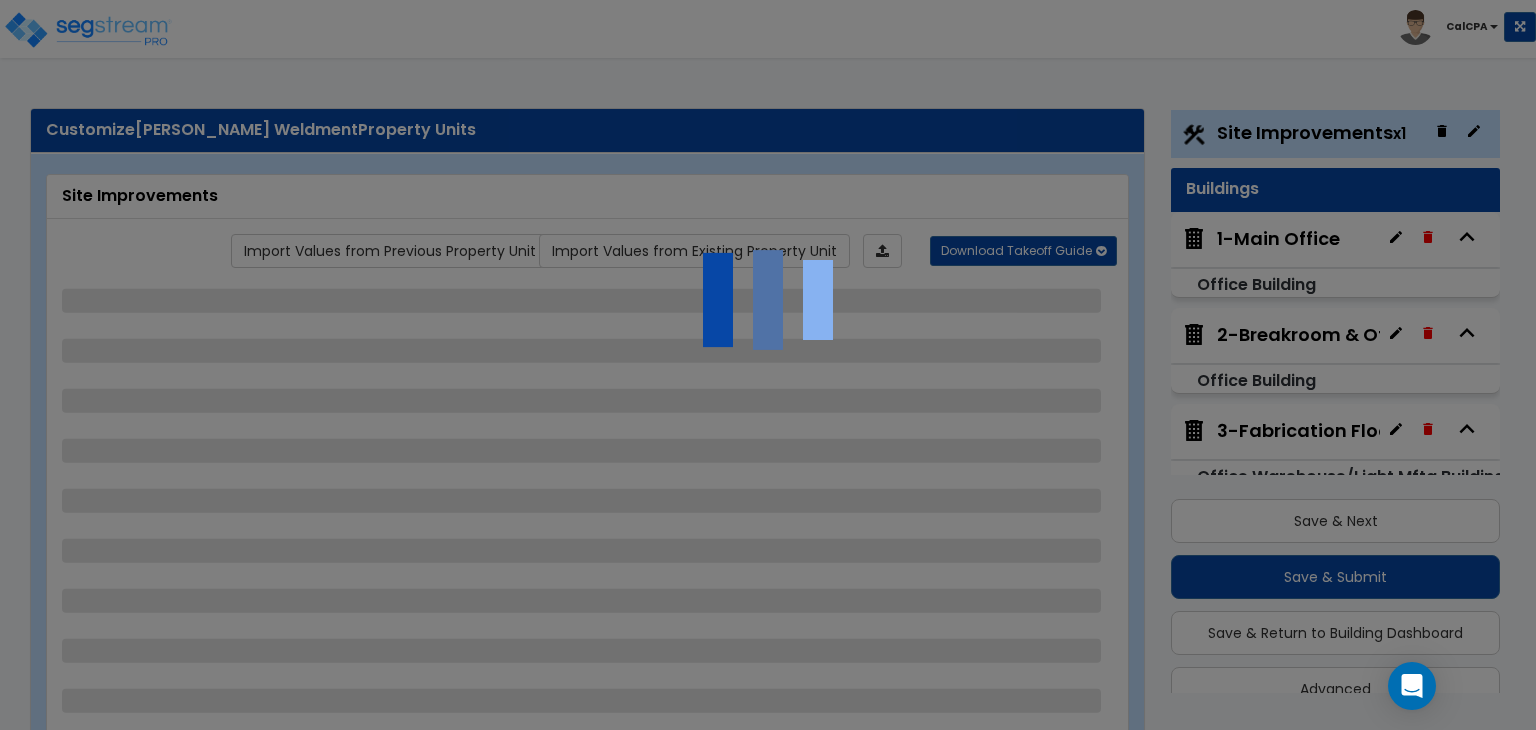 select on "1" 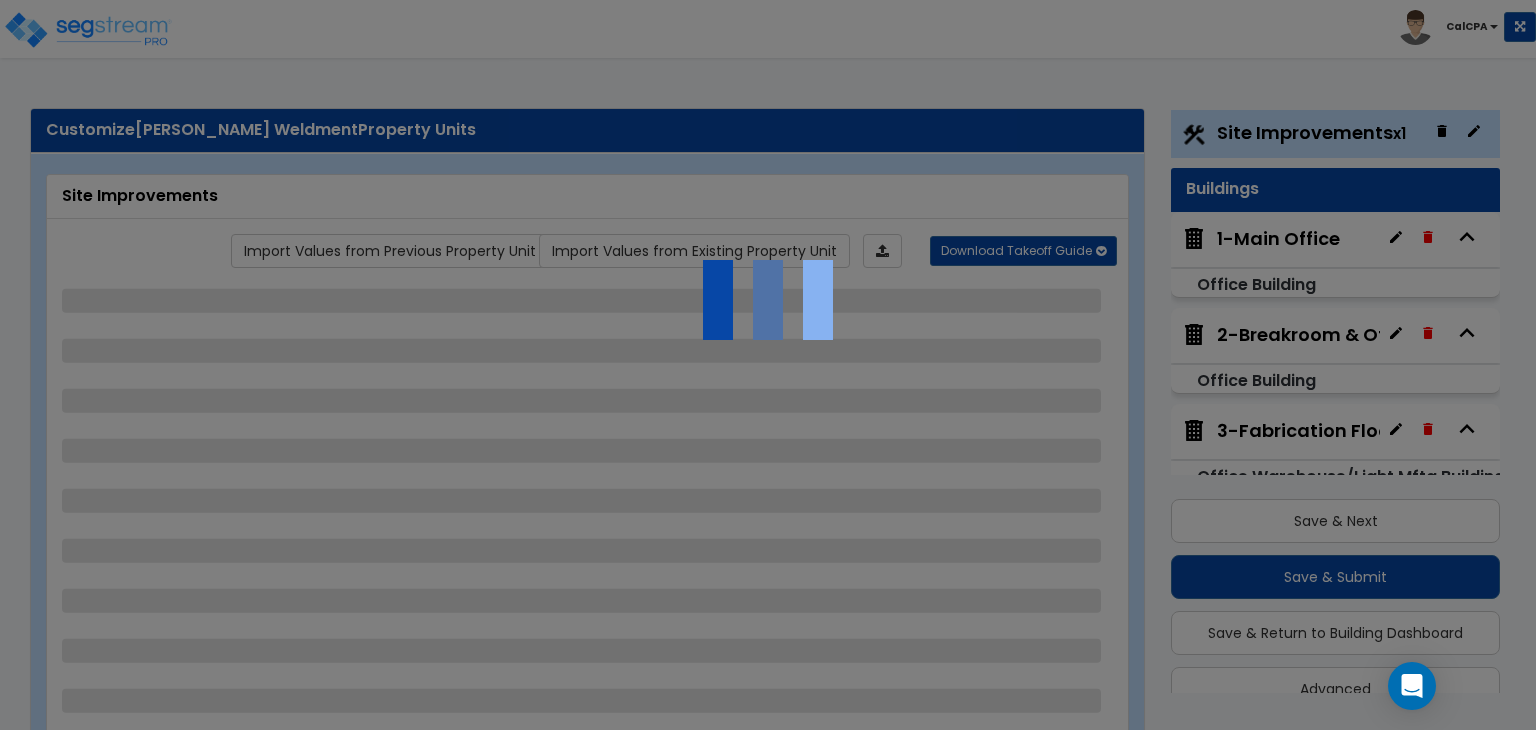 select on "3" 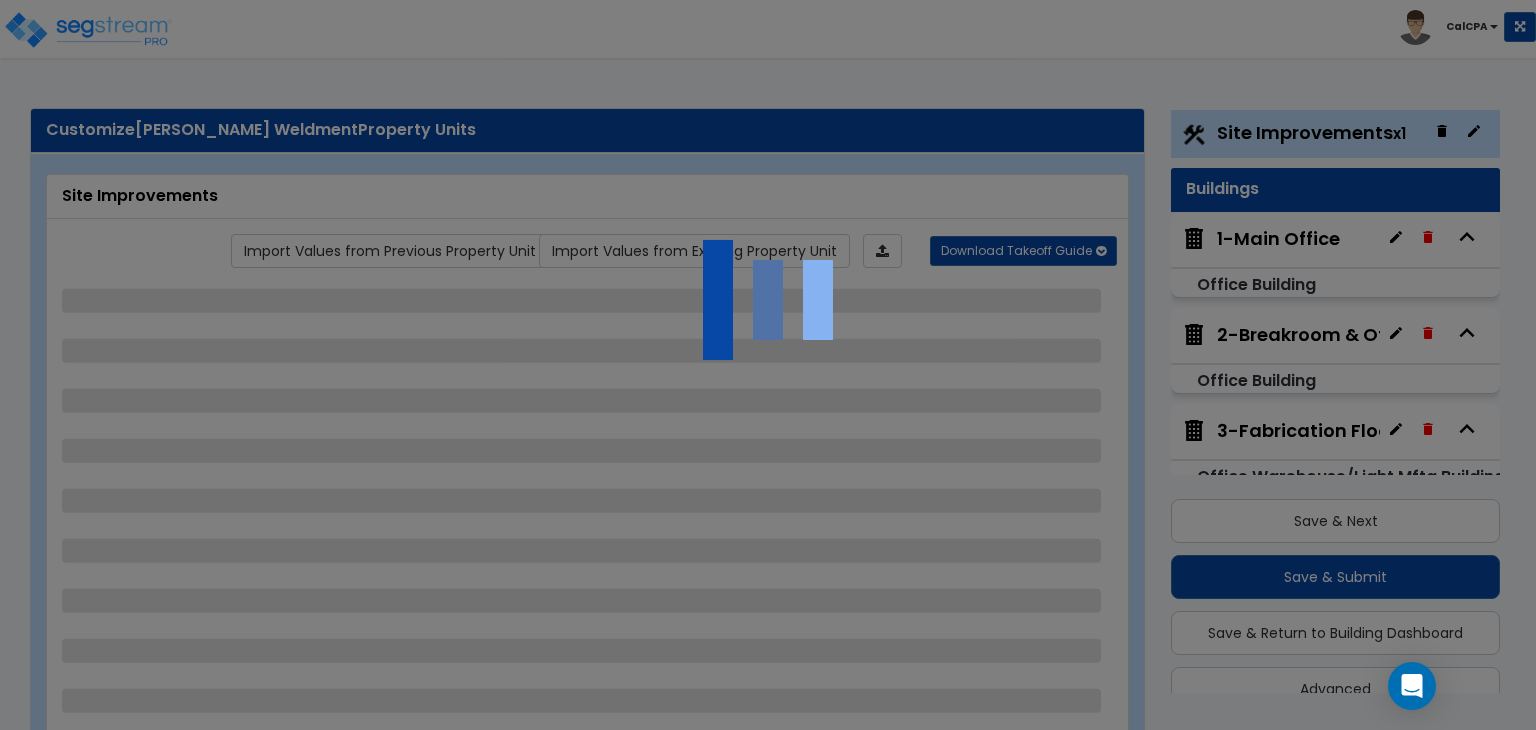 select on "1" 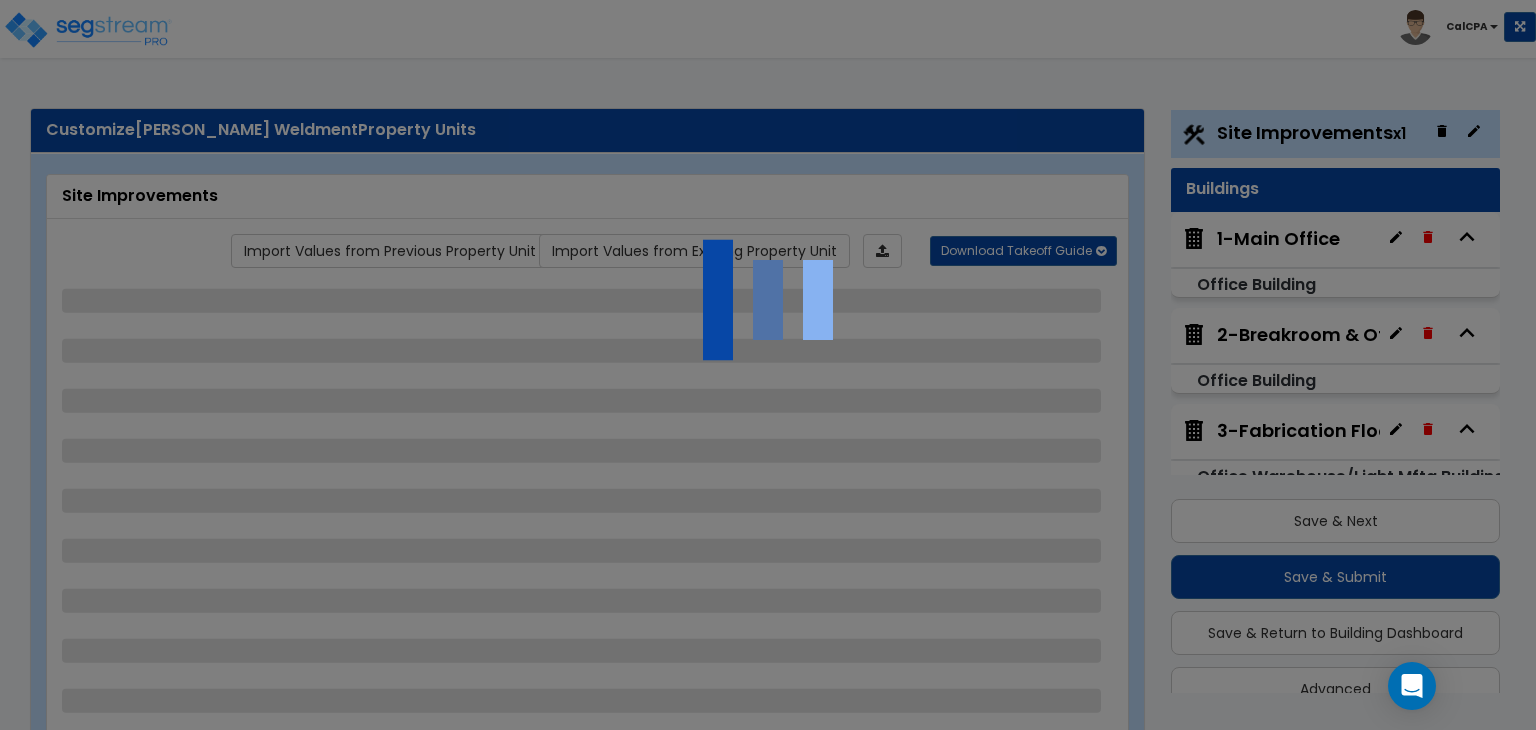 select on "1" 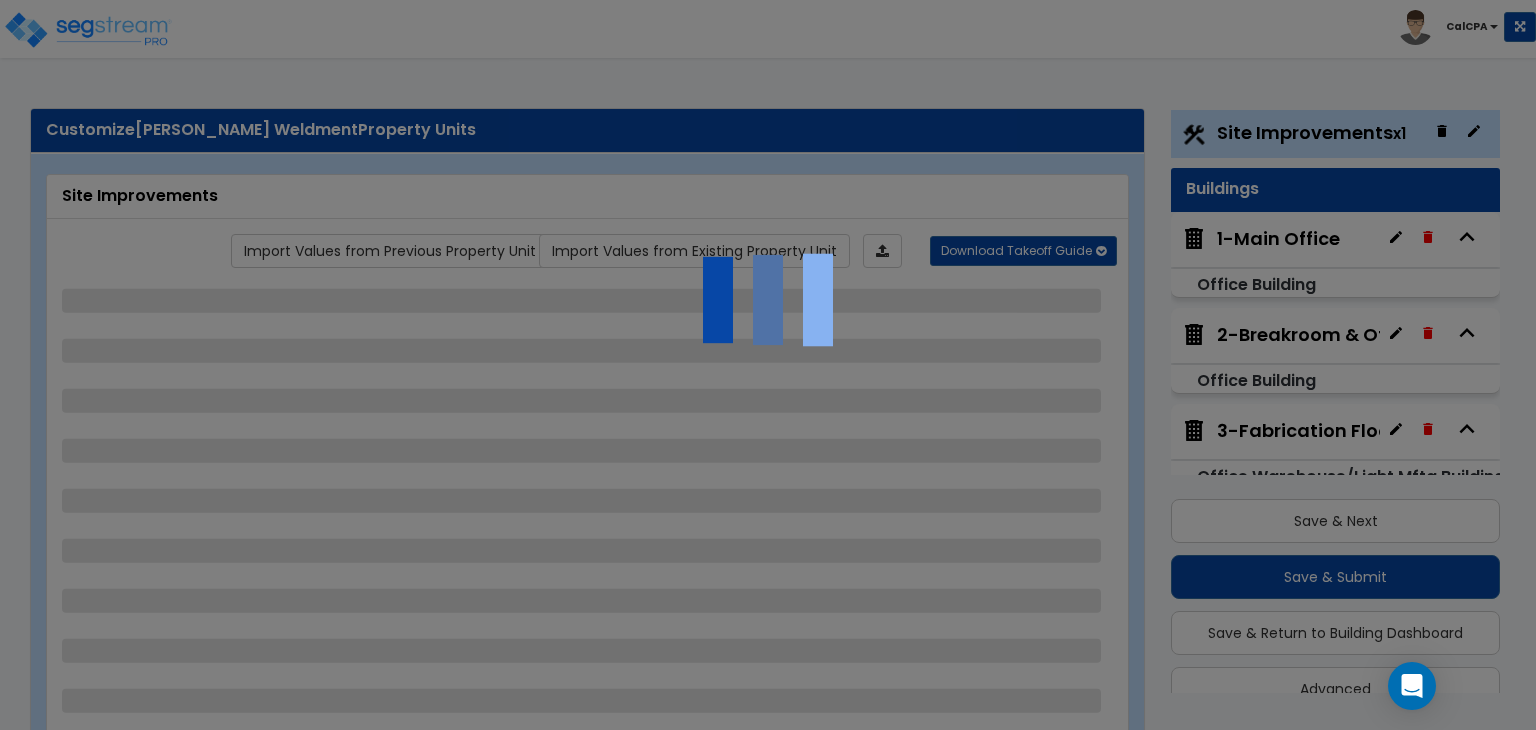 select on "3" 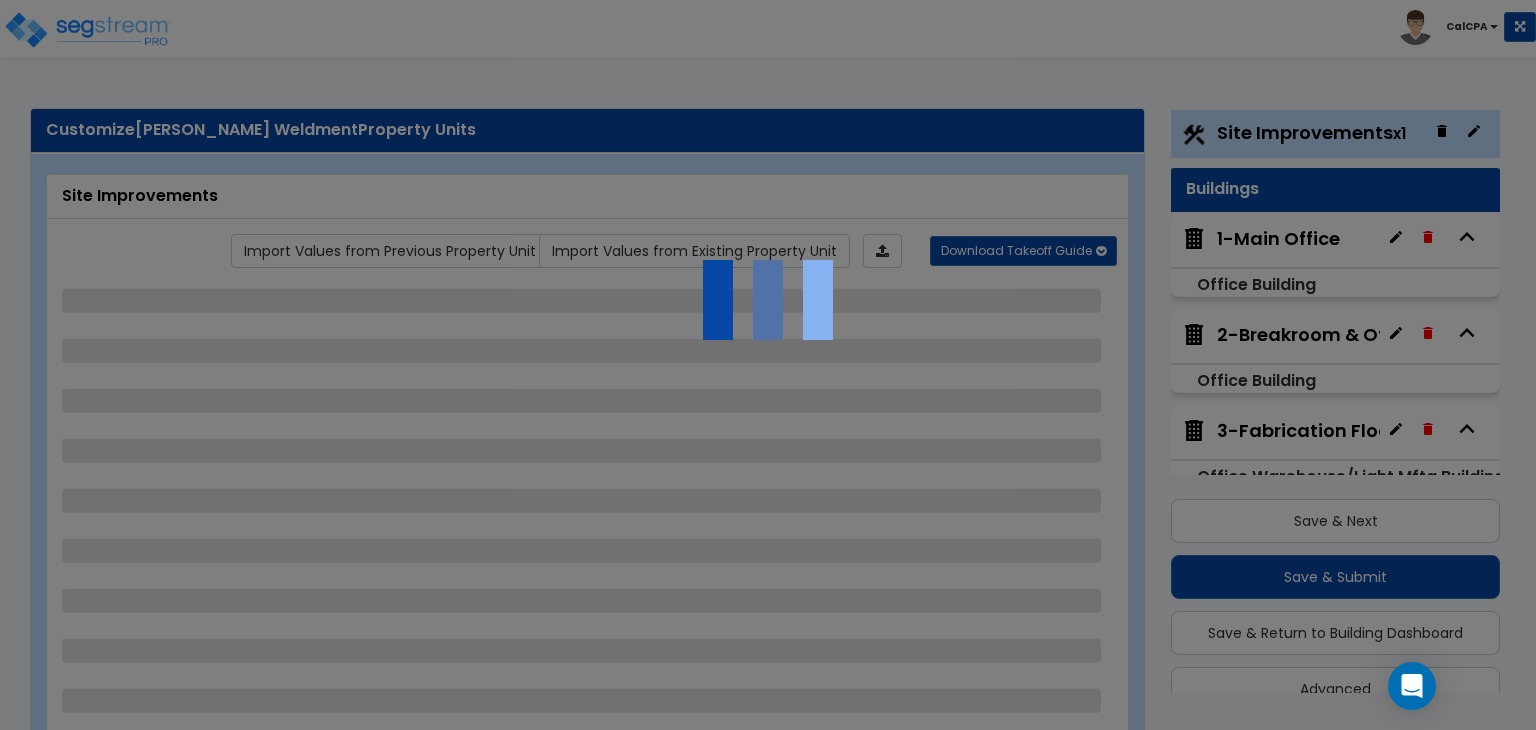 select on "2" 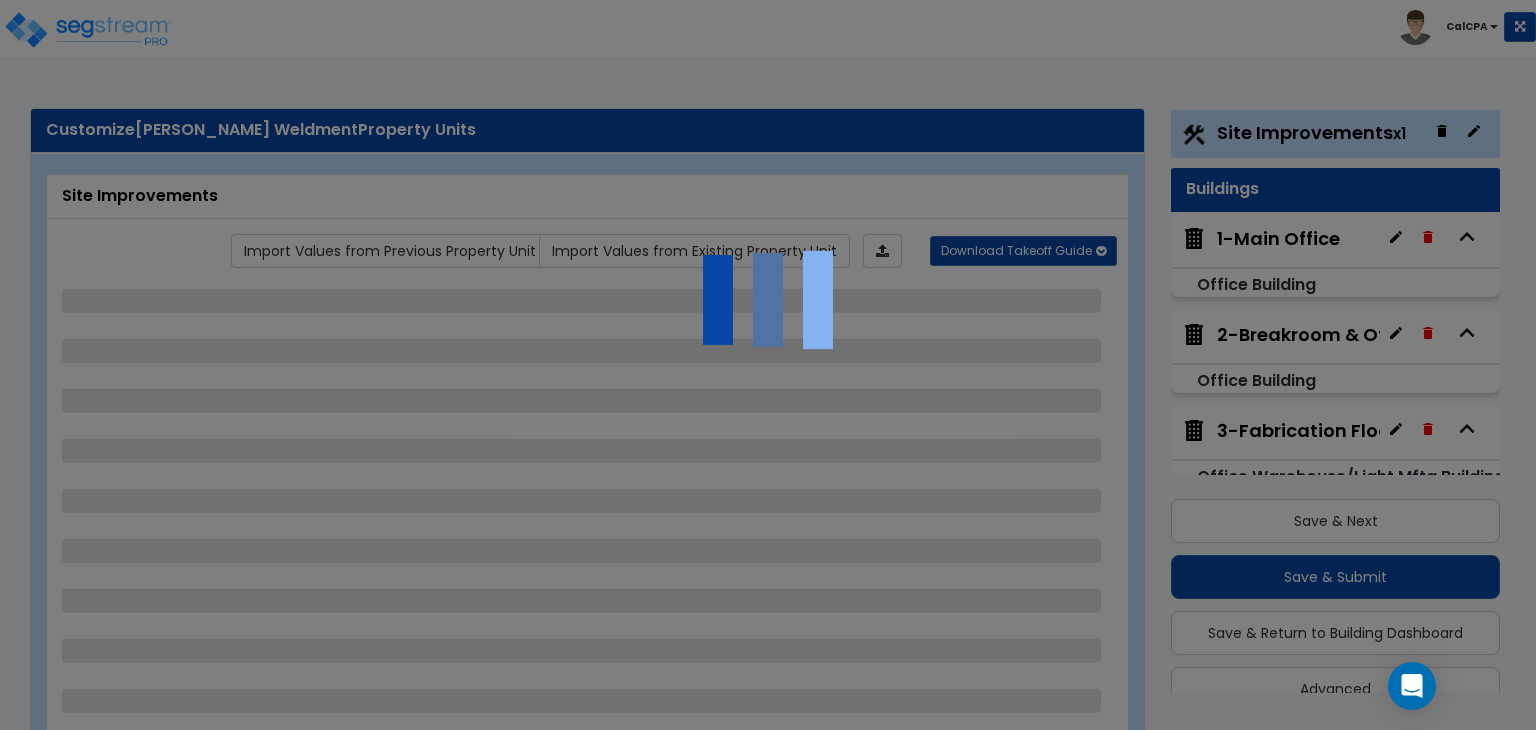 select on "3" 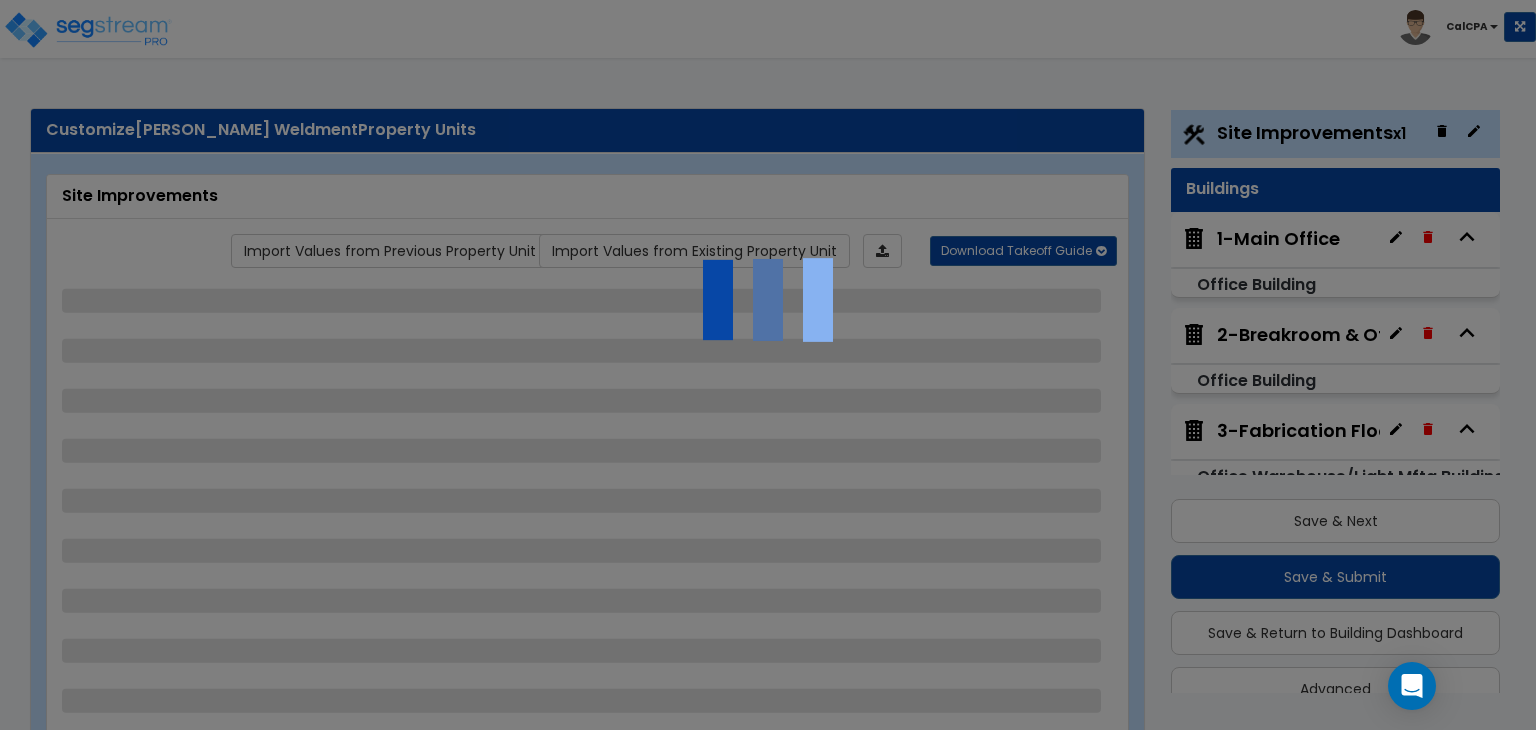 select on "3" 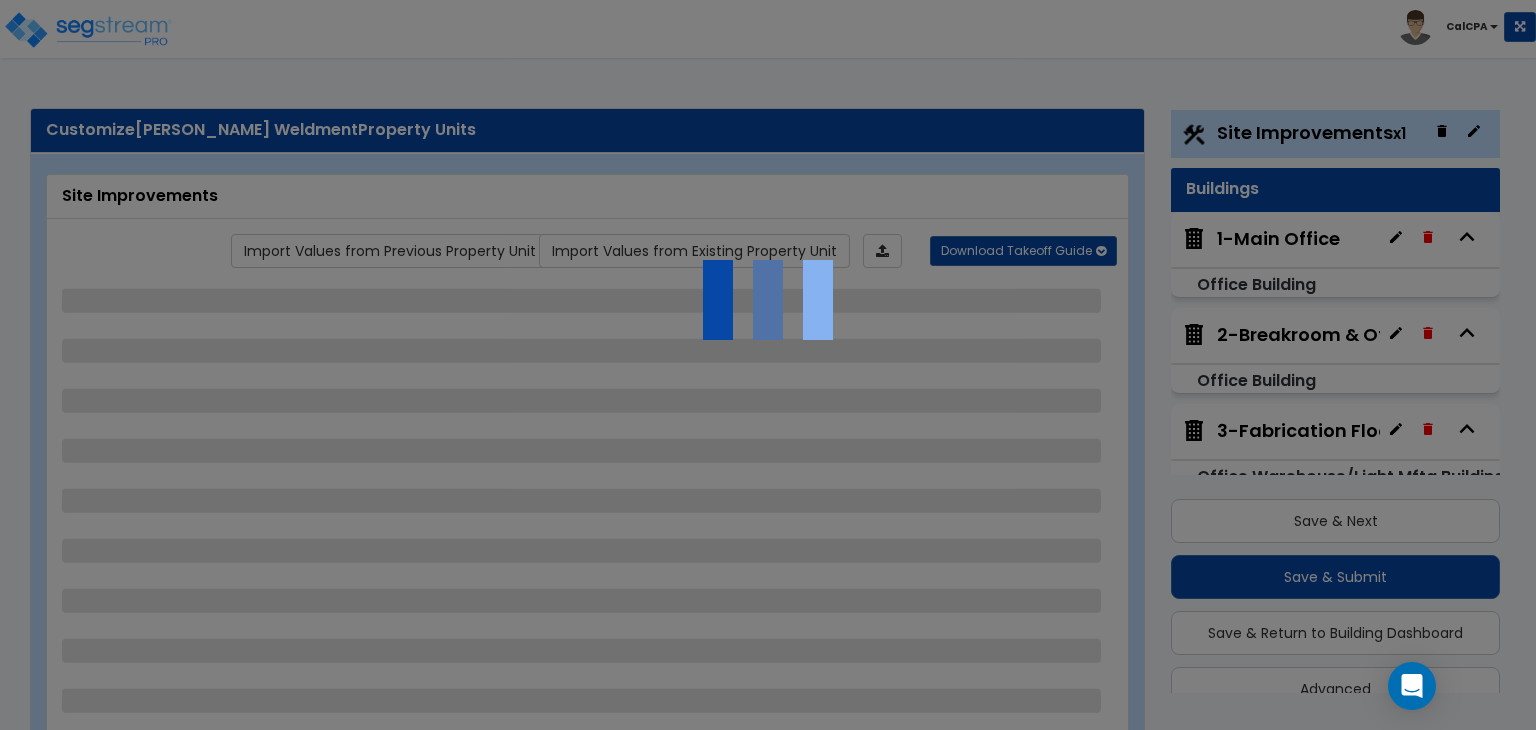 select on "3" 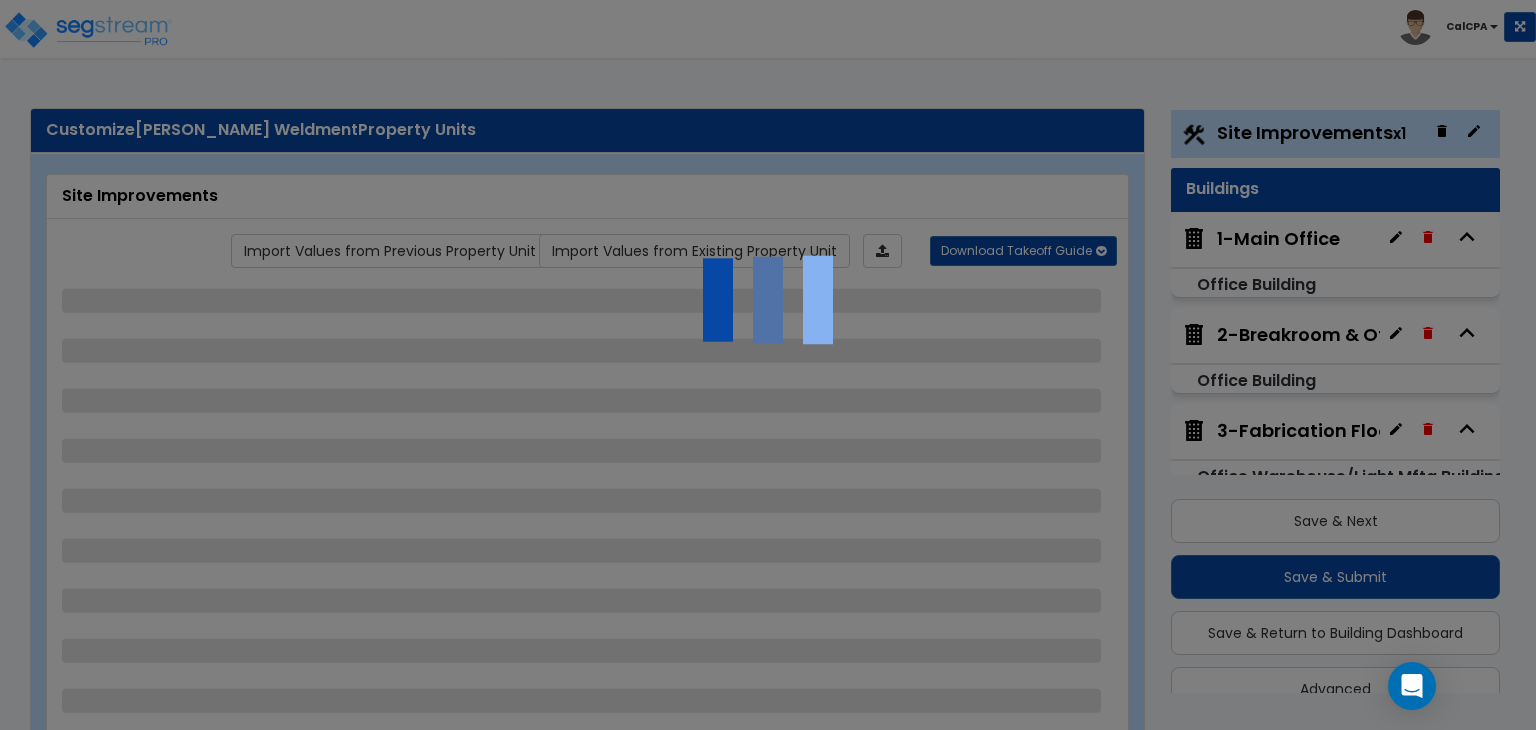 select on "3" 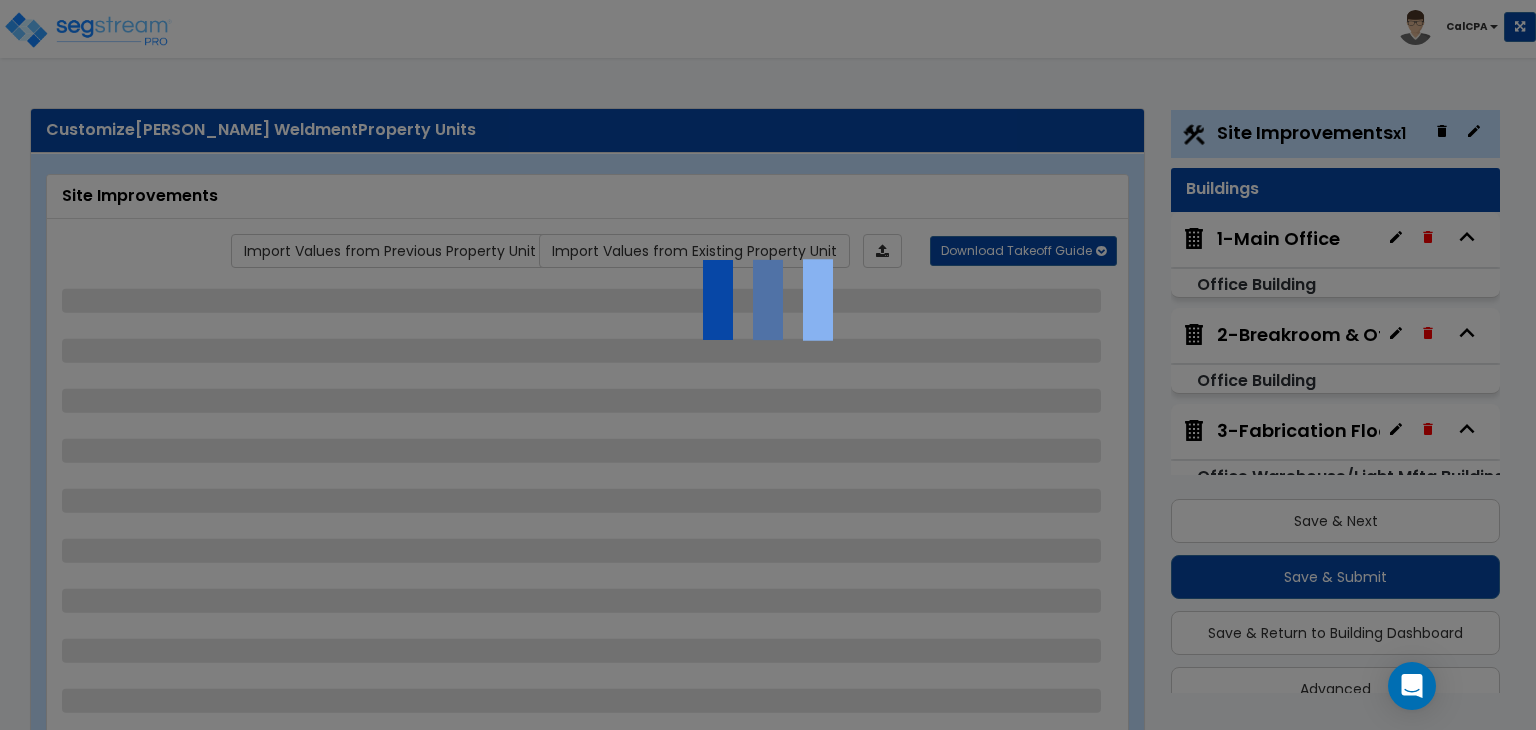 select on "1" 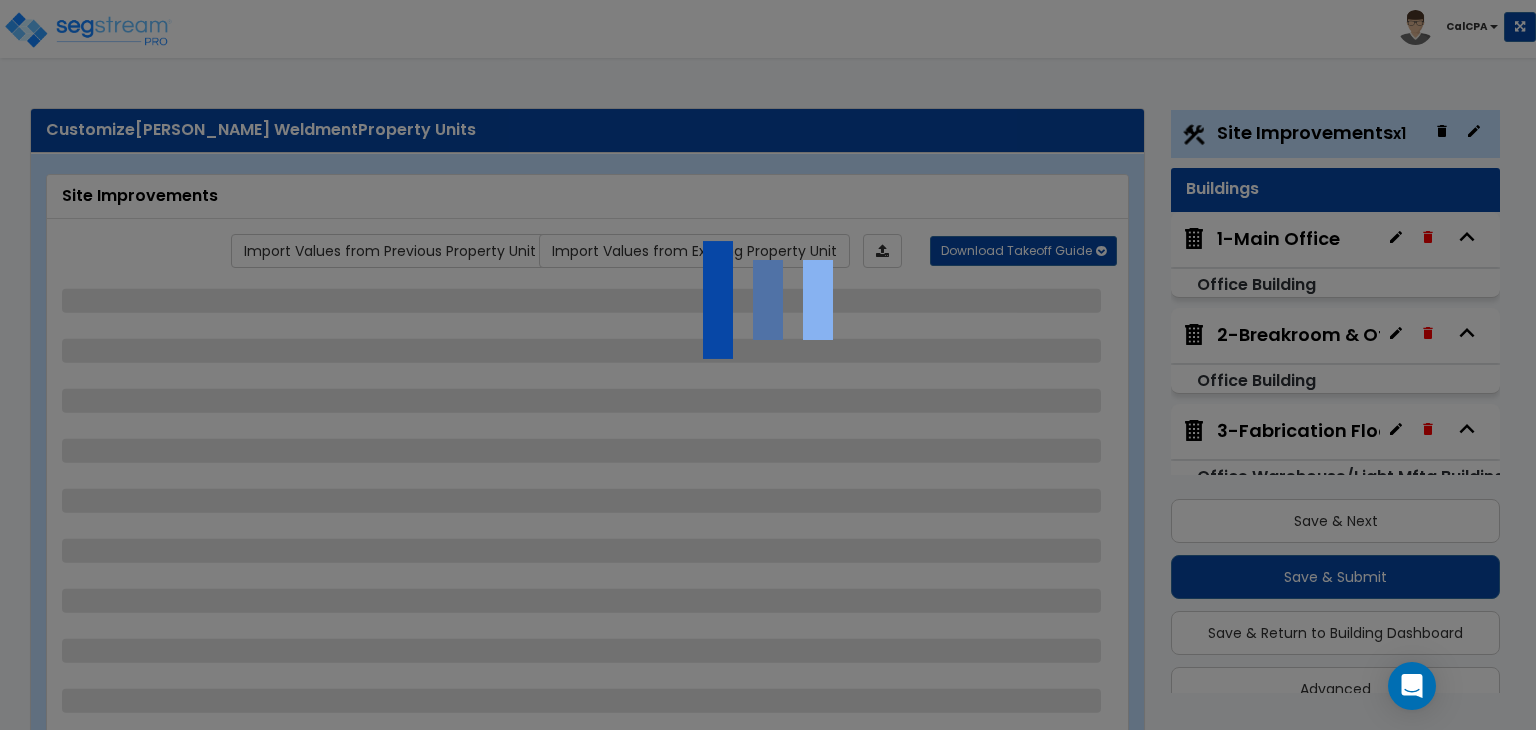 select on "2" 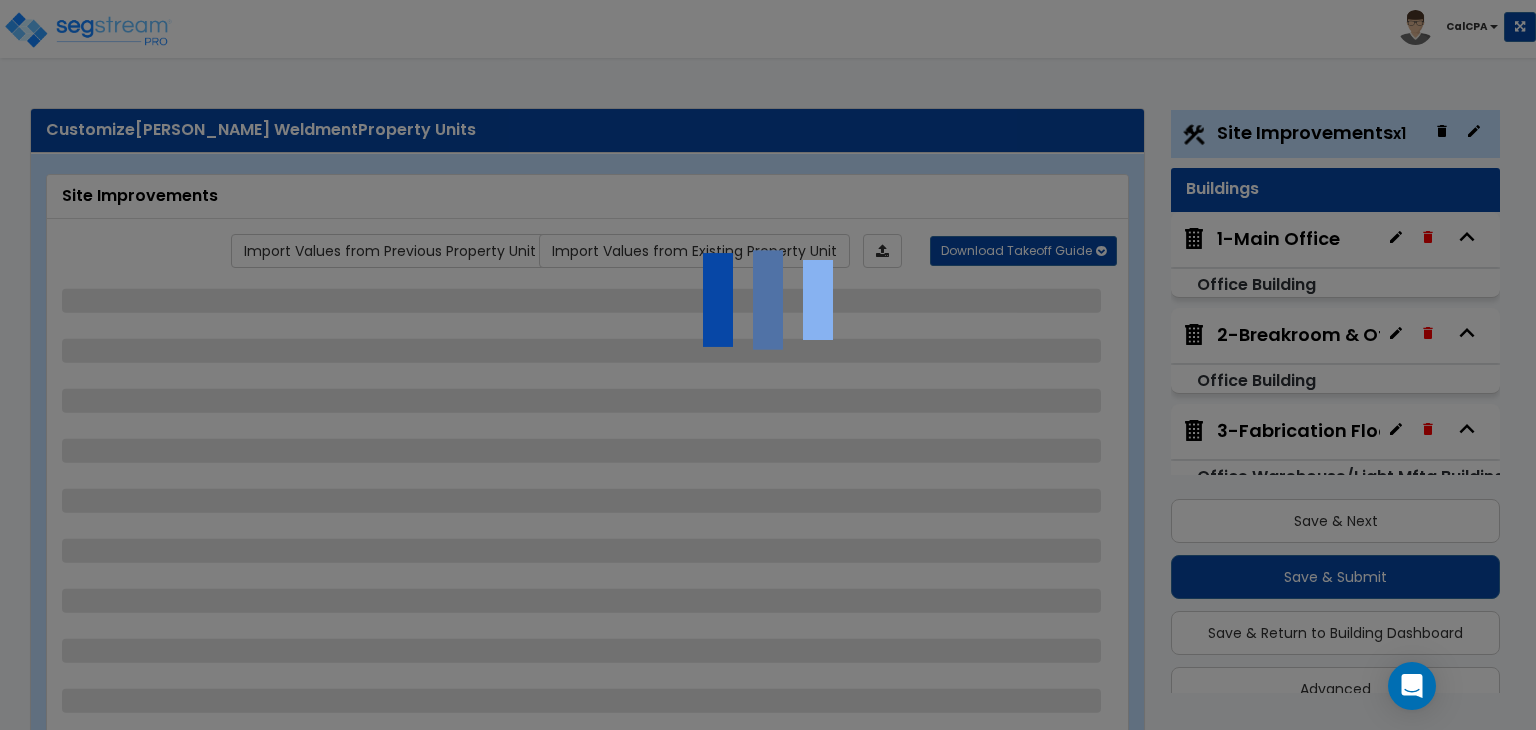 select on "1" 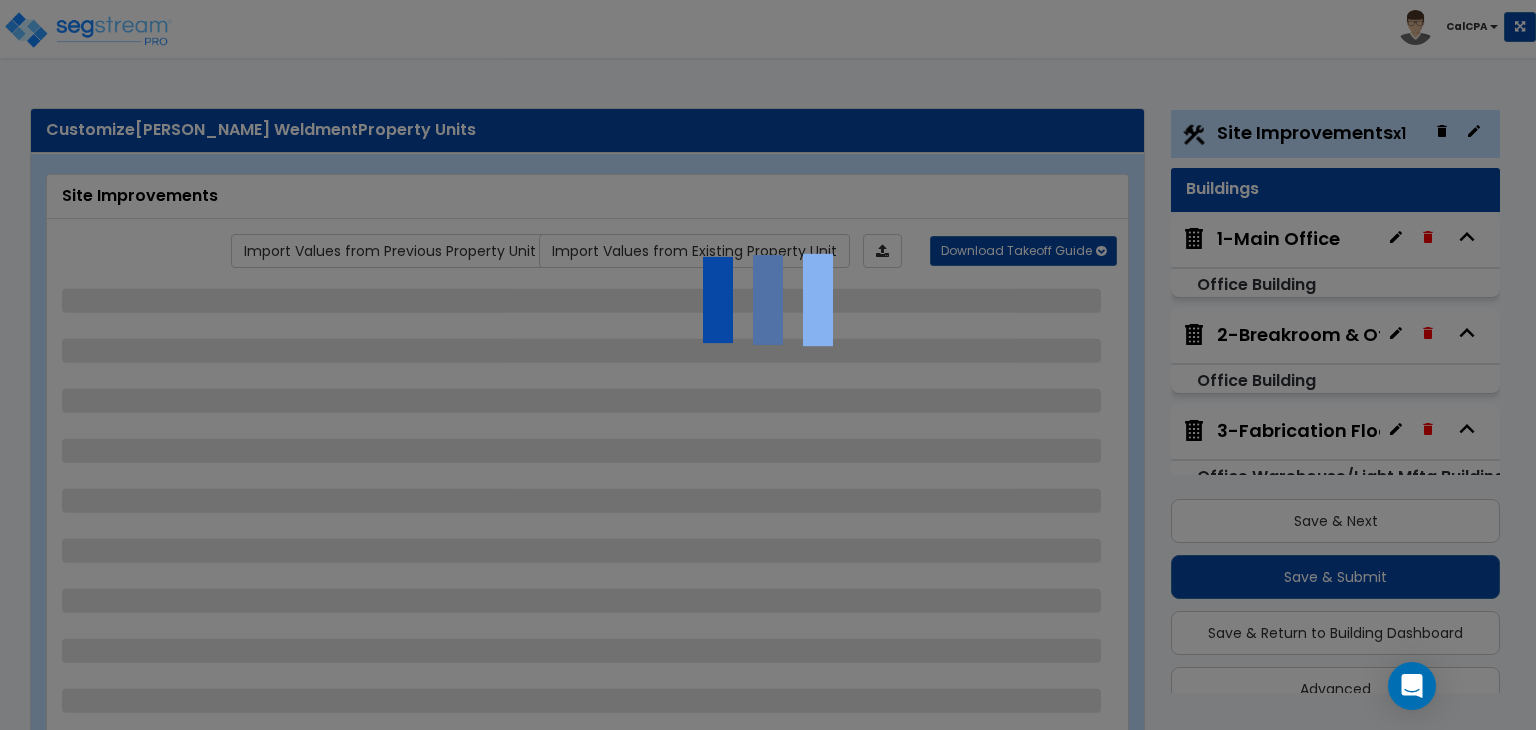 select on "1" 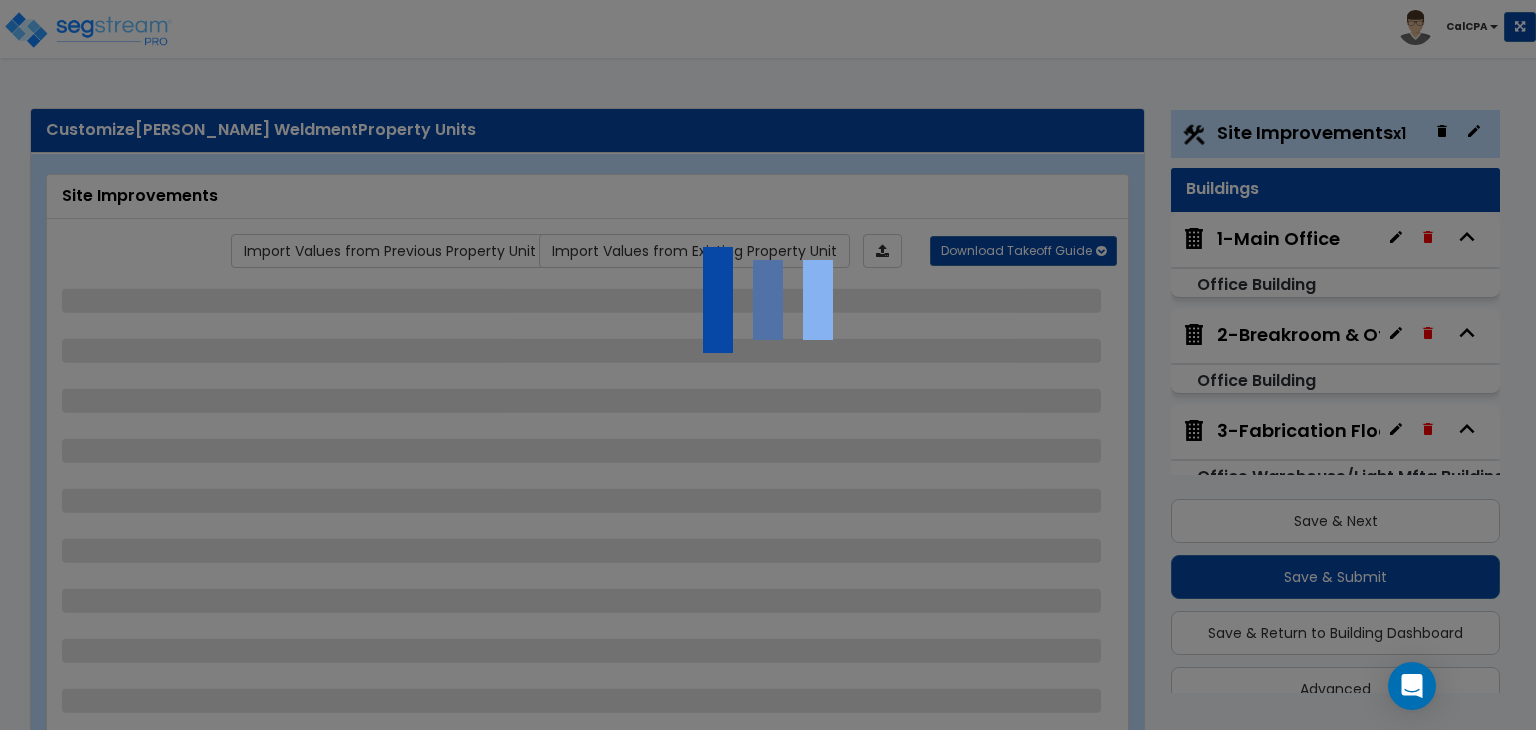 select on "3" 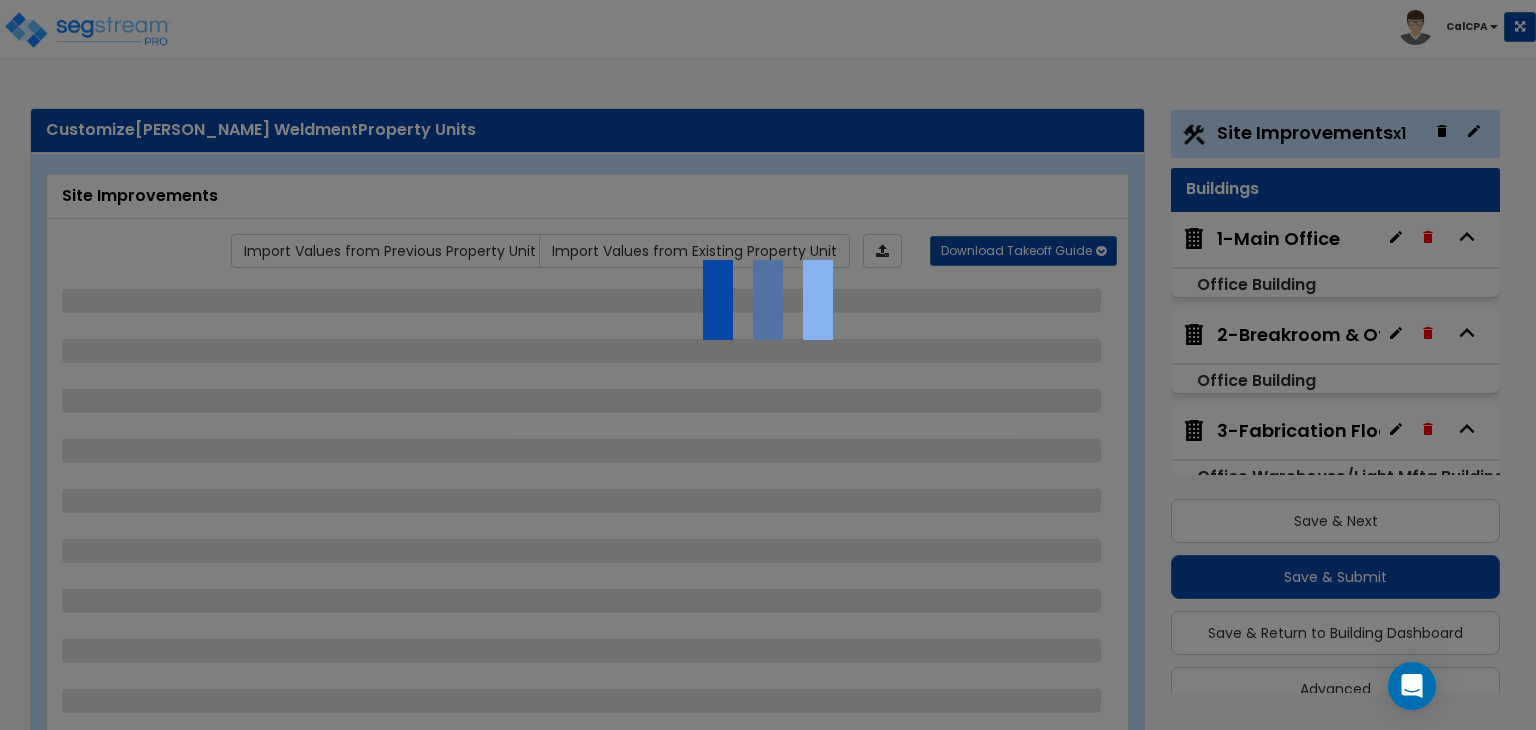 select on "4" 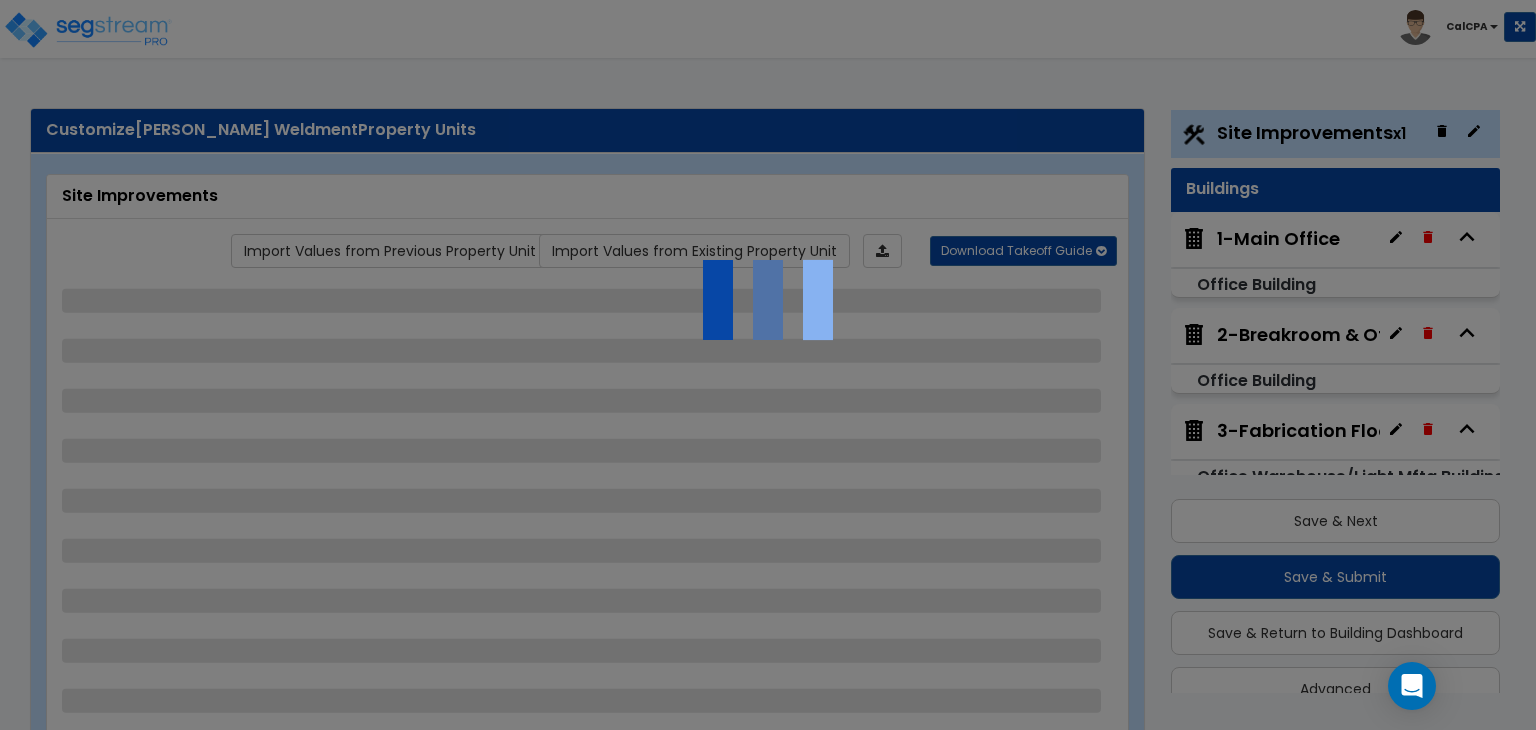 select on "2" 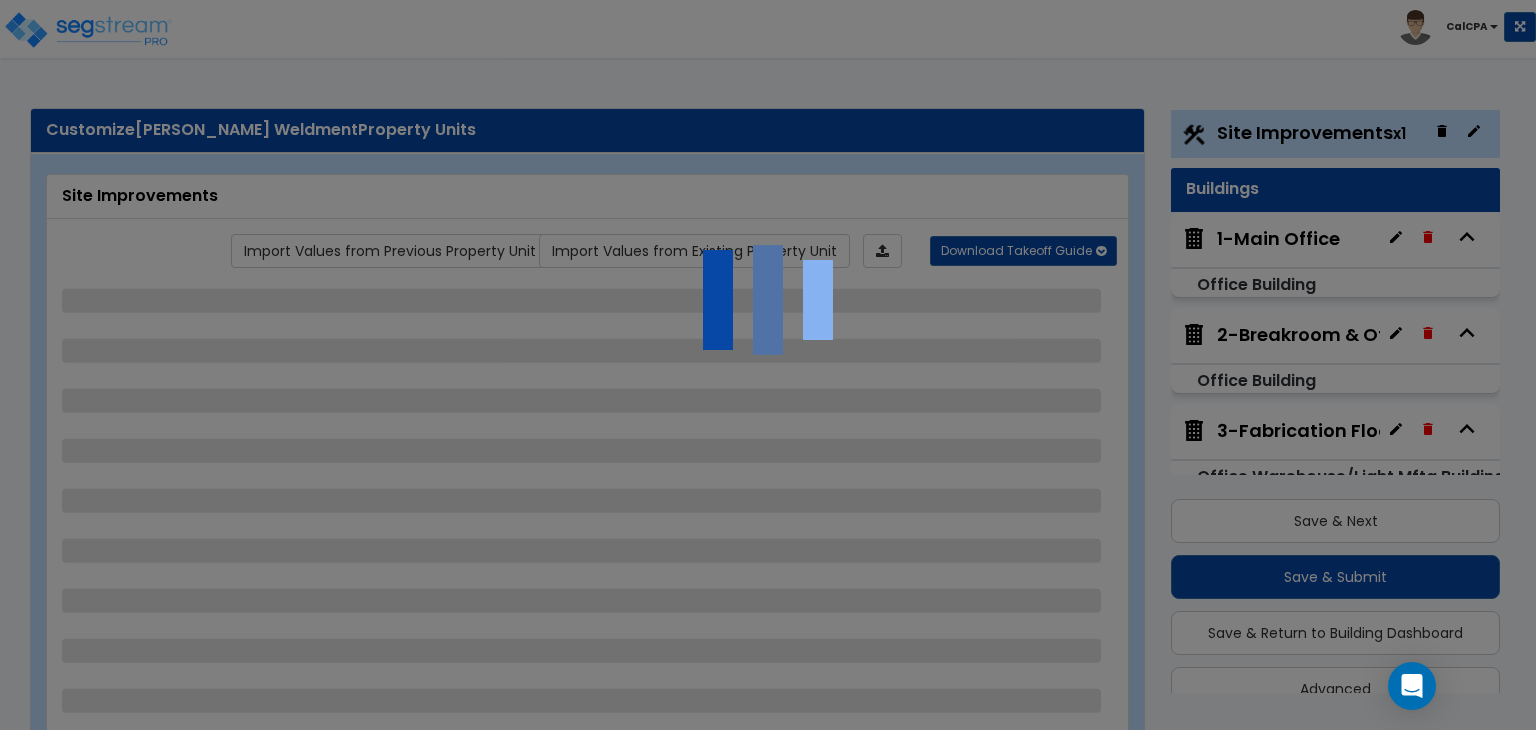 select on "2" 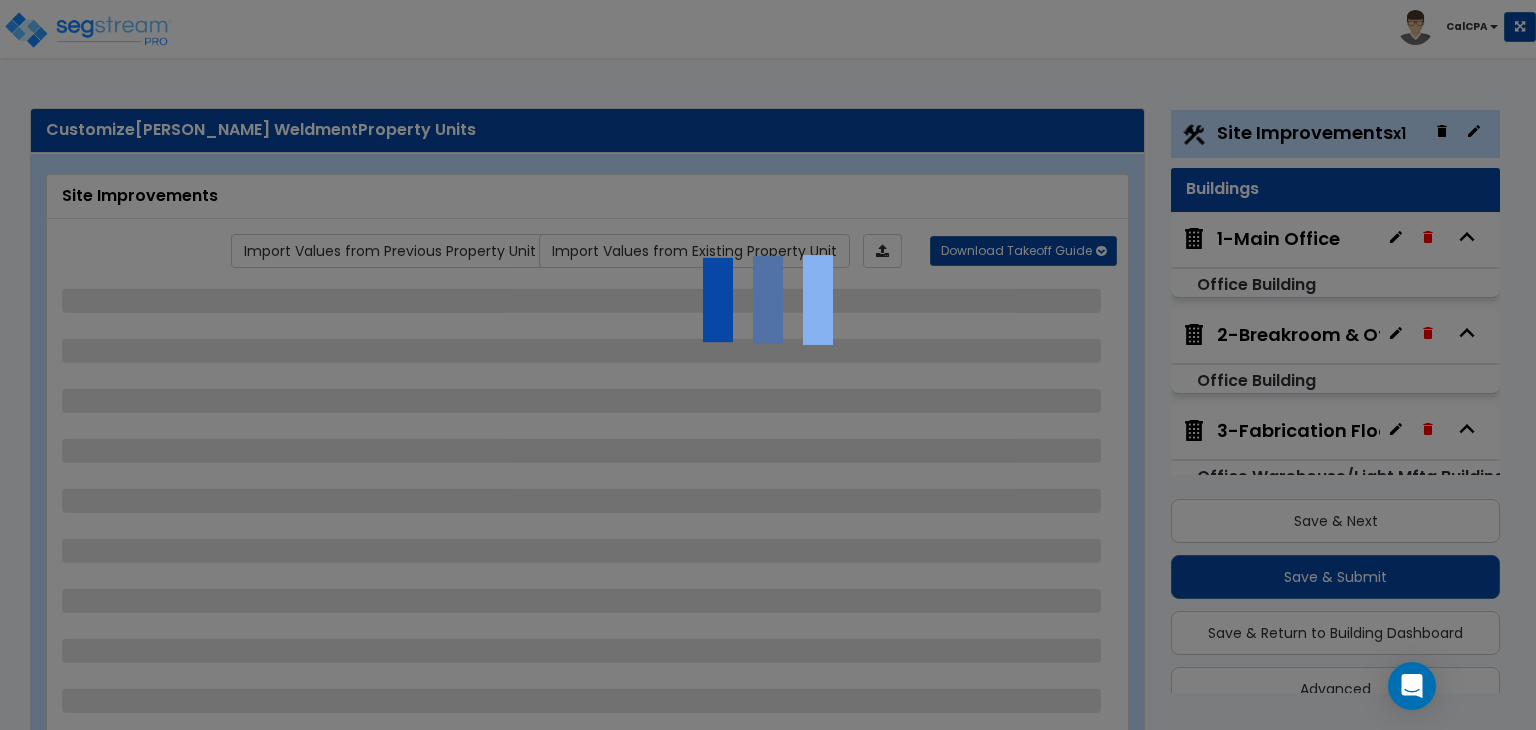 select on "4" 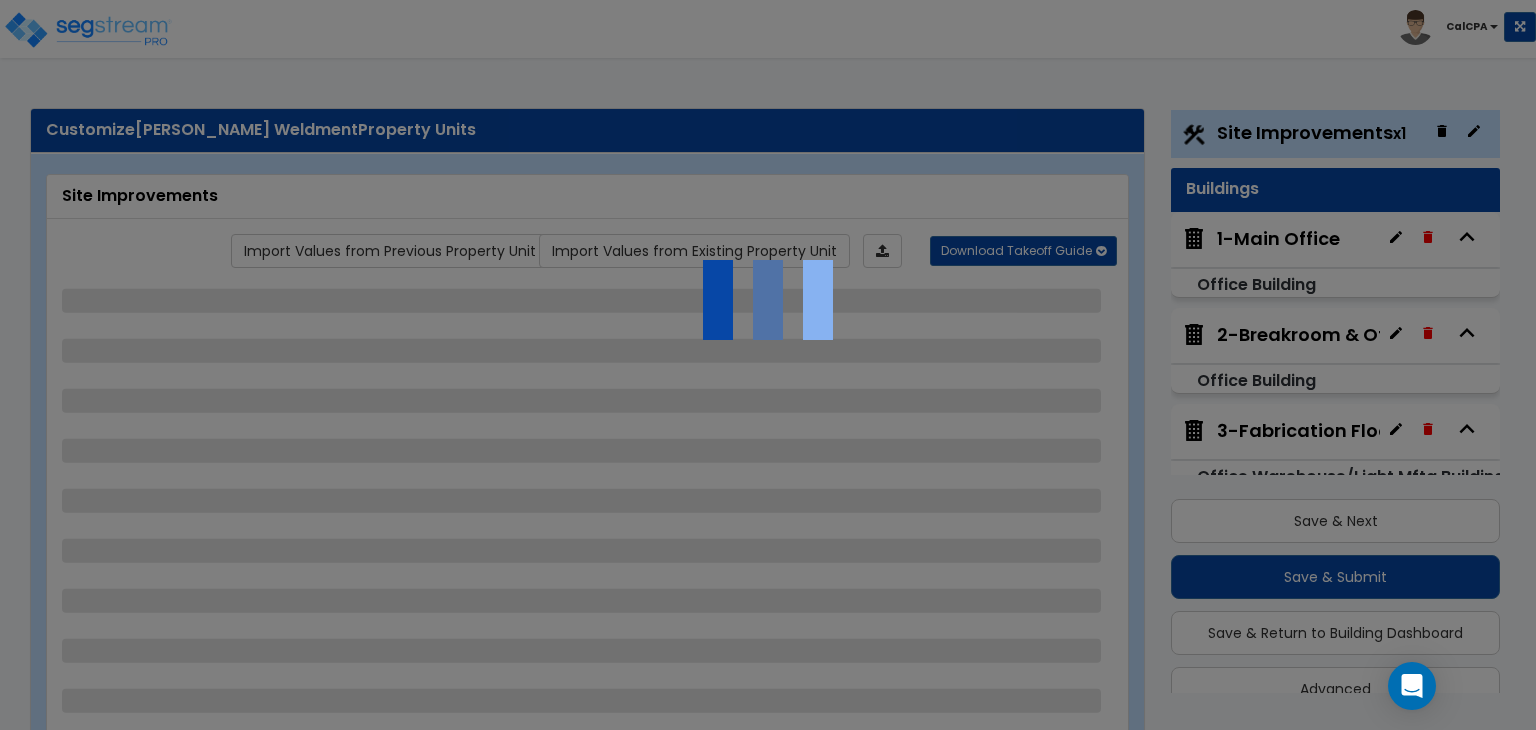select on "4" 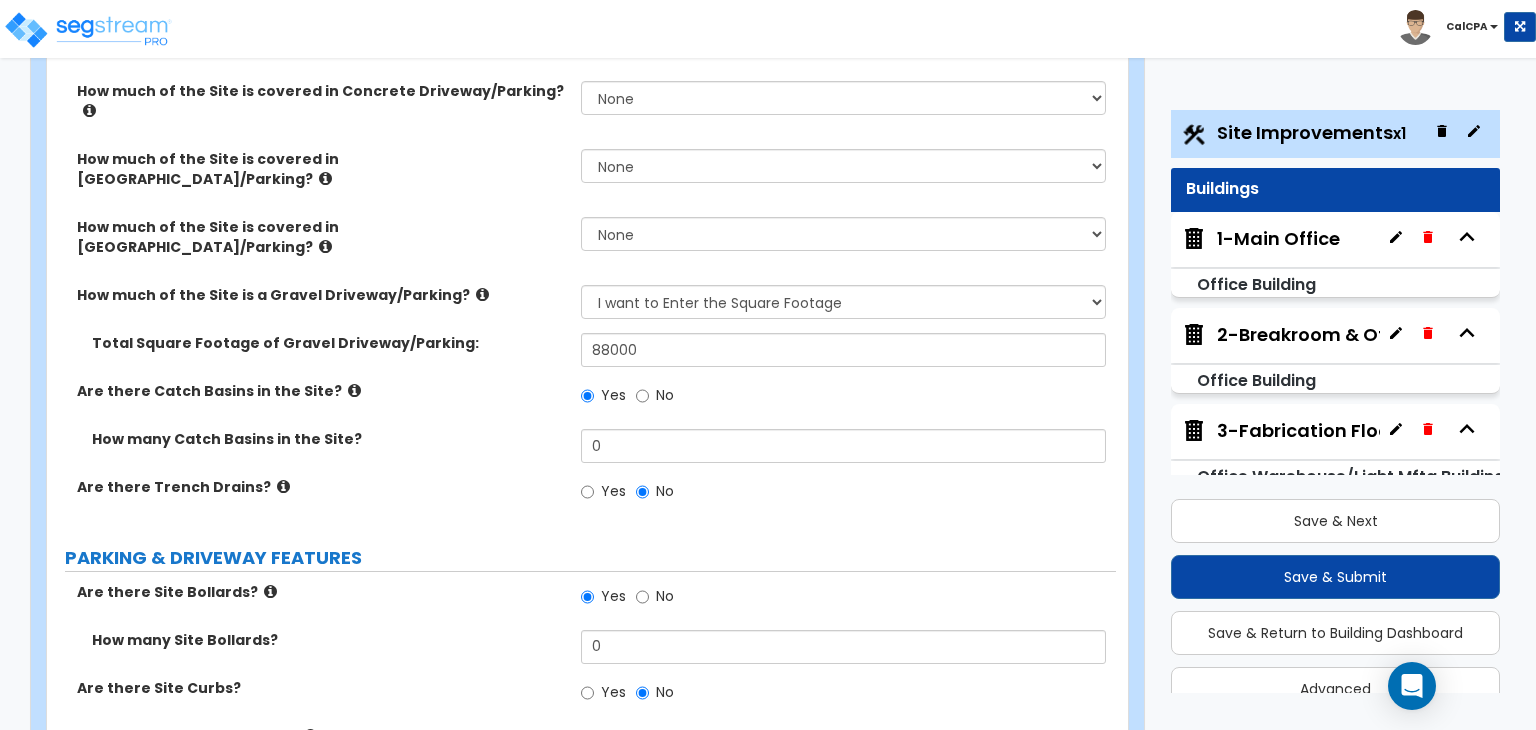 scroll, scrollTop: 700, scrollLeft: 0, axis: vertical 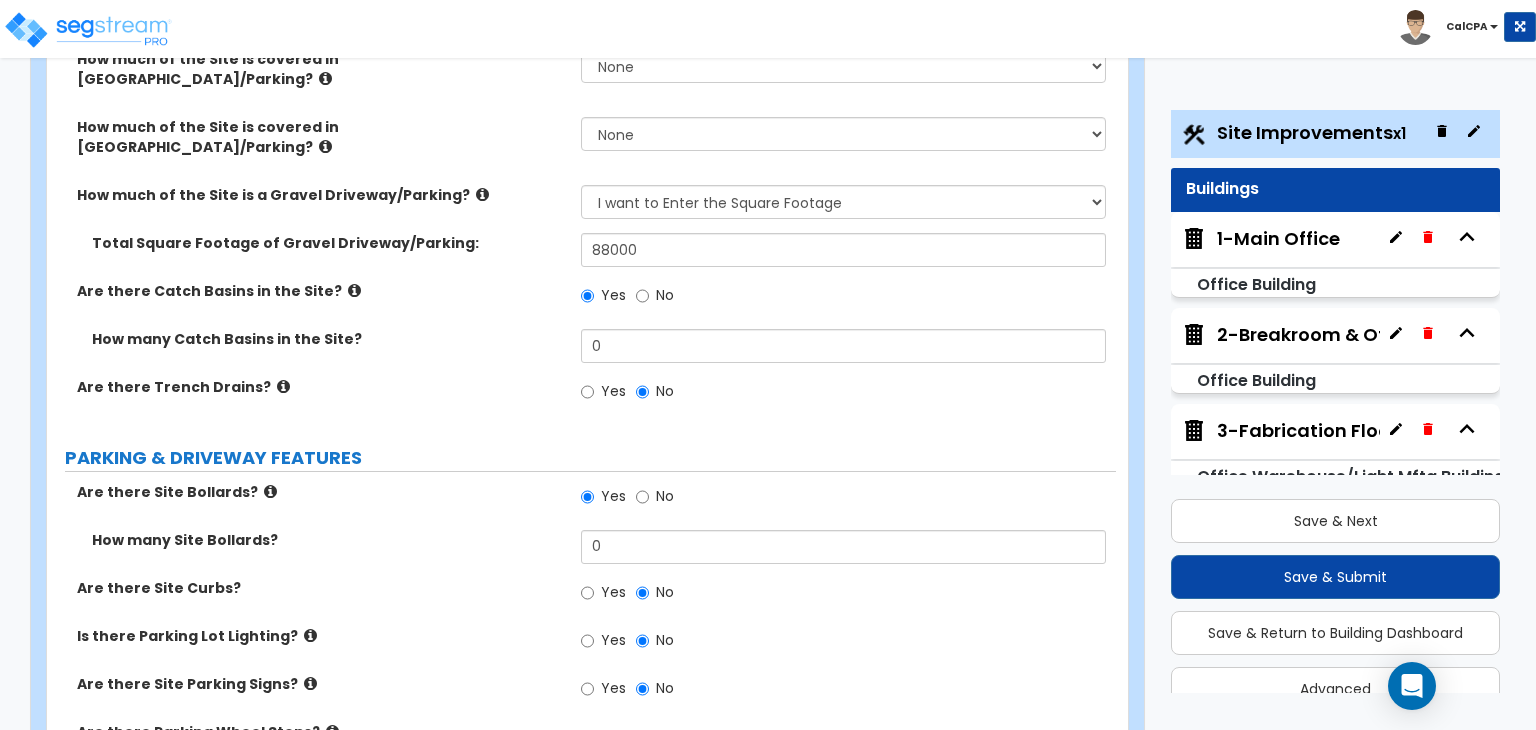 click at bounding box center (283, 386) 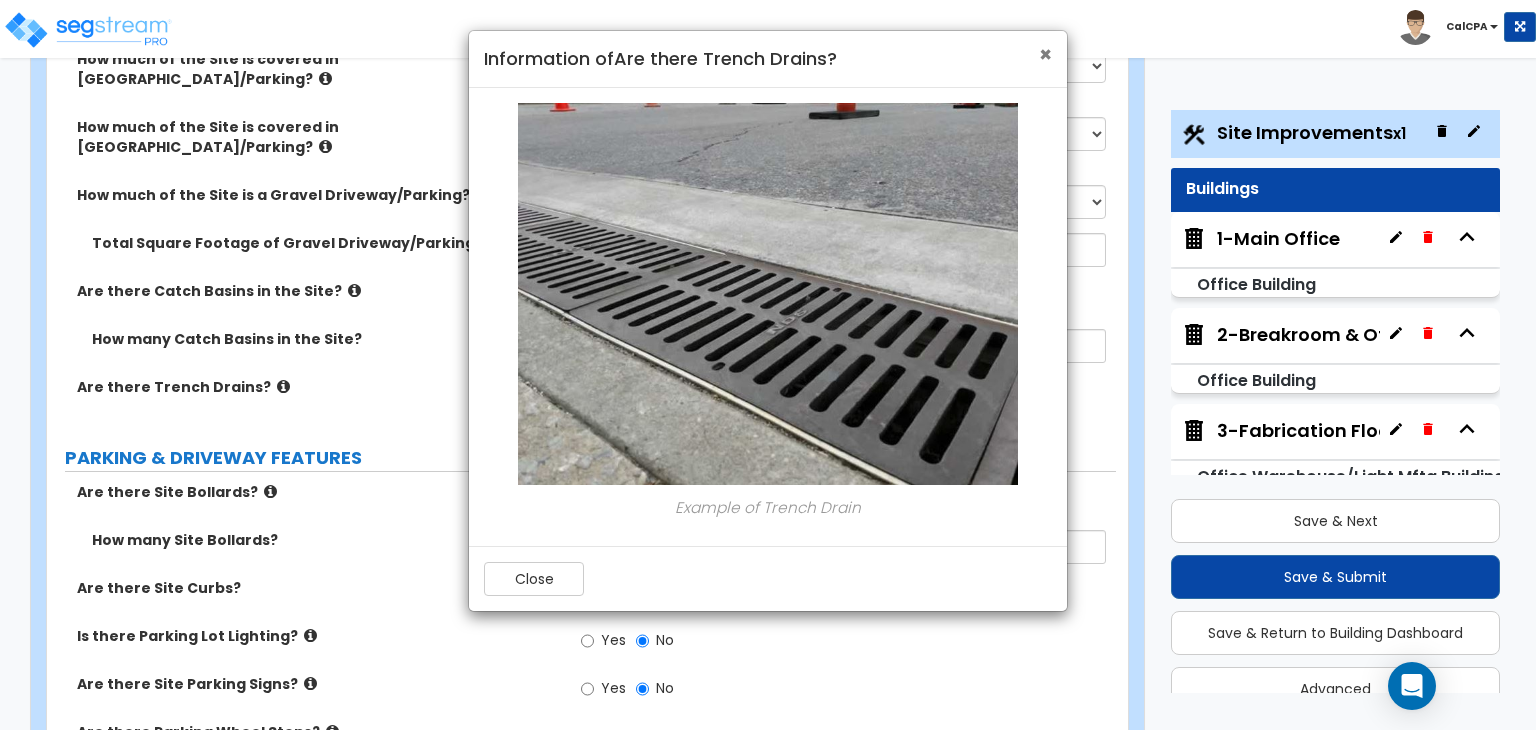 click on "×" at bounding box center [1045, 54] 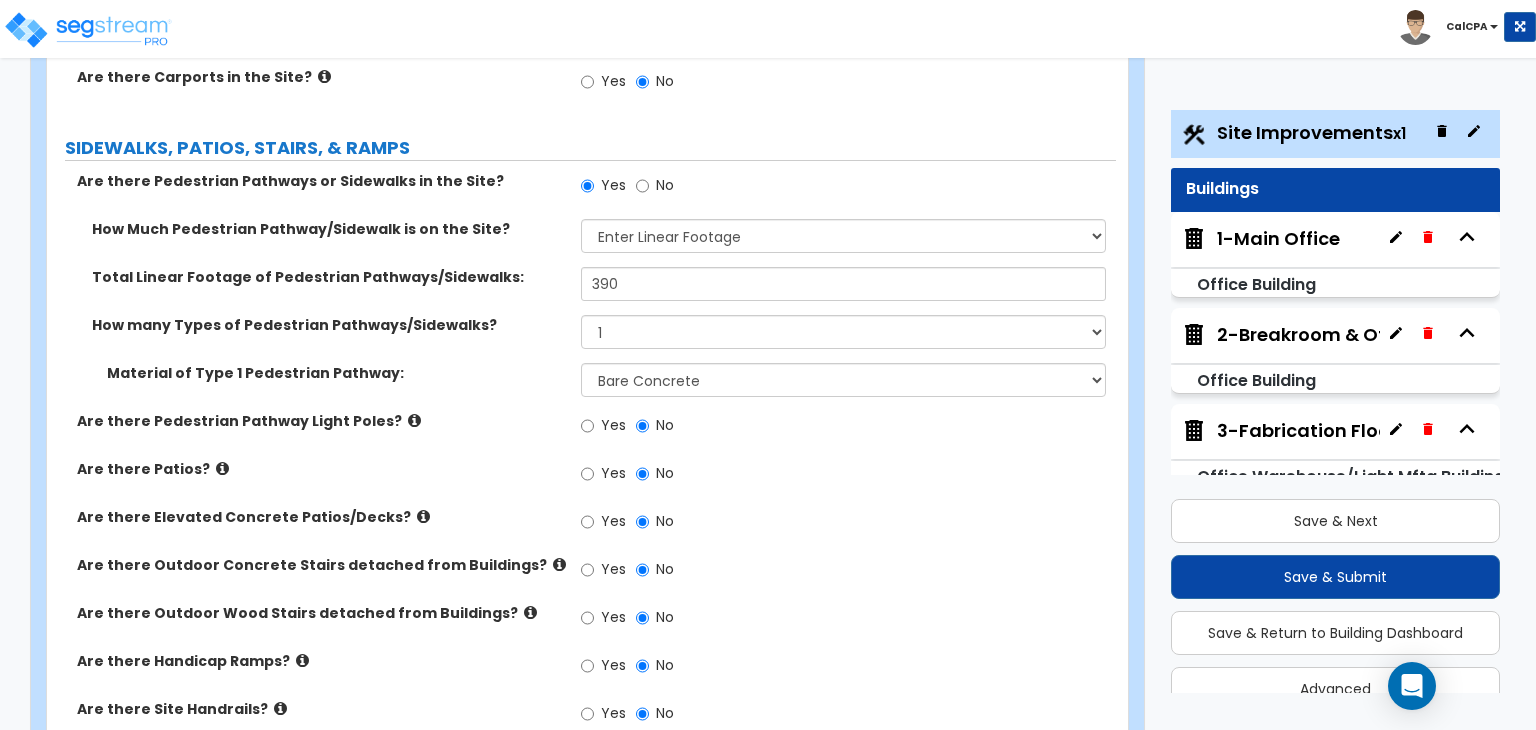 scroll, scrollTop: 1800, scrollLeft: 0, axis: vertical 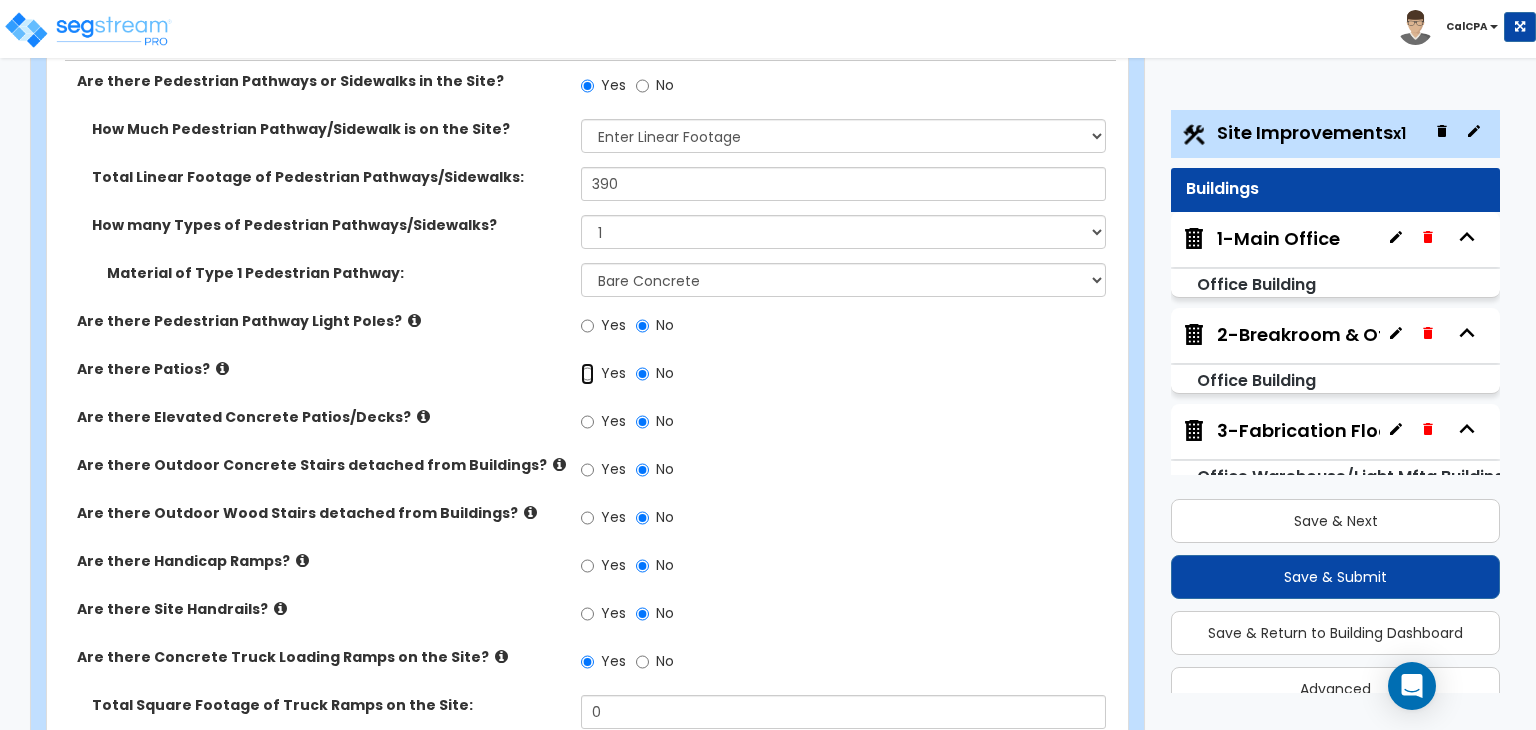 click on "Yes" at bounding box center [587, 374] 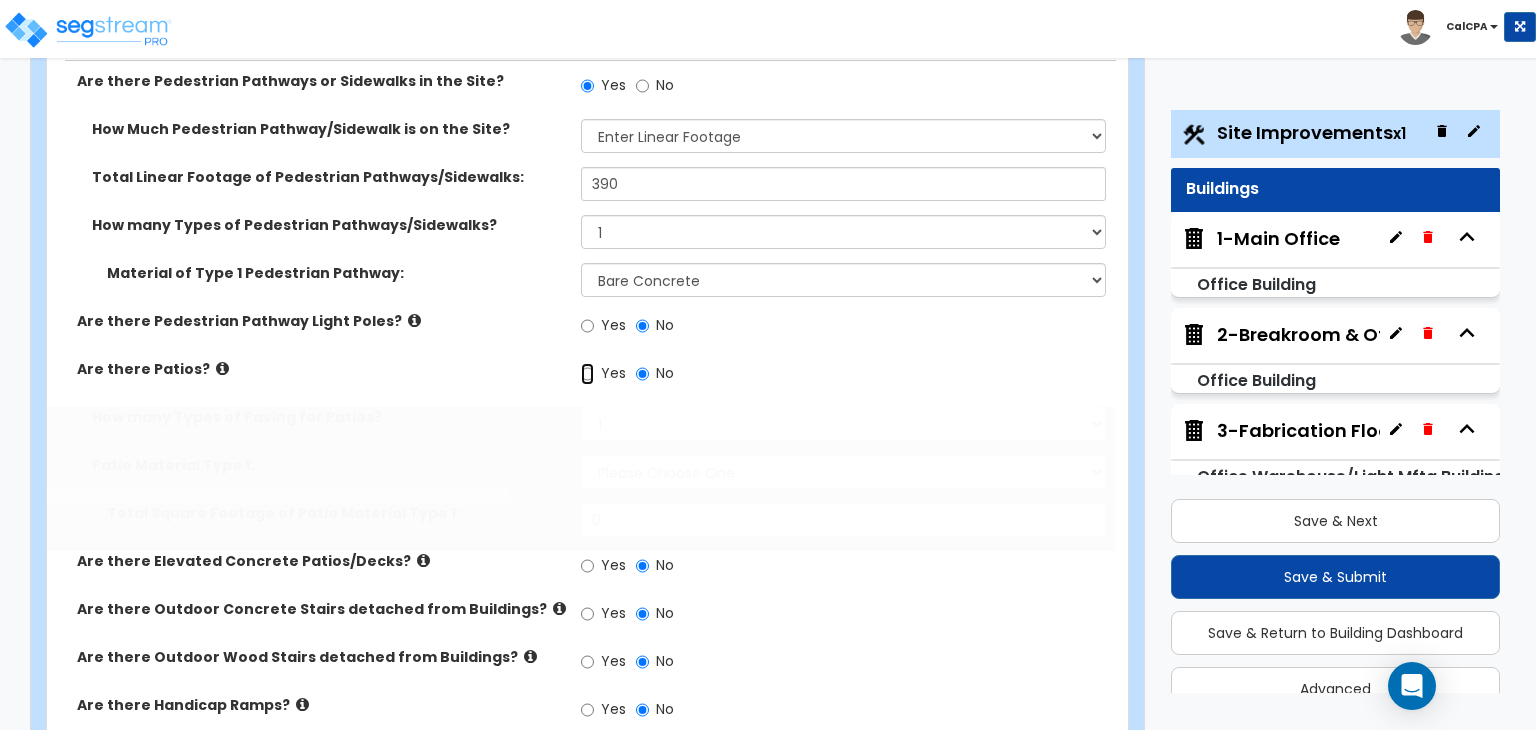 radio on "true" 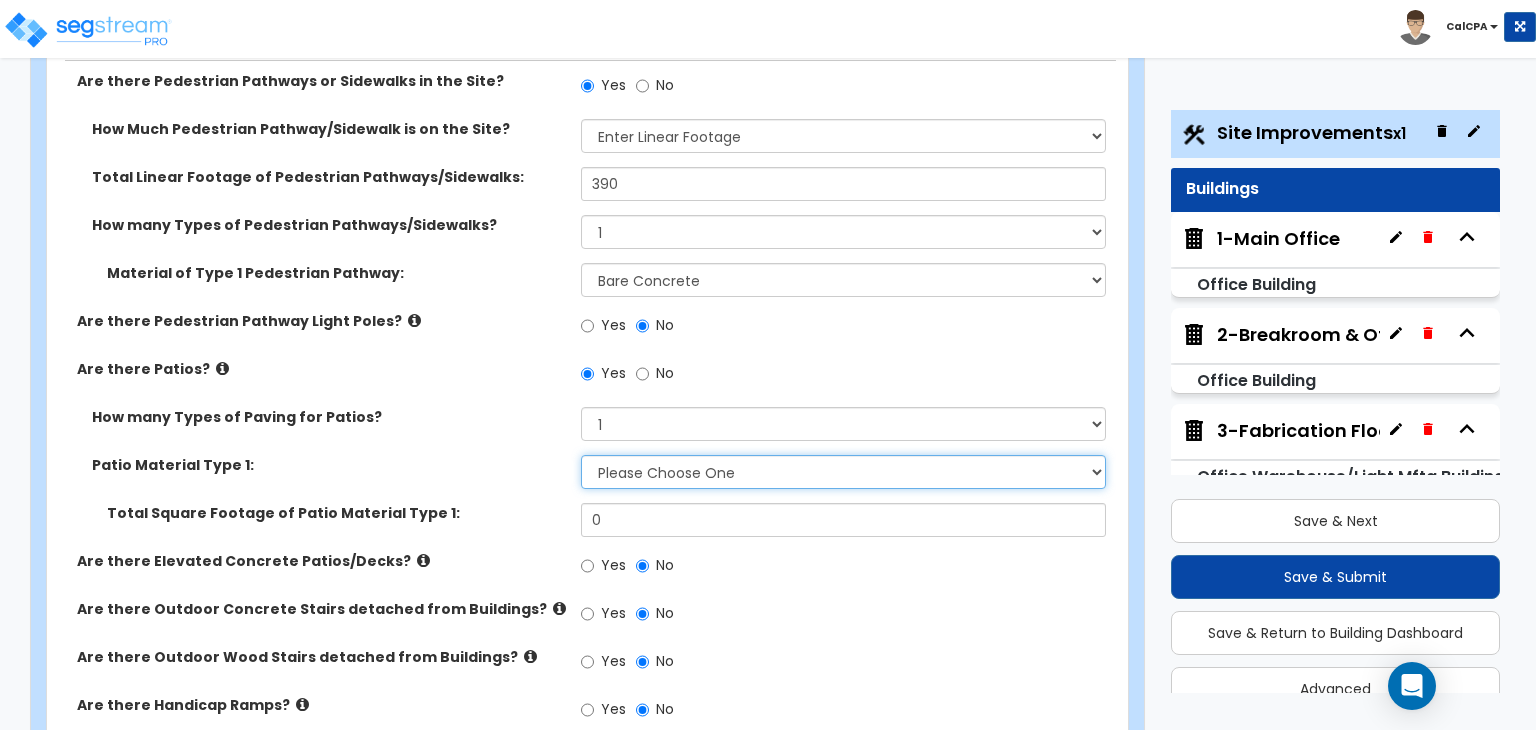 click on "Please Choose One Bare Concrete Stamped Concrete Brick Pavers Stone Pavers Tile Exposed Aggregate Gravel" at bounding box center (843, 472) 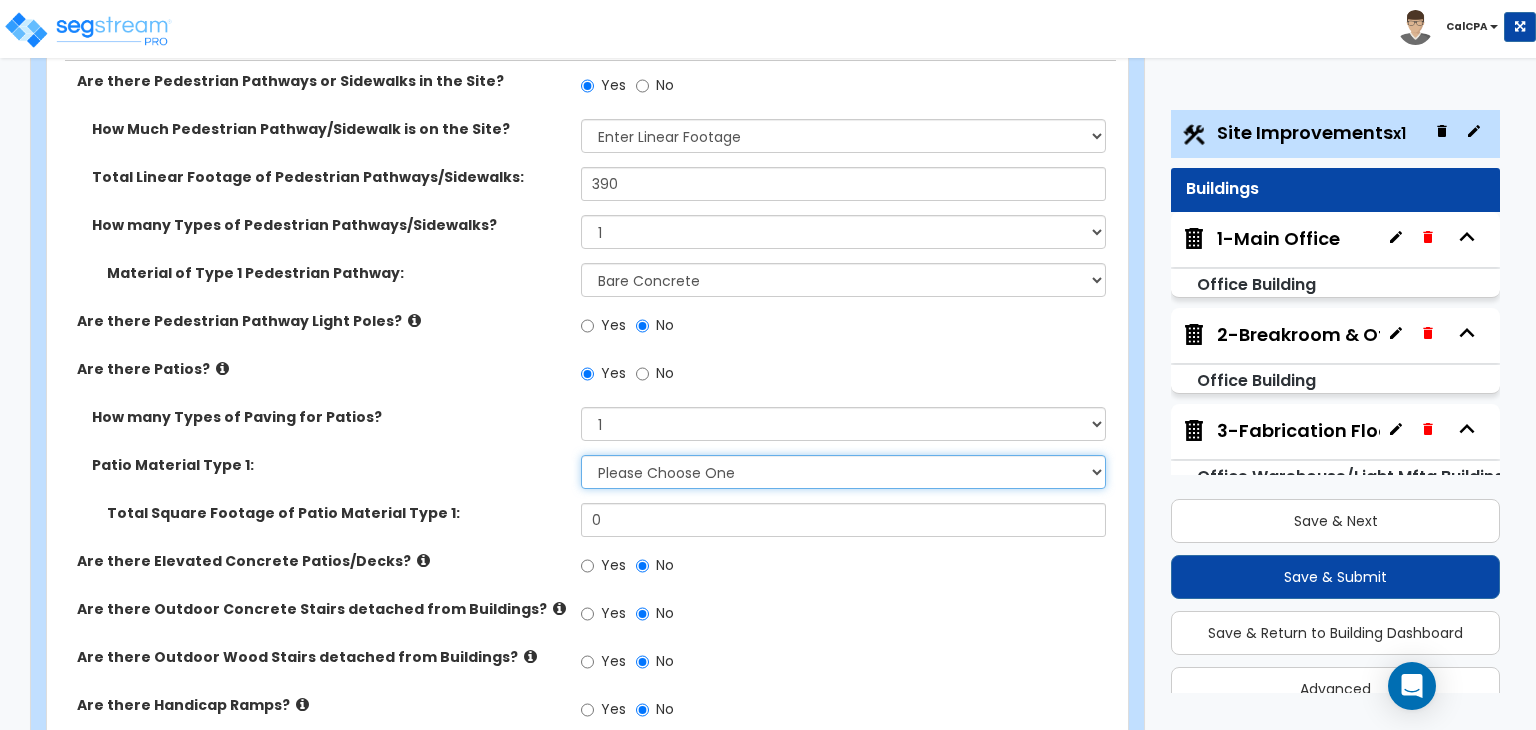 select on "1" 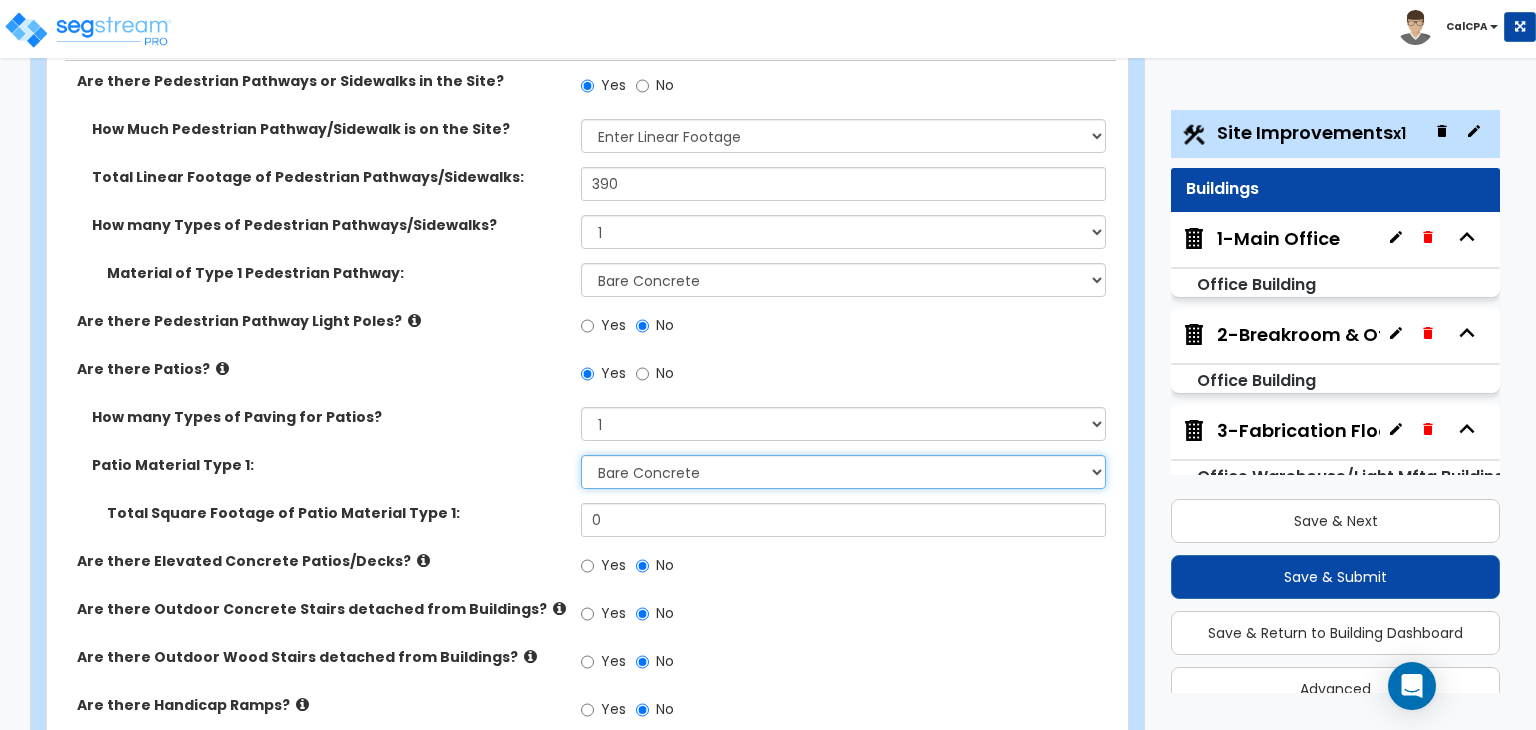 click on "Please Choose One Bare Concrete Stamped Concrete Brick Pavers Stone Pavers Tile Exposed Aggregate Gravel" at bounding box center [843, 472] 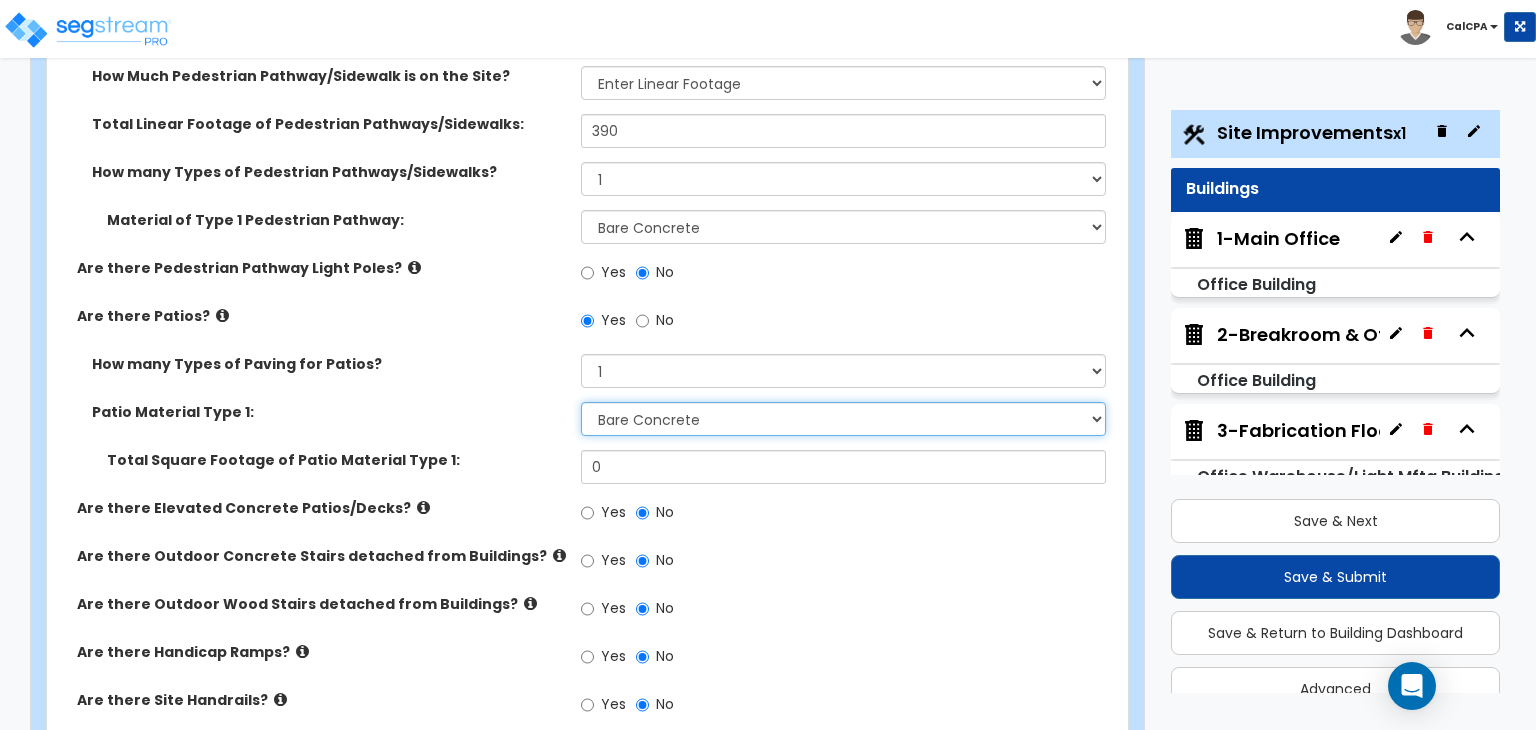 scroll, scrollTop: 1900, scrollLeft: 0, axis: vertical 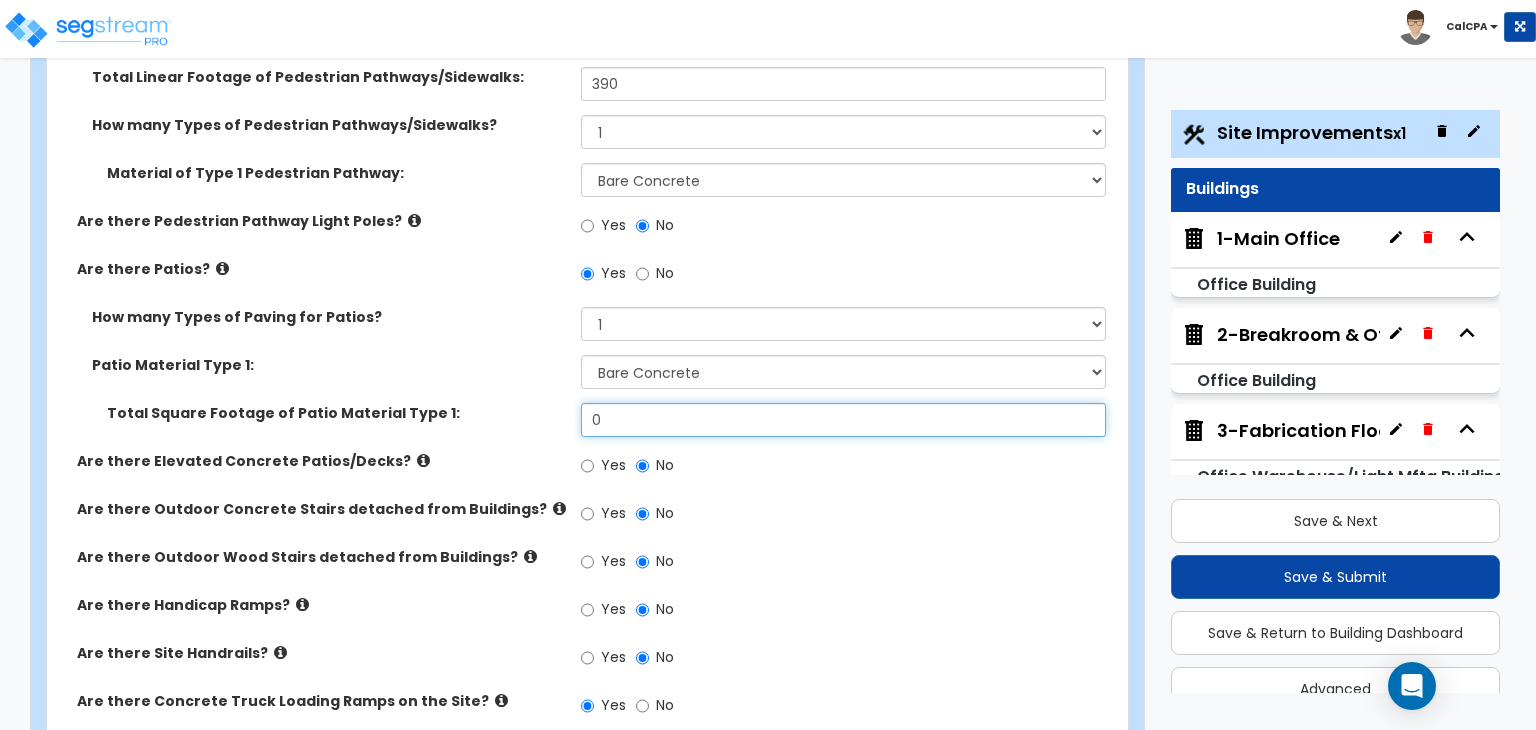 drag, startPoint x: 612, startPoint y: 298, endPoint x: 561, endPoint y: 305, distance: 51.47815 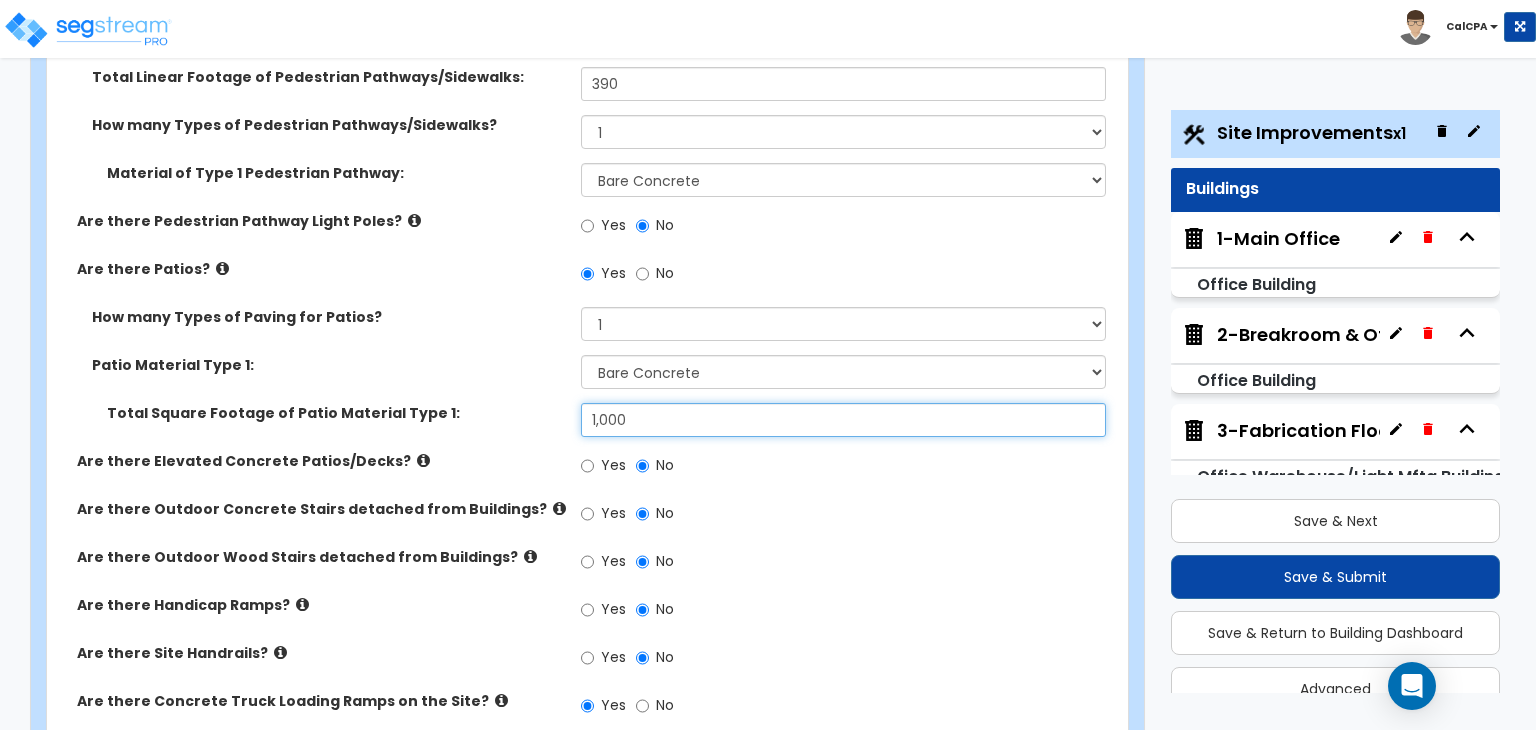 type on "1,000" 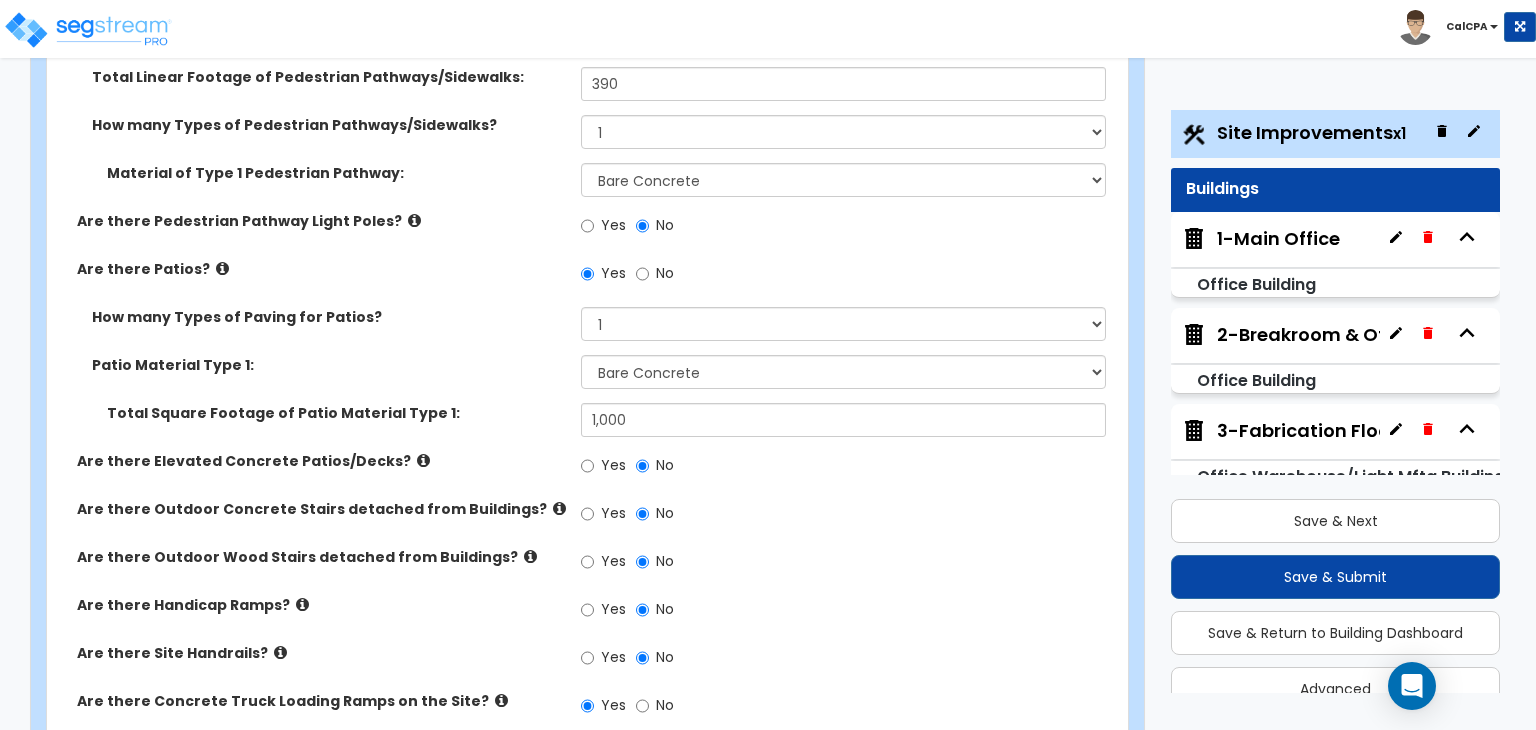click on "Yes No" at bounding box center (848, 516) 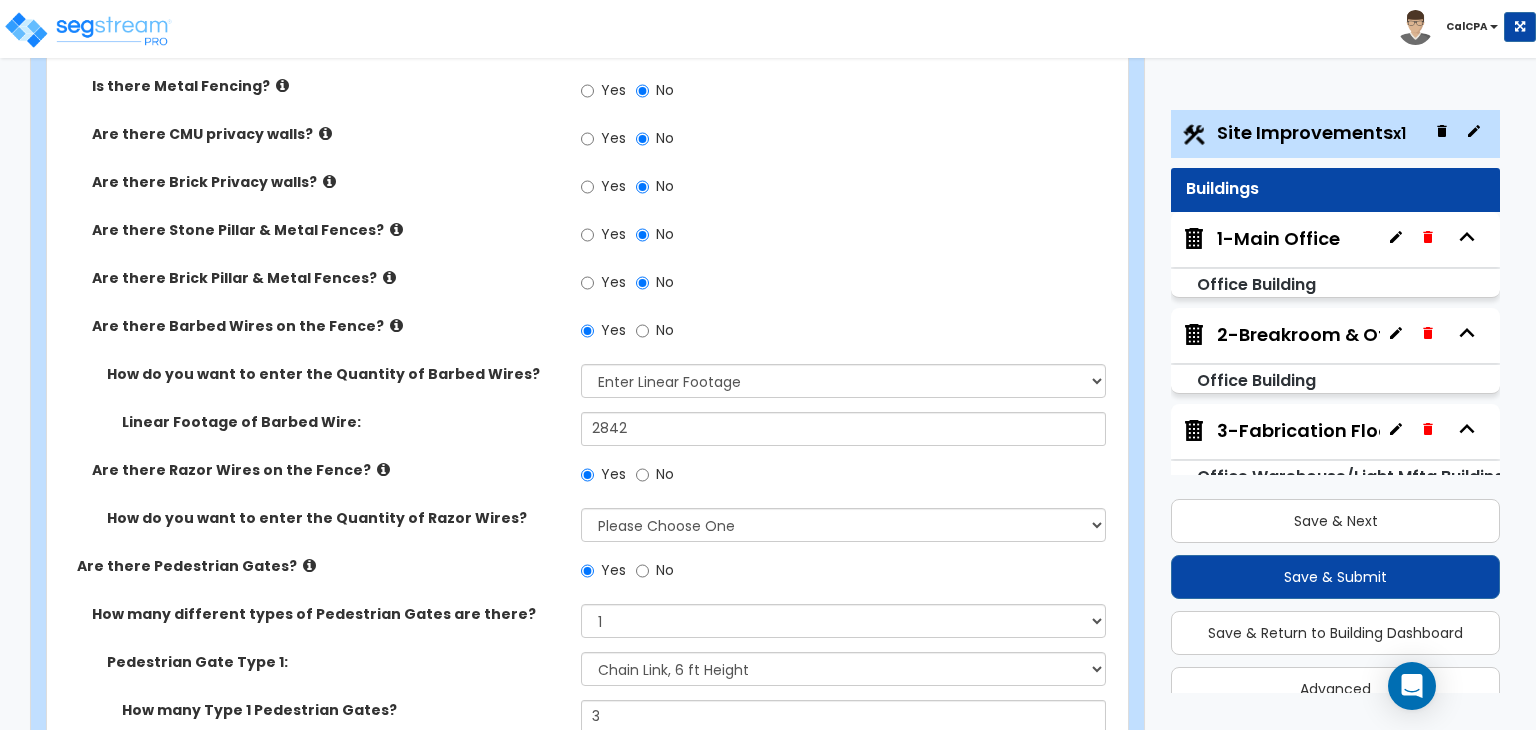 scroll, scrollTop: 3000, scrollLeft: 0, axis: vertical 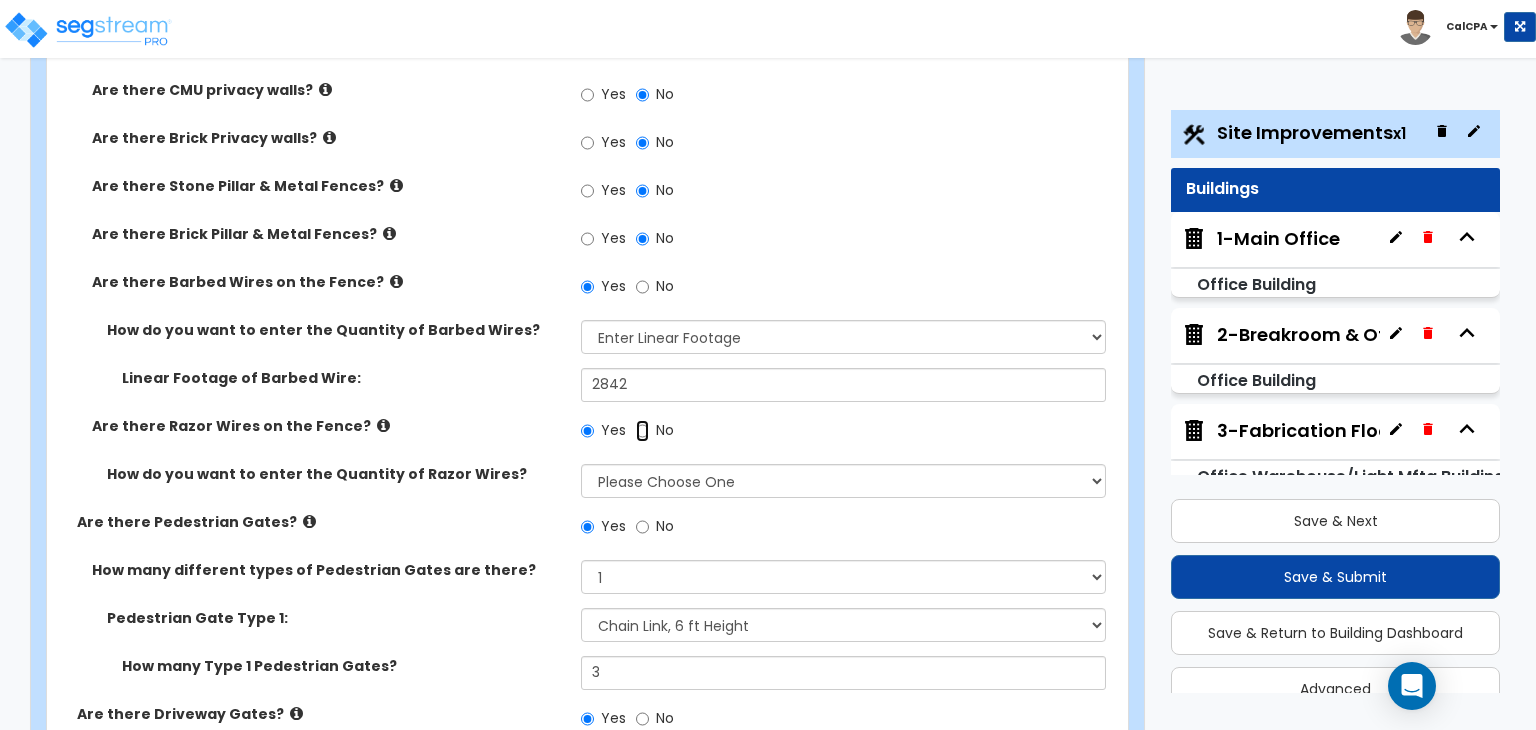 click on "No" at bounding box center [642, 431] 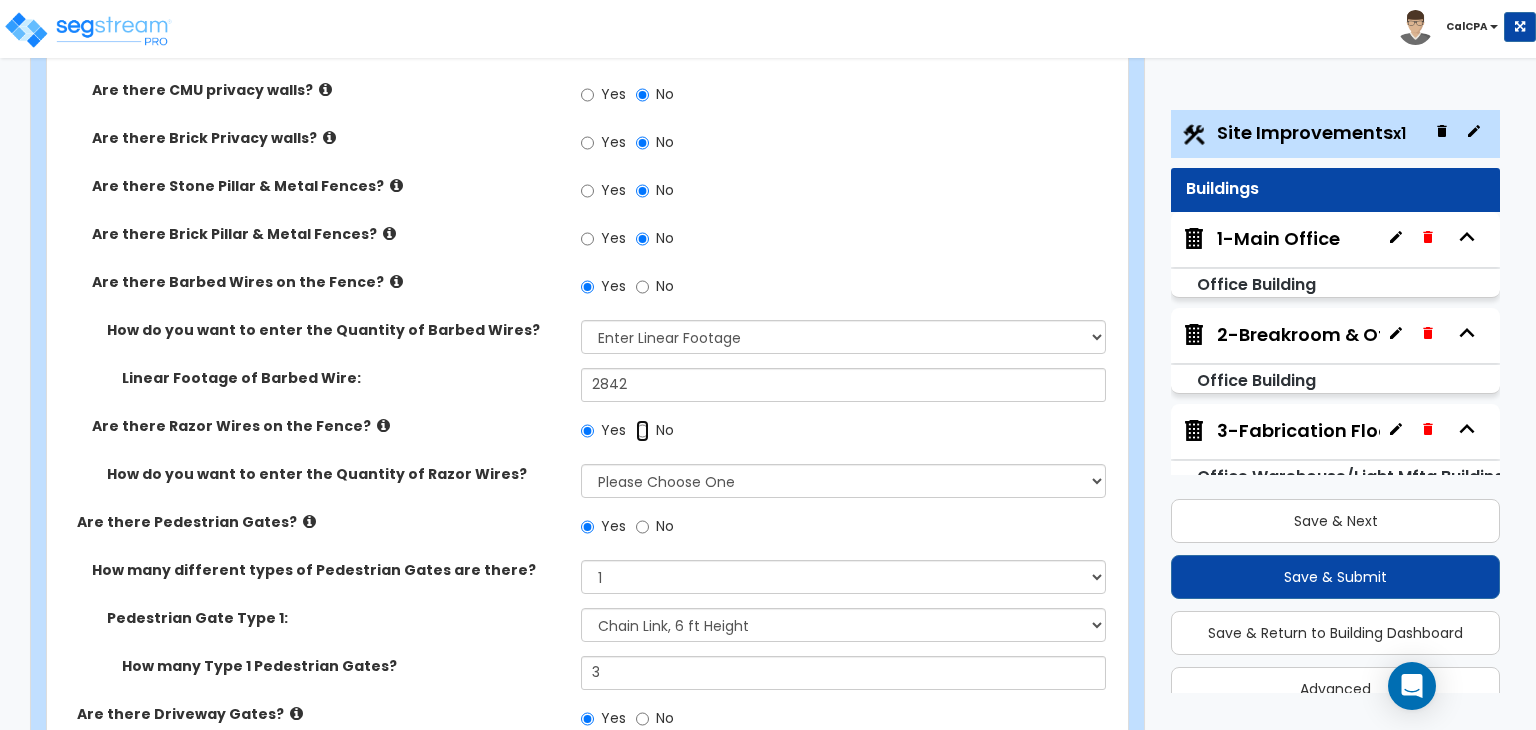 radio on "false" 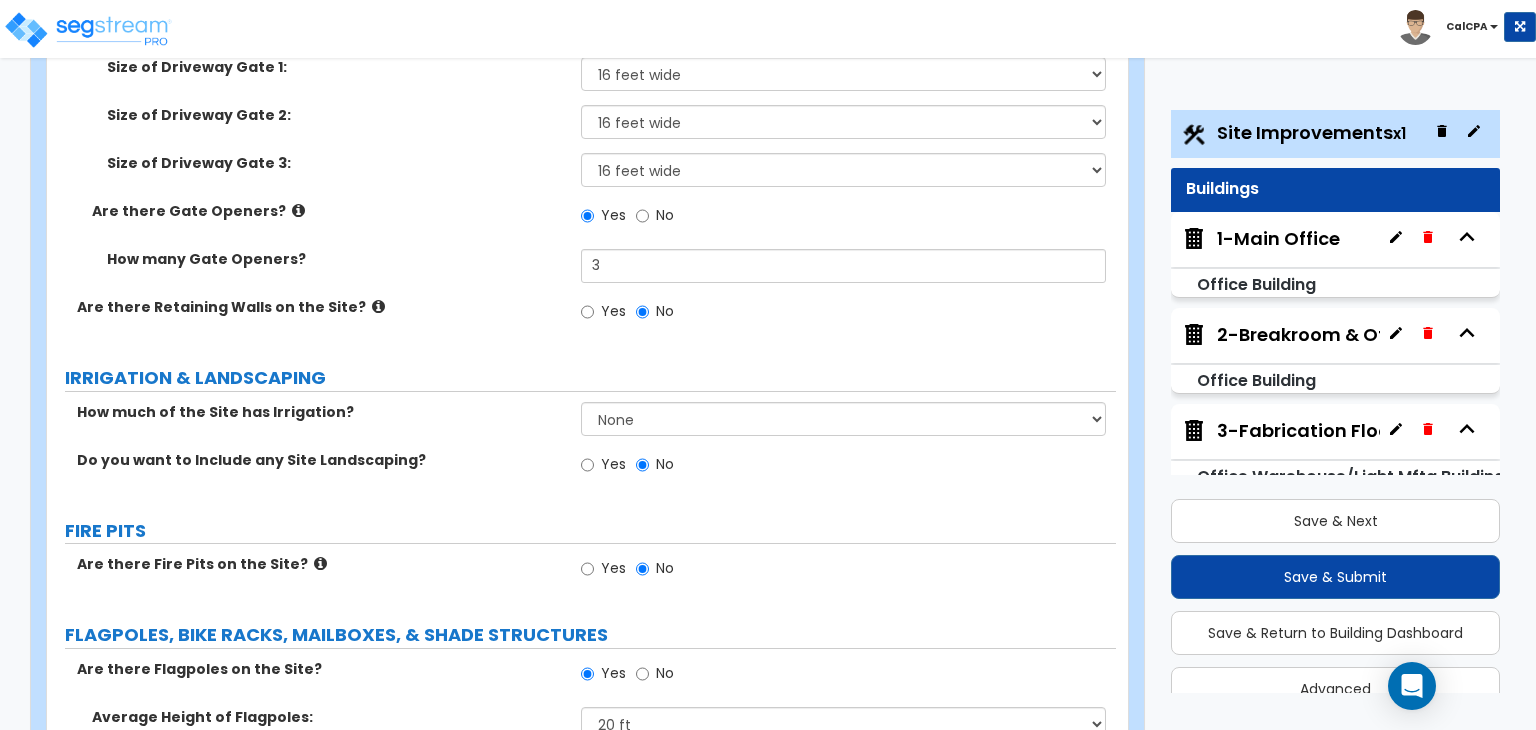 scroll, scrollTop: 3700, scrollLeft: 0, axis: vertical 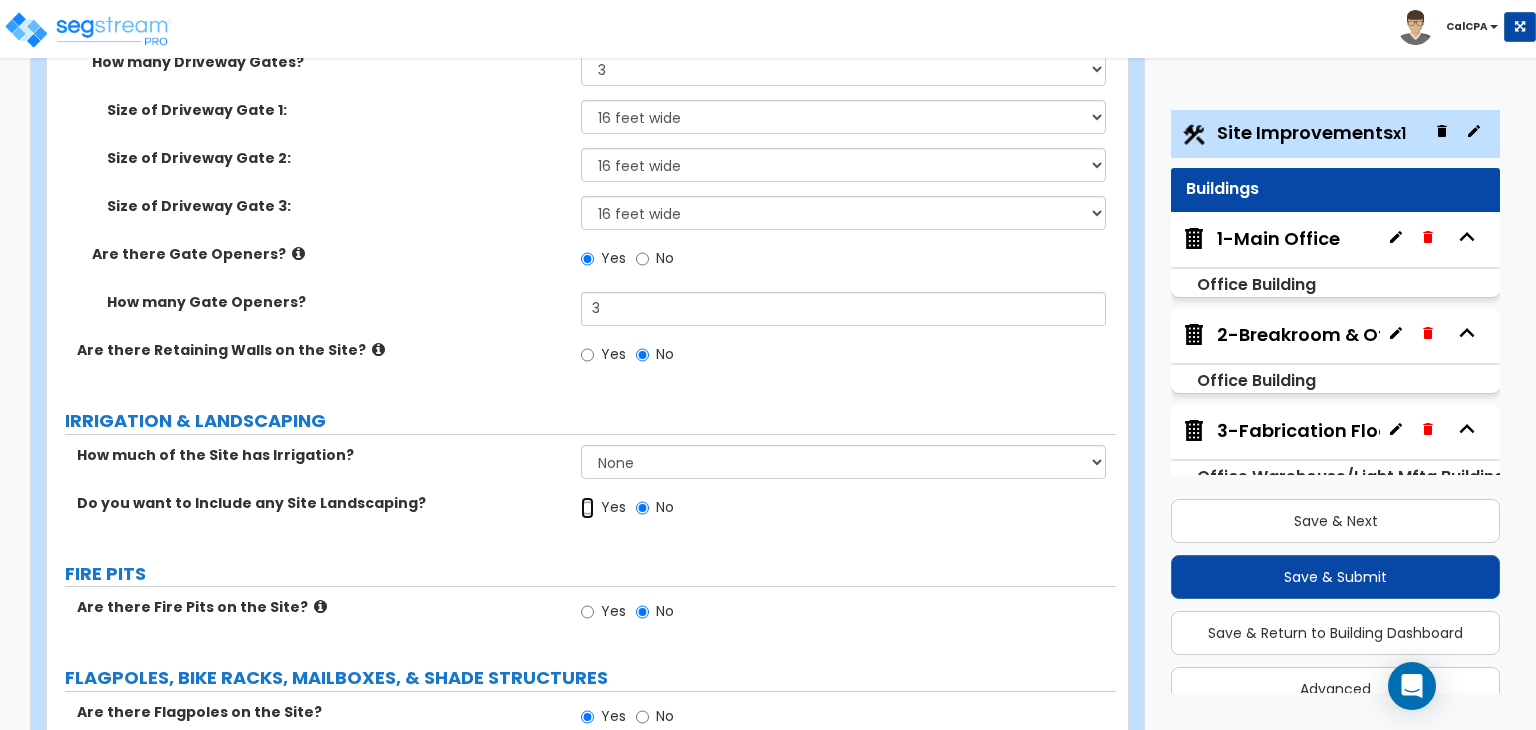 click on "Yes" at bounding box center (587, 508) 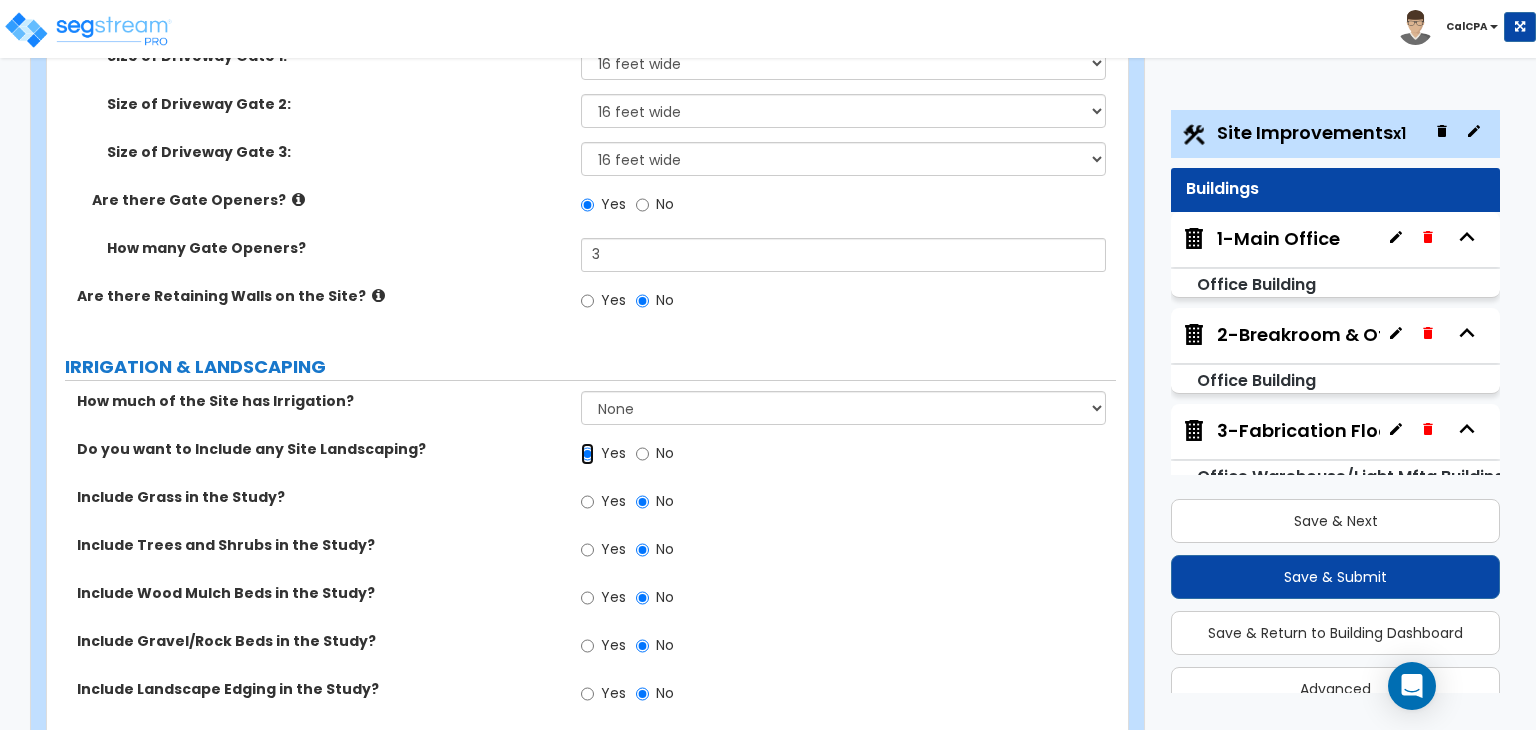 scroll, scrollTop: 3800, scrollLeft: 0, axis: vertical 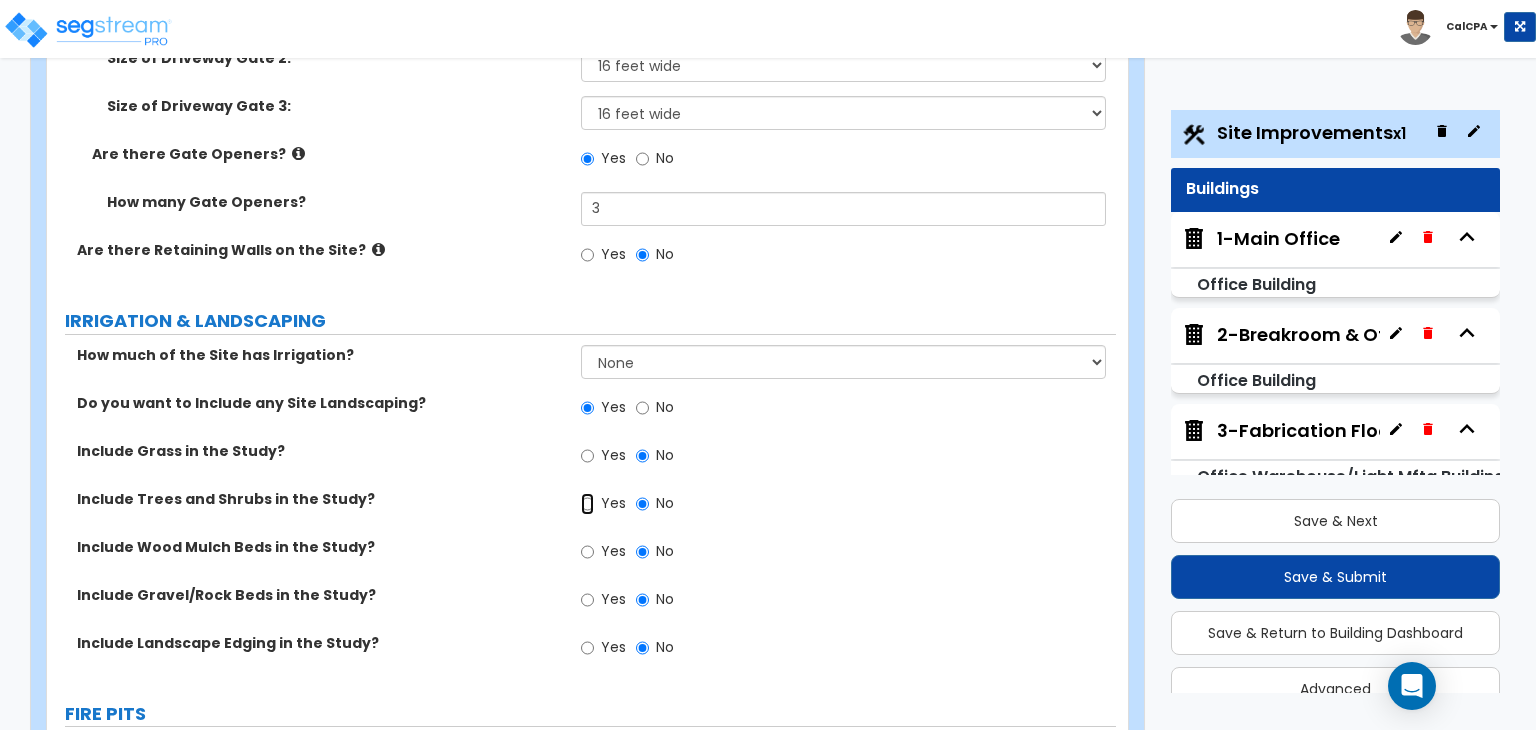 click on "Yes" at bounding box center (587, 504) 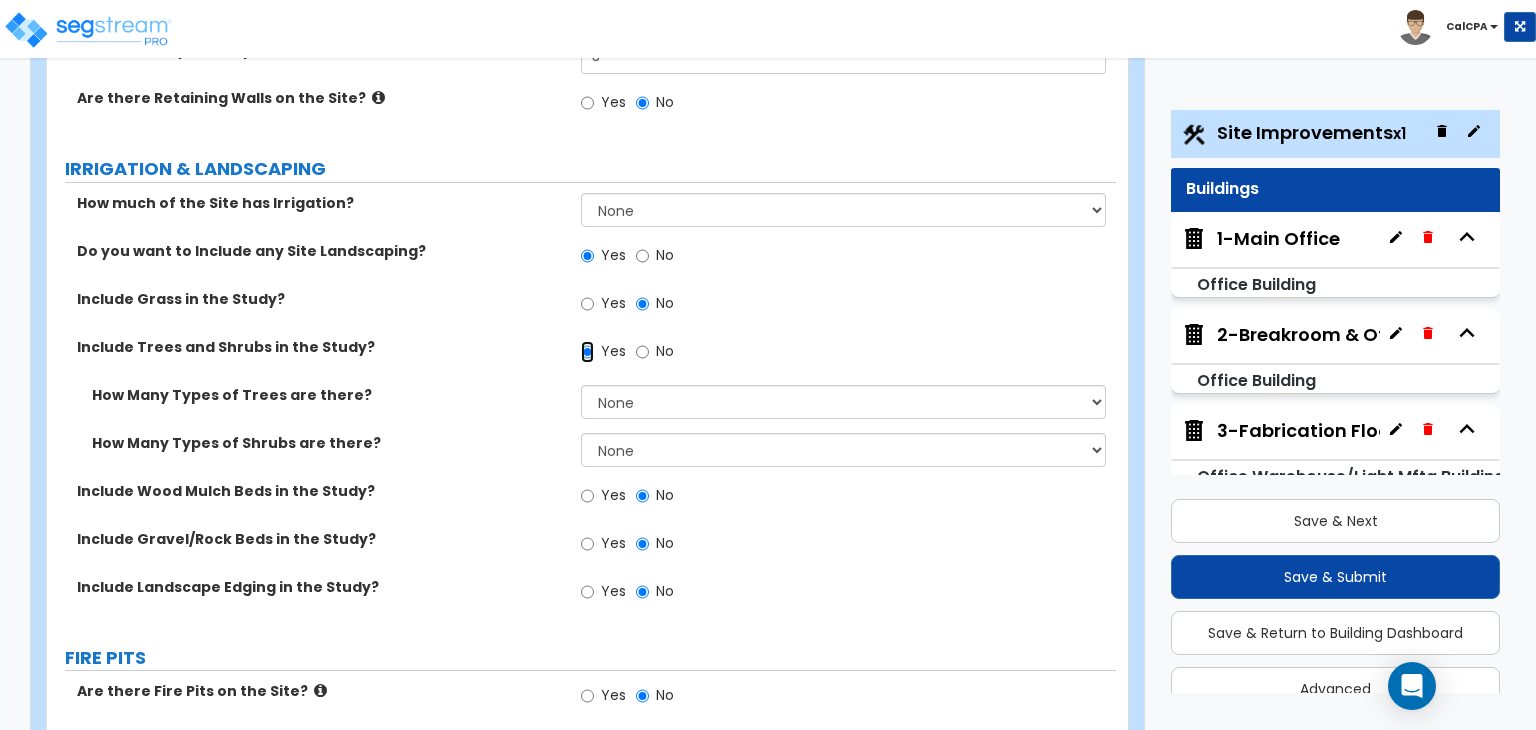 scroll, scrollTop: 4000, scrollLeft: 0, axis: vertical 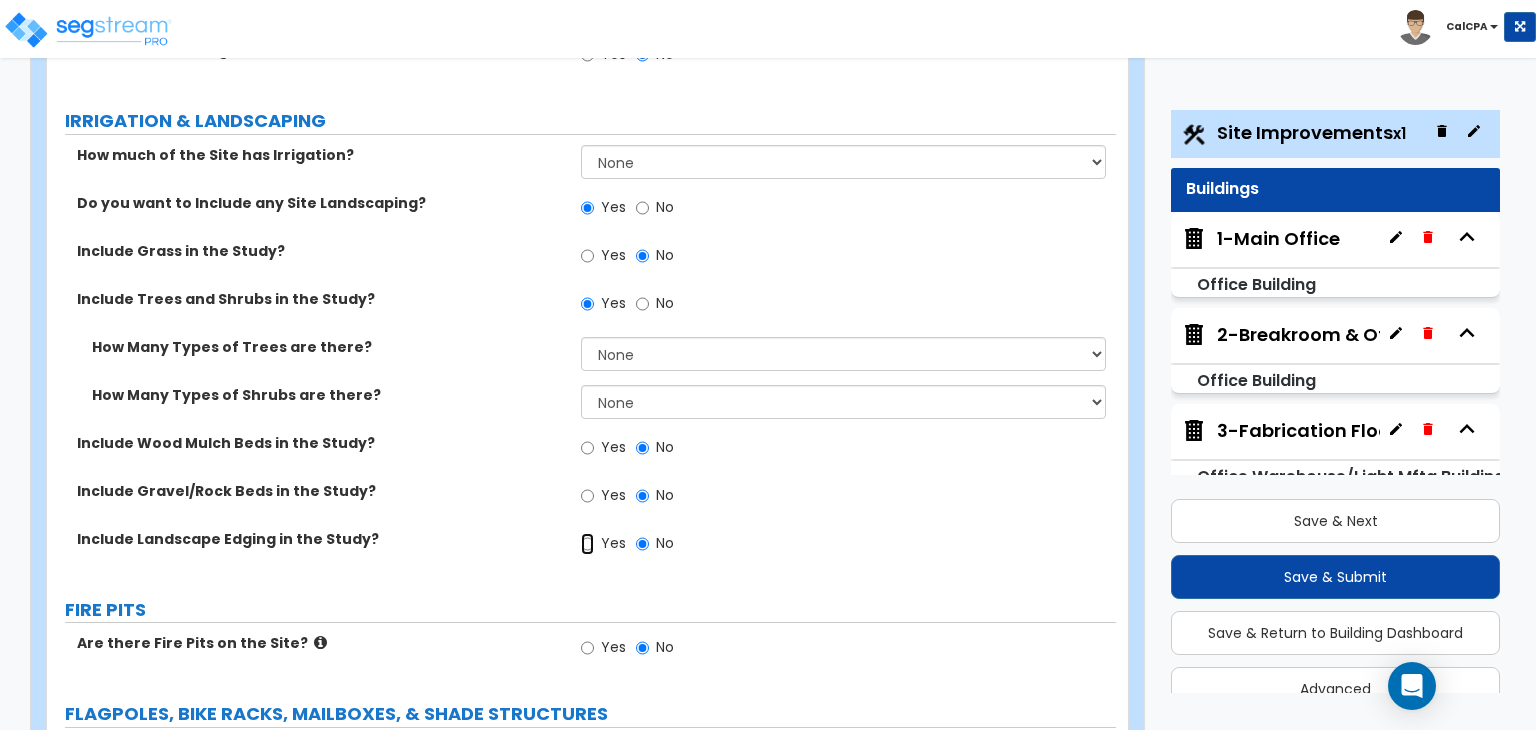click on "Yes" at bounding box center [587, 544] 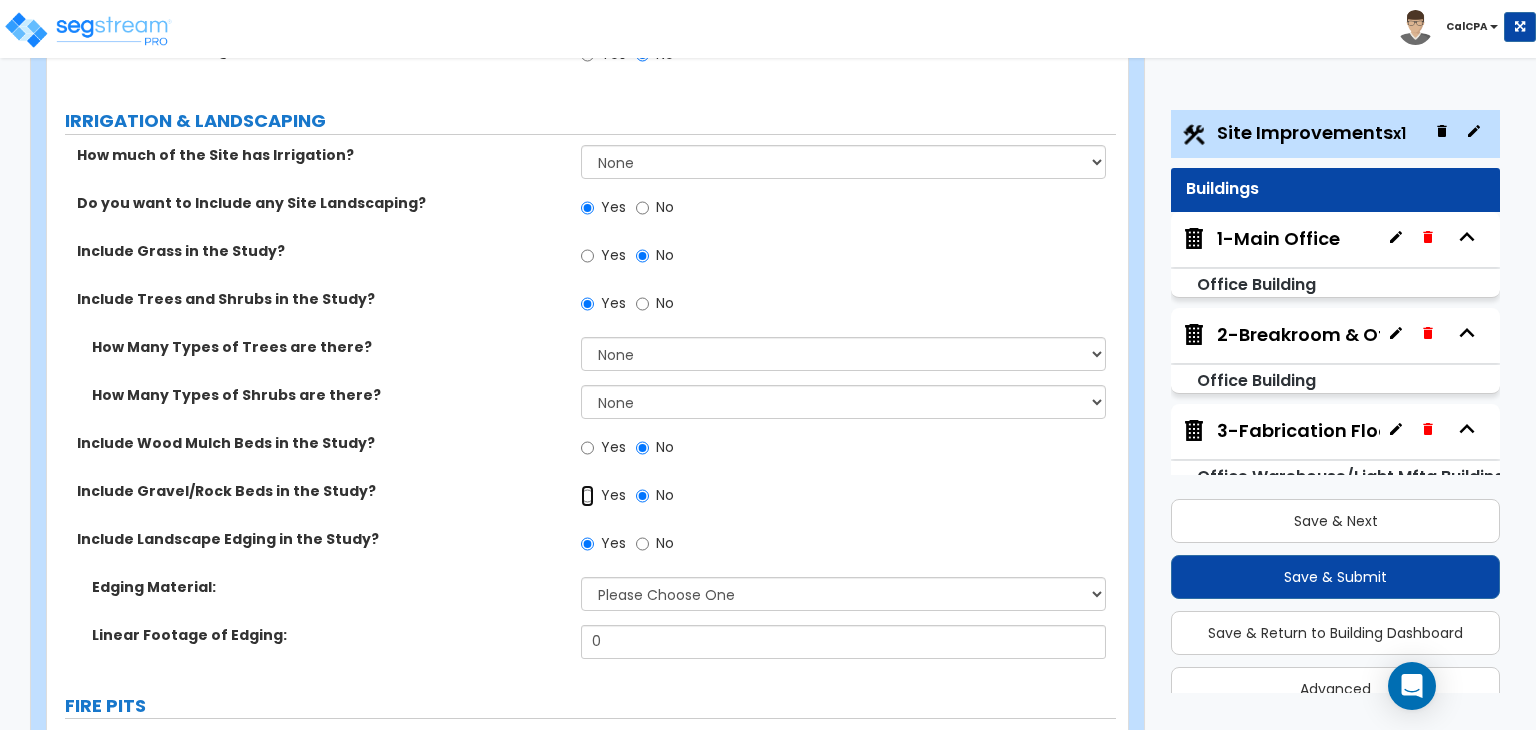 click on "Yes" at bounding box center (587, 496) 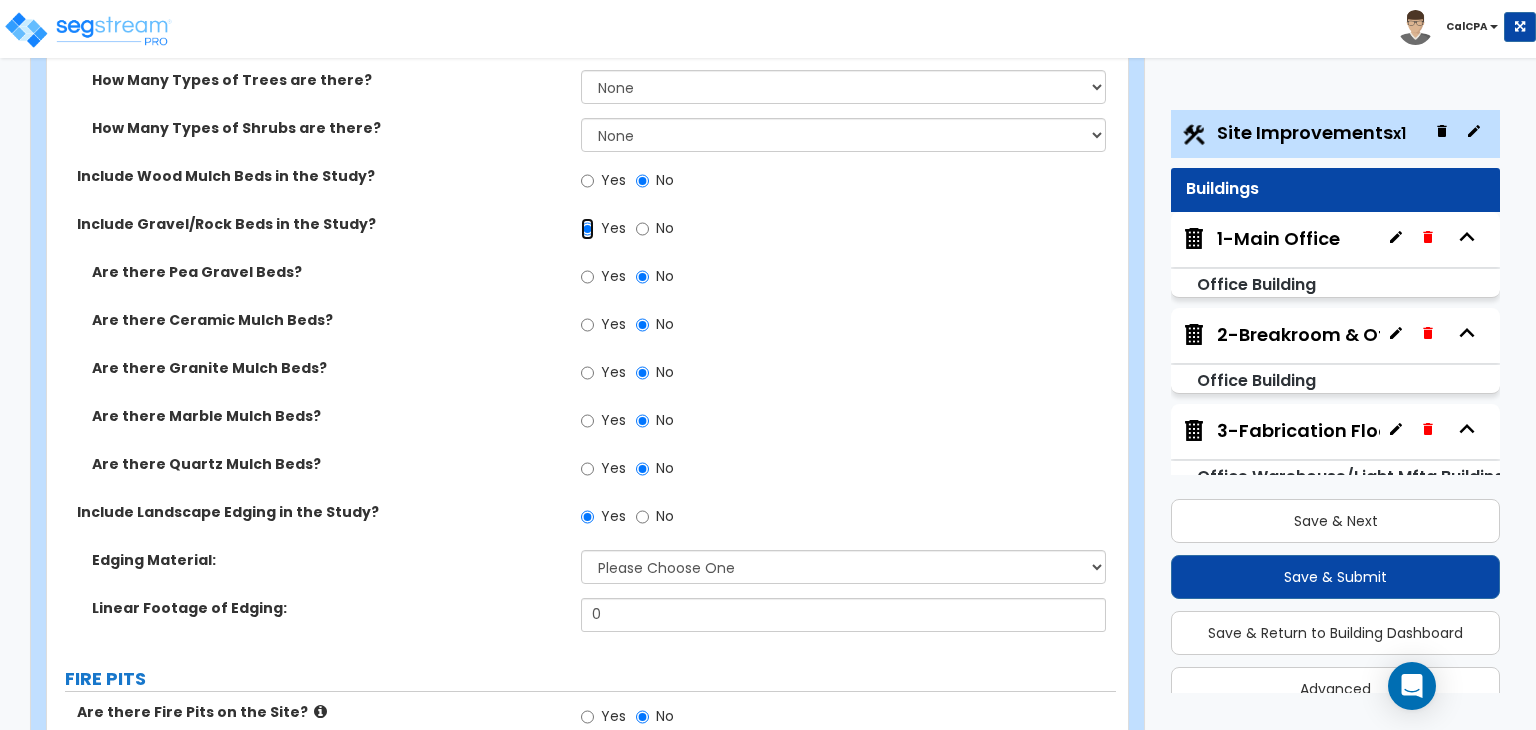 scroll, scrollTop: 4300, scrollLeft: 0, axis: vertical 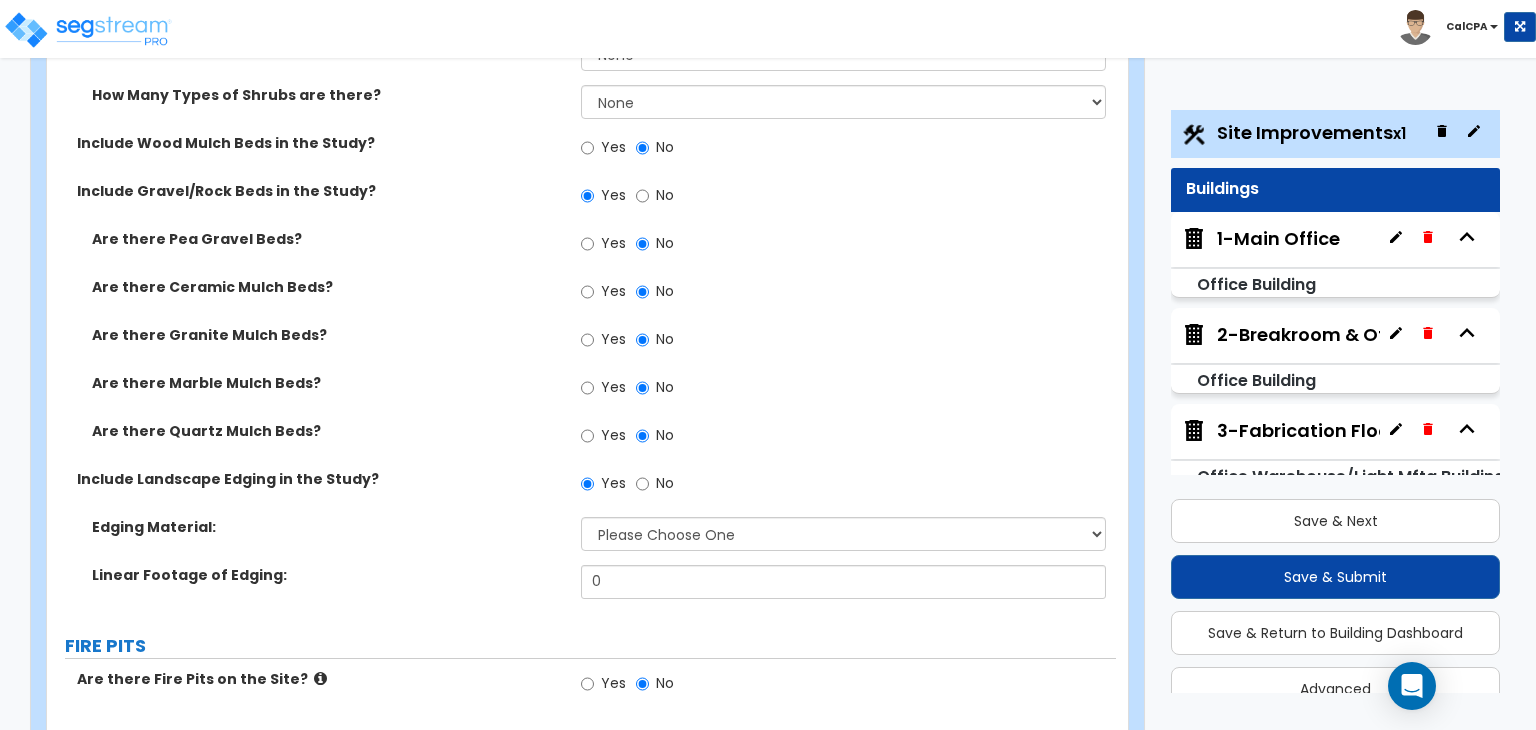 click on "Include Landscape Edging in the Study? Yes No" at bounding box center [581, 493] 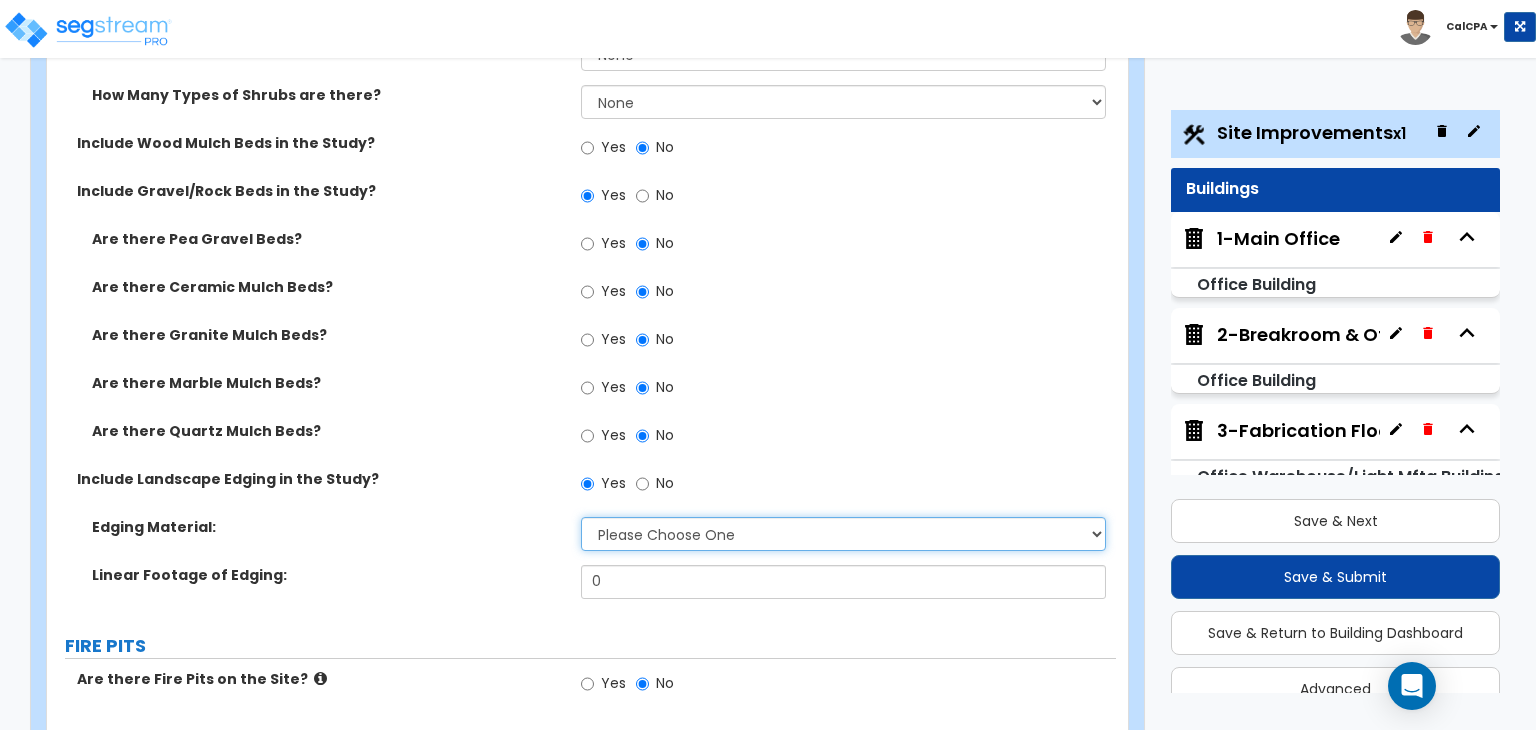 click on "Please Choose One Metal Brick Railroad Ties Concrete" at bounding box center [843, 534] 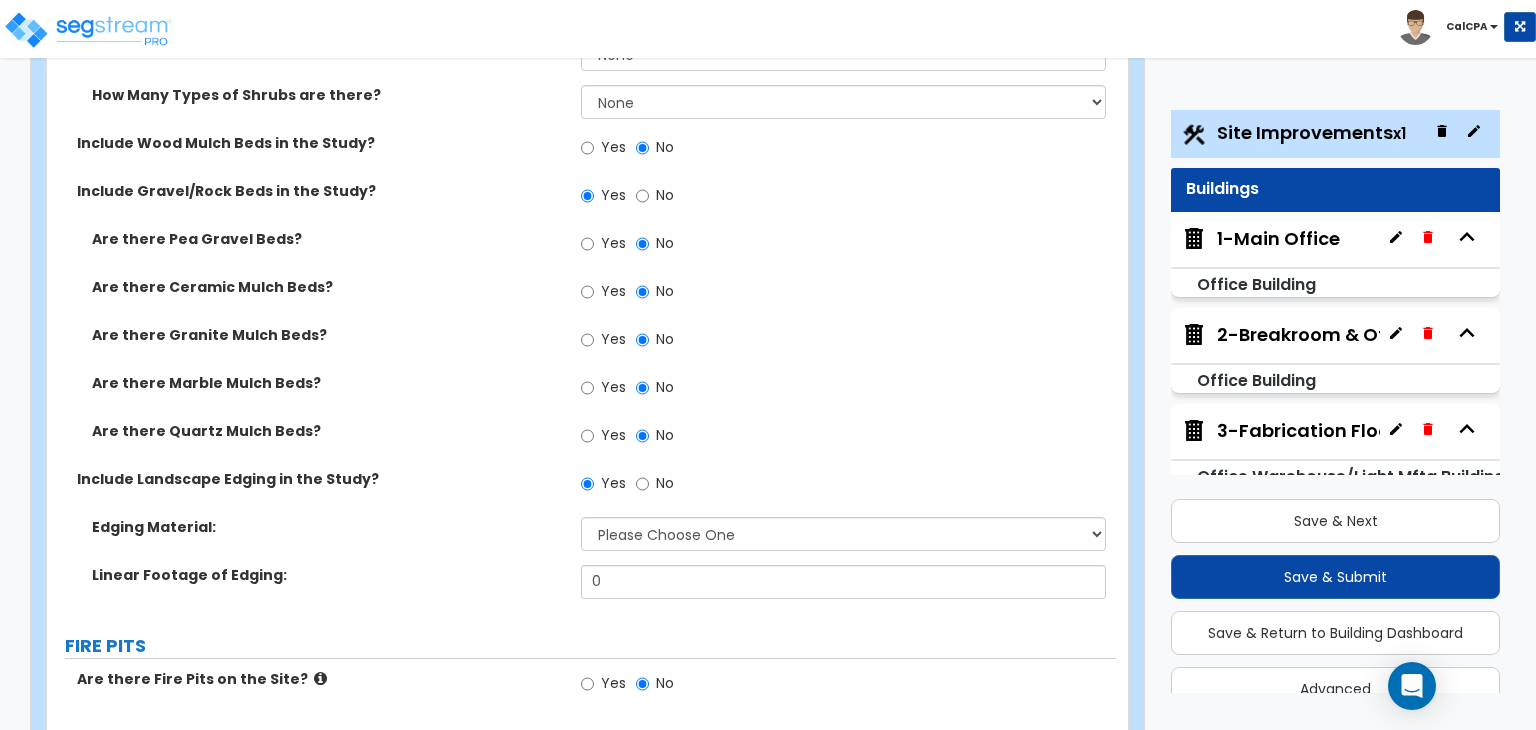 click on "Linear Footage of Edging: 0" at bounding box center (581, 589) 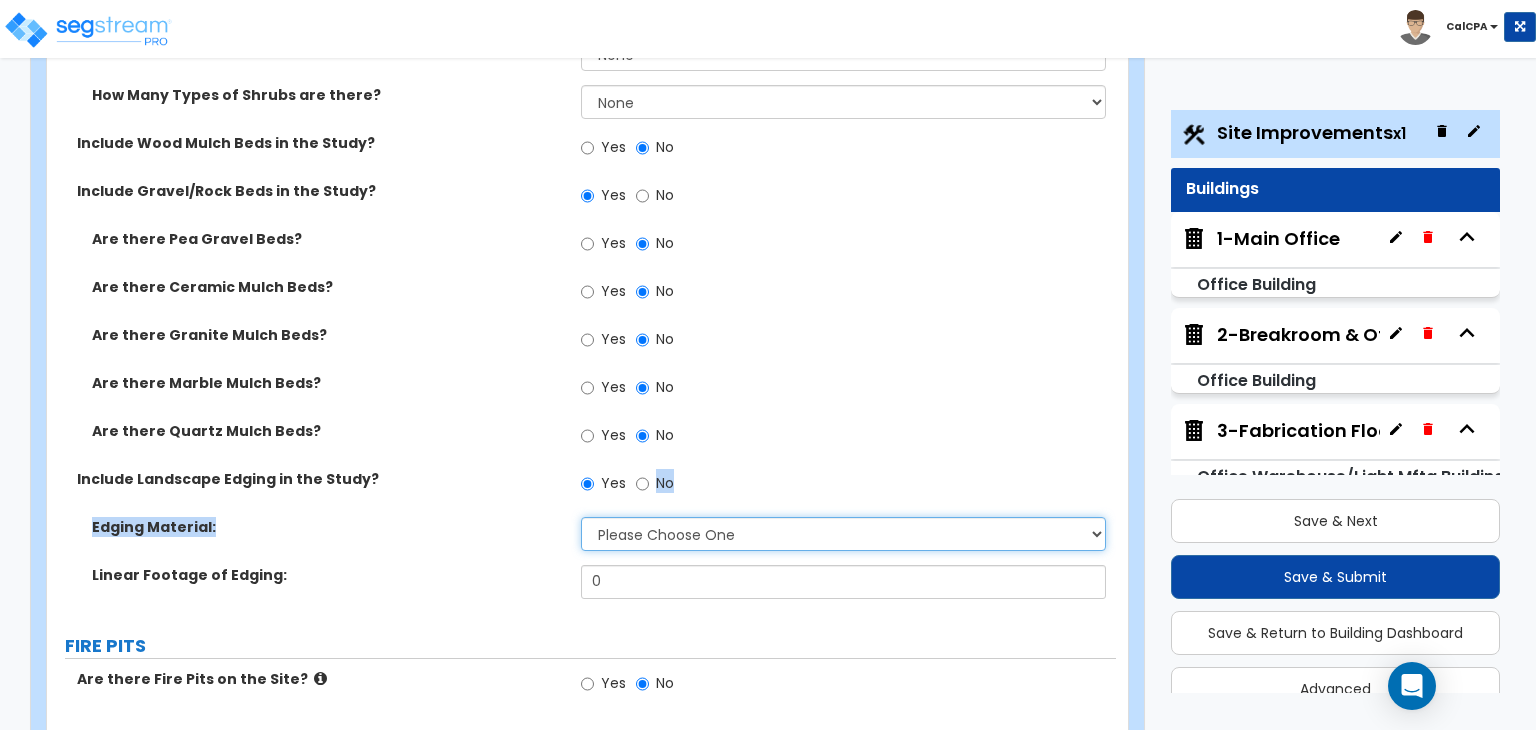click on "Please Choose One Metal Brick Railroad Ties Concrete" at bounding box center [843, 534] 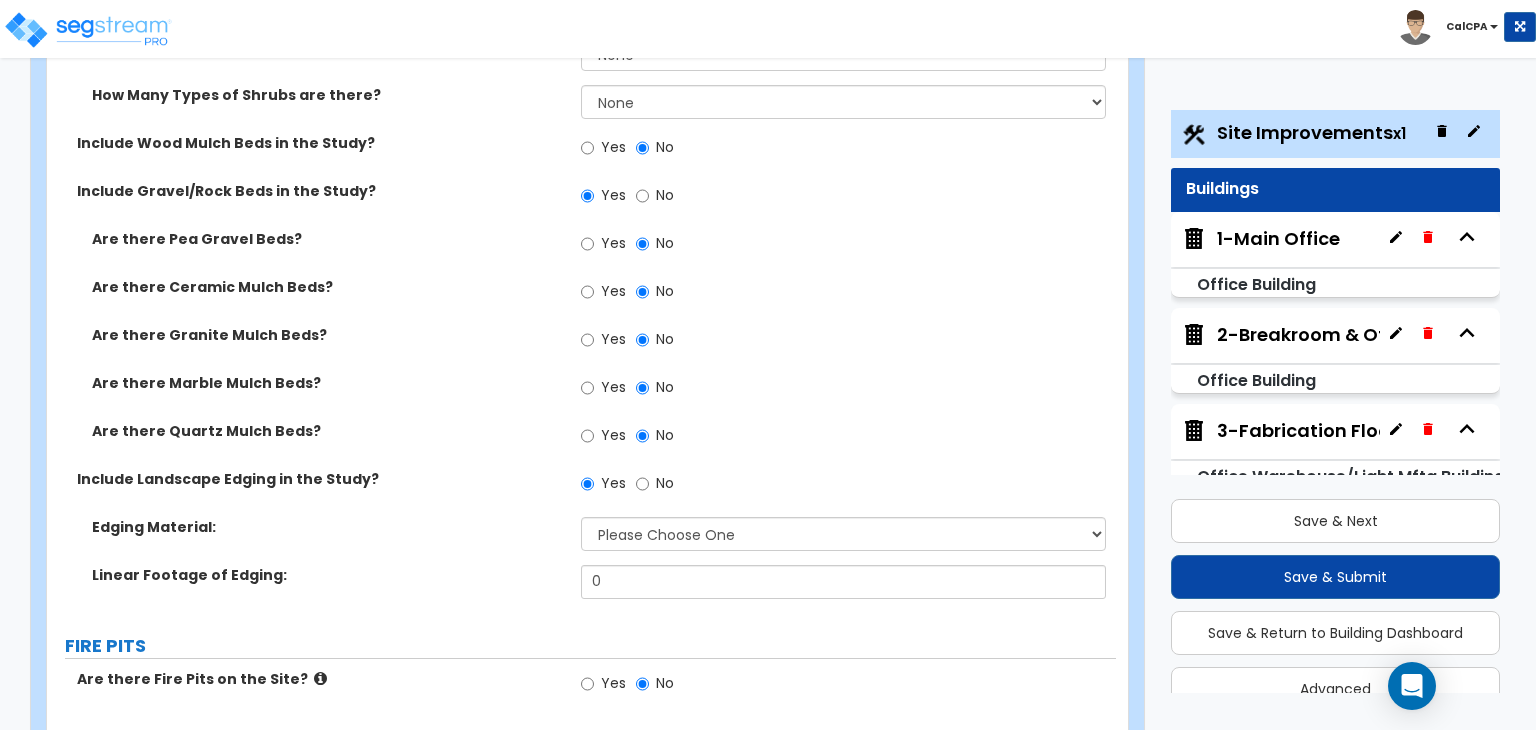 click on "Linear Footage of Edging:" at bounding box center (329, 575) 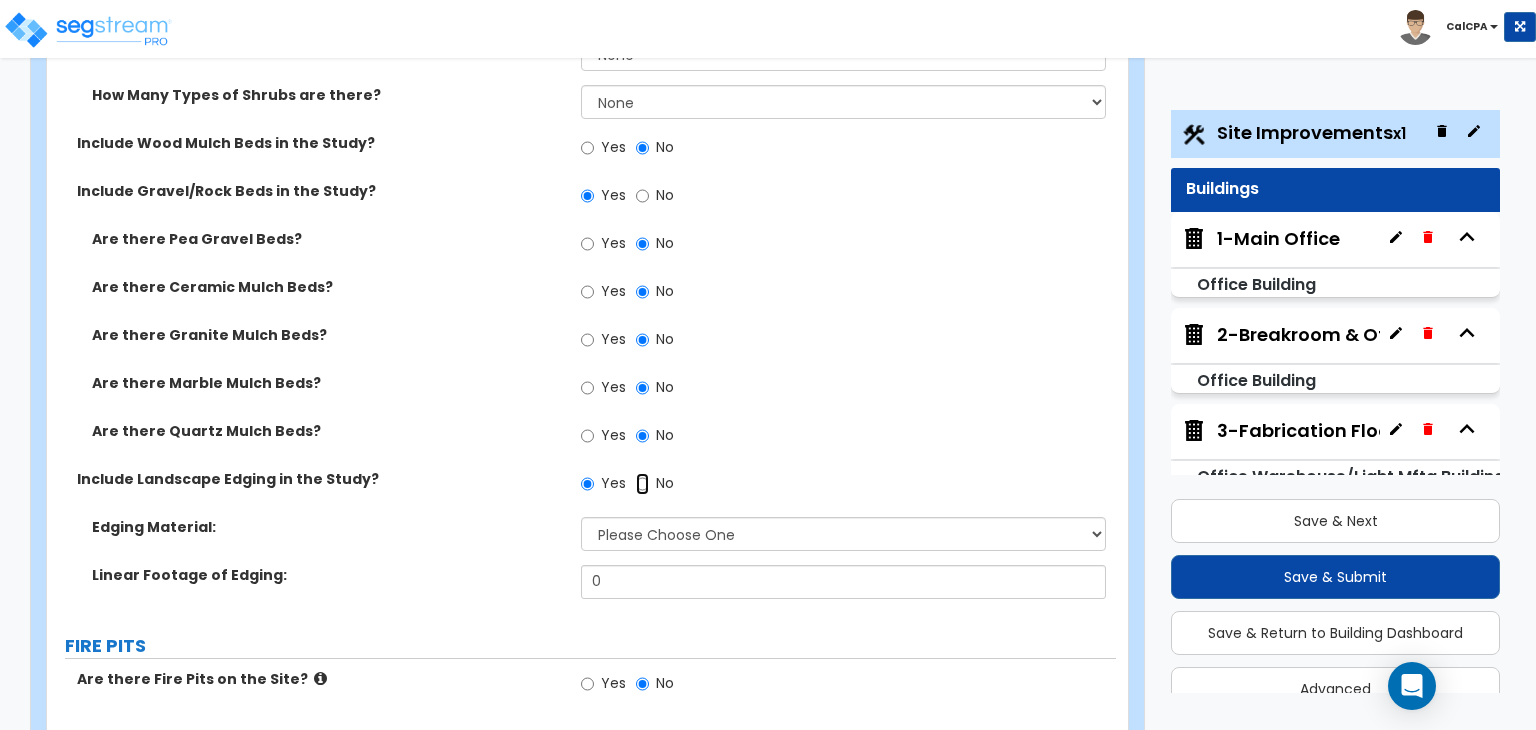 click on "No" at bounding box center (642, 484) 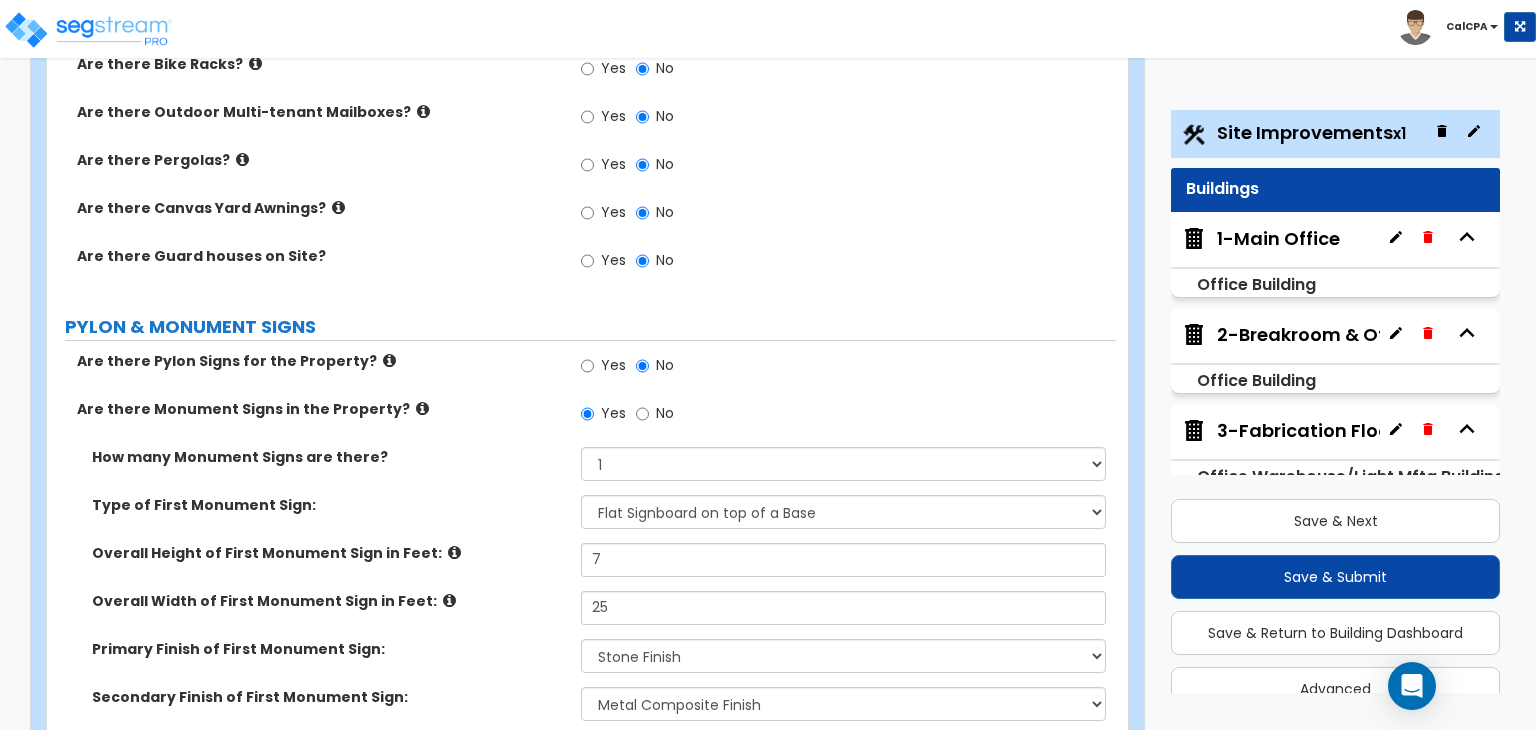 scroll, scrollTop: 5100, scrollLeft: 0, axis: vertical 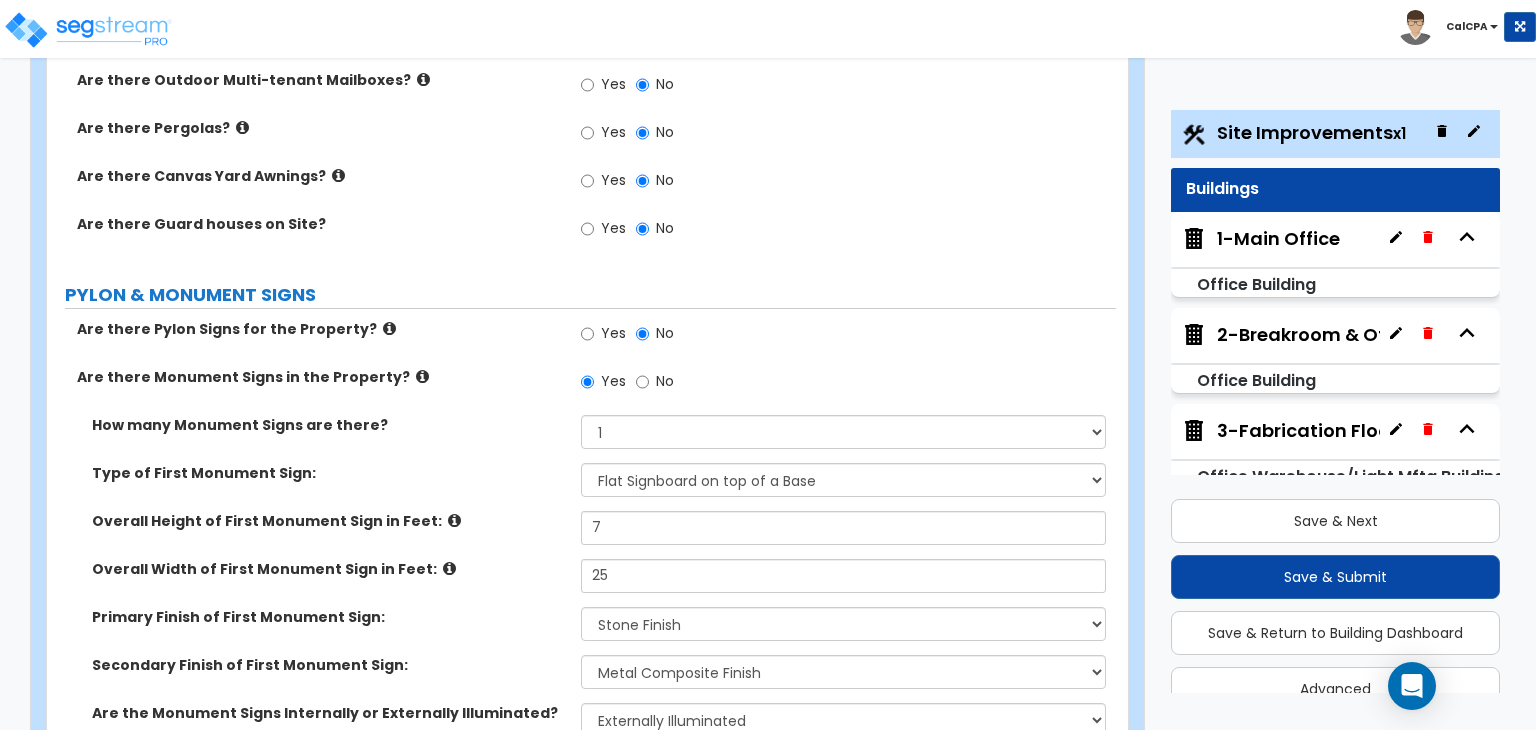 click at bounding box center (389, 328) 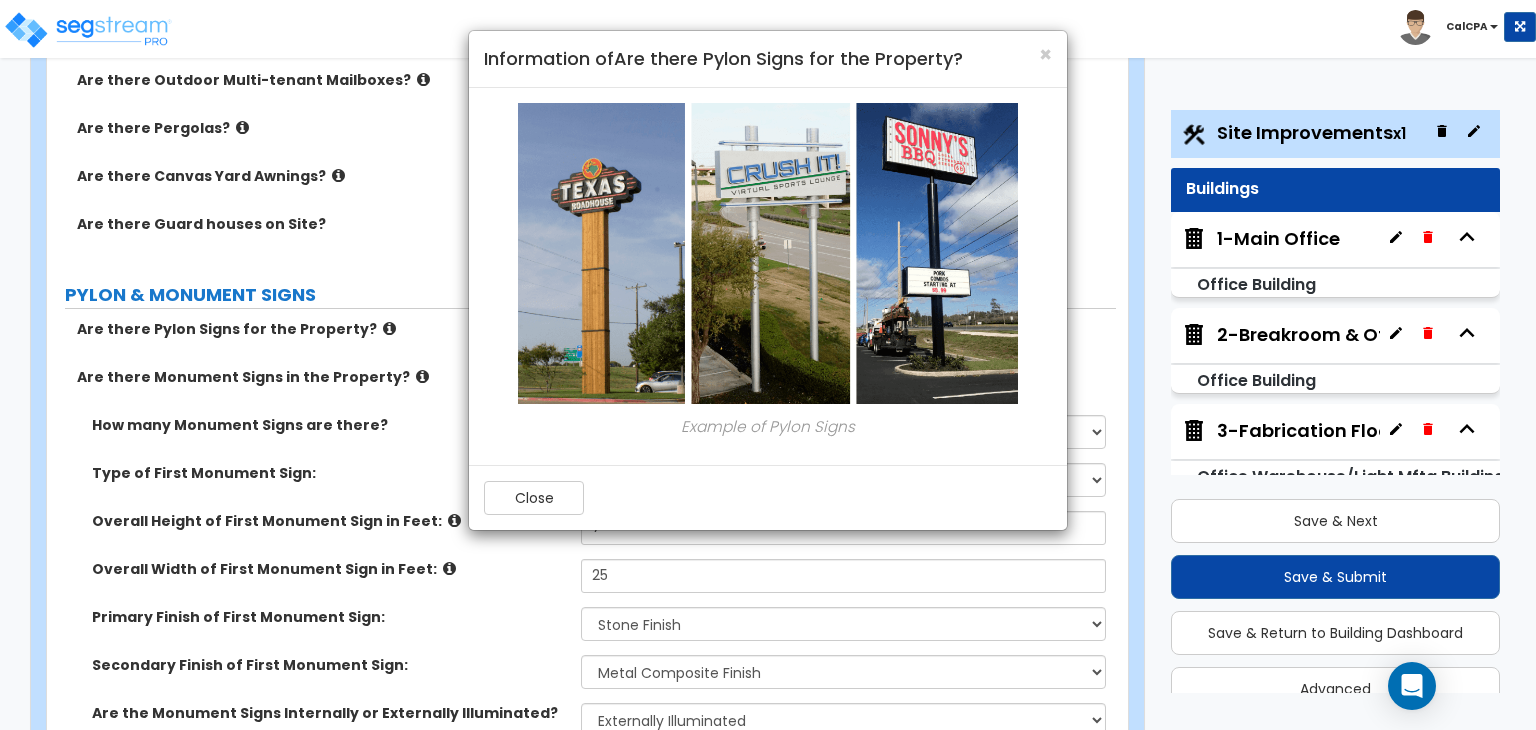click on "× Information of  Are there Pylon Signs for the Property? Example of Pylon Signs Close" at bounding box center (768, 365) 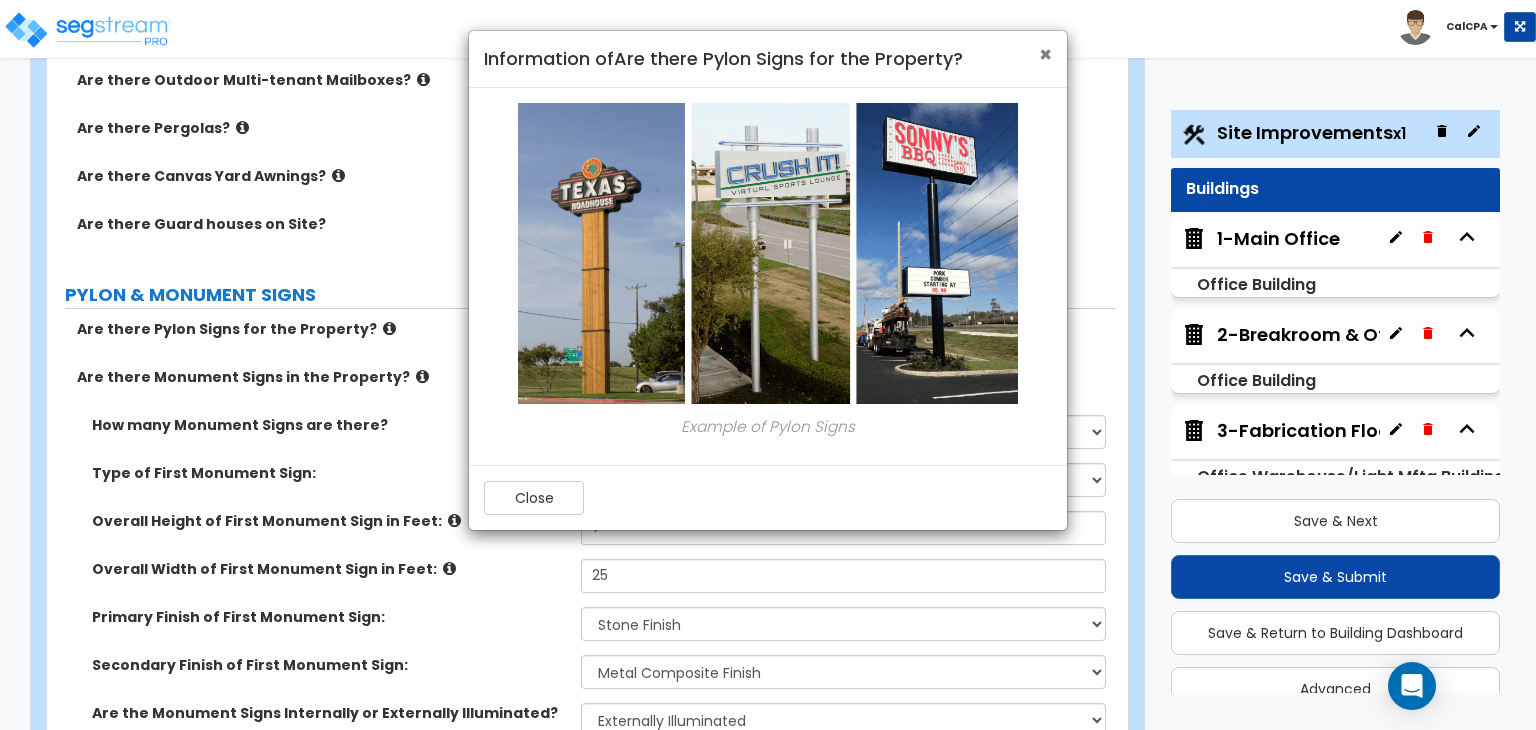 click on "×" at bounding box center (1045, 54) 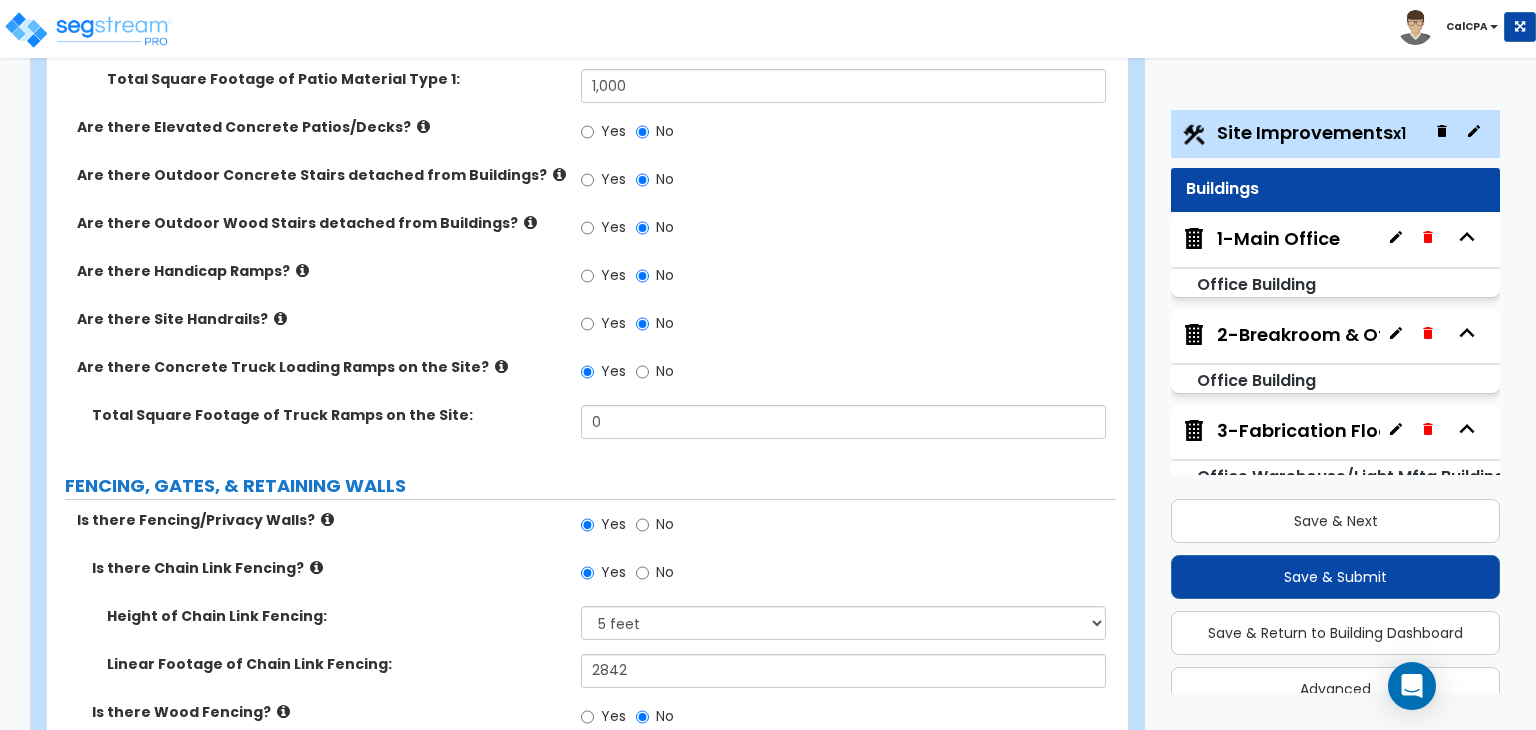 scroll, scrollTop: 2231, scrollLeft: 0, axis: vertical 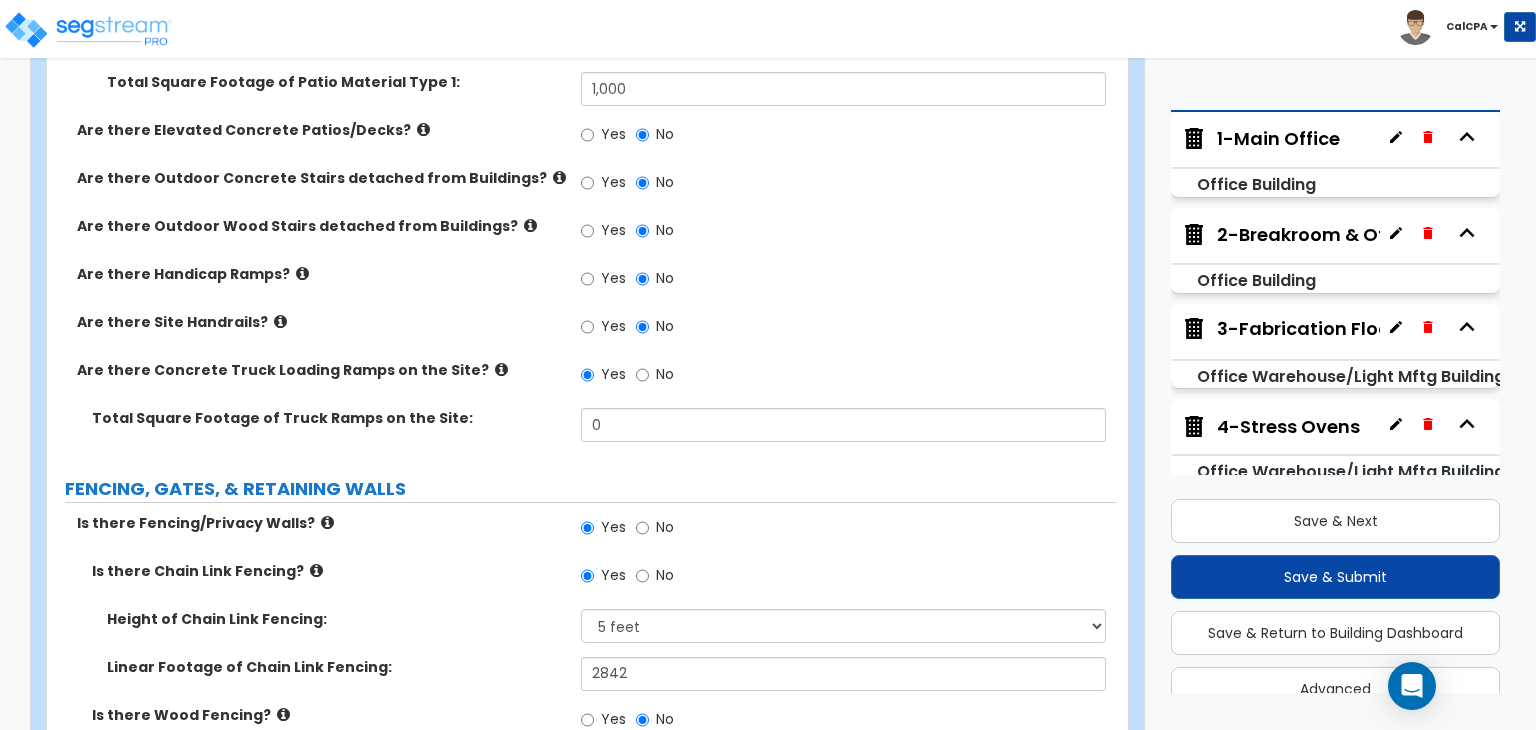 click on "Office Warehouse/Light Mftg Building" at bounding box center [1351, 376] 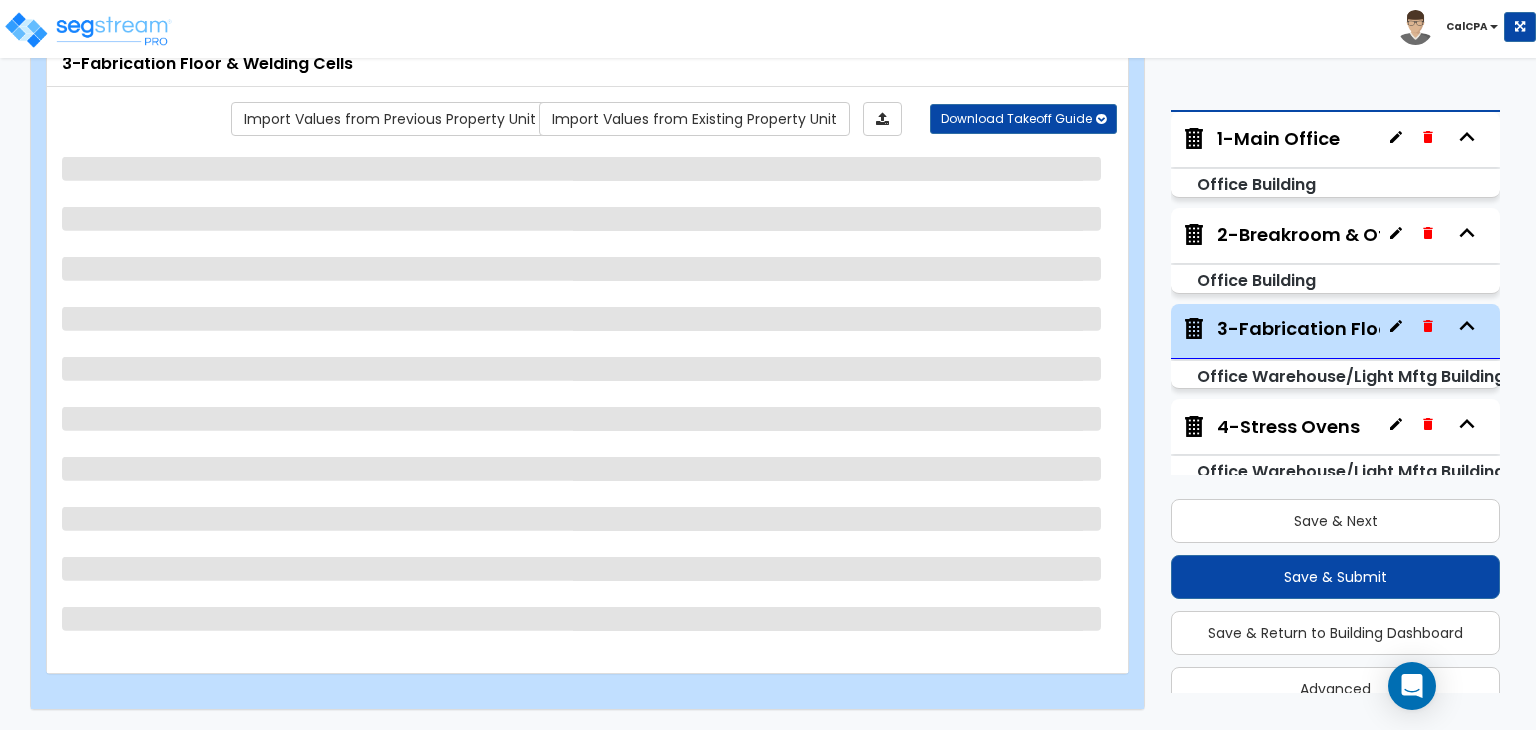 scroll, scrollTop: 130, scrollLeft: 0, axis: vertical 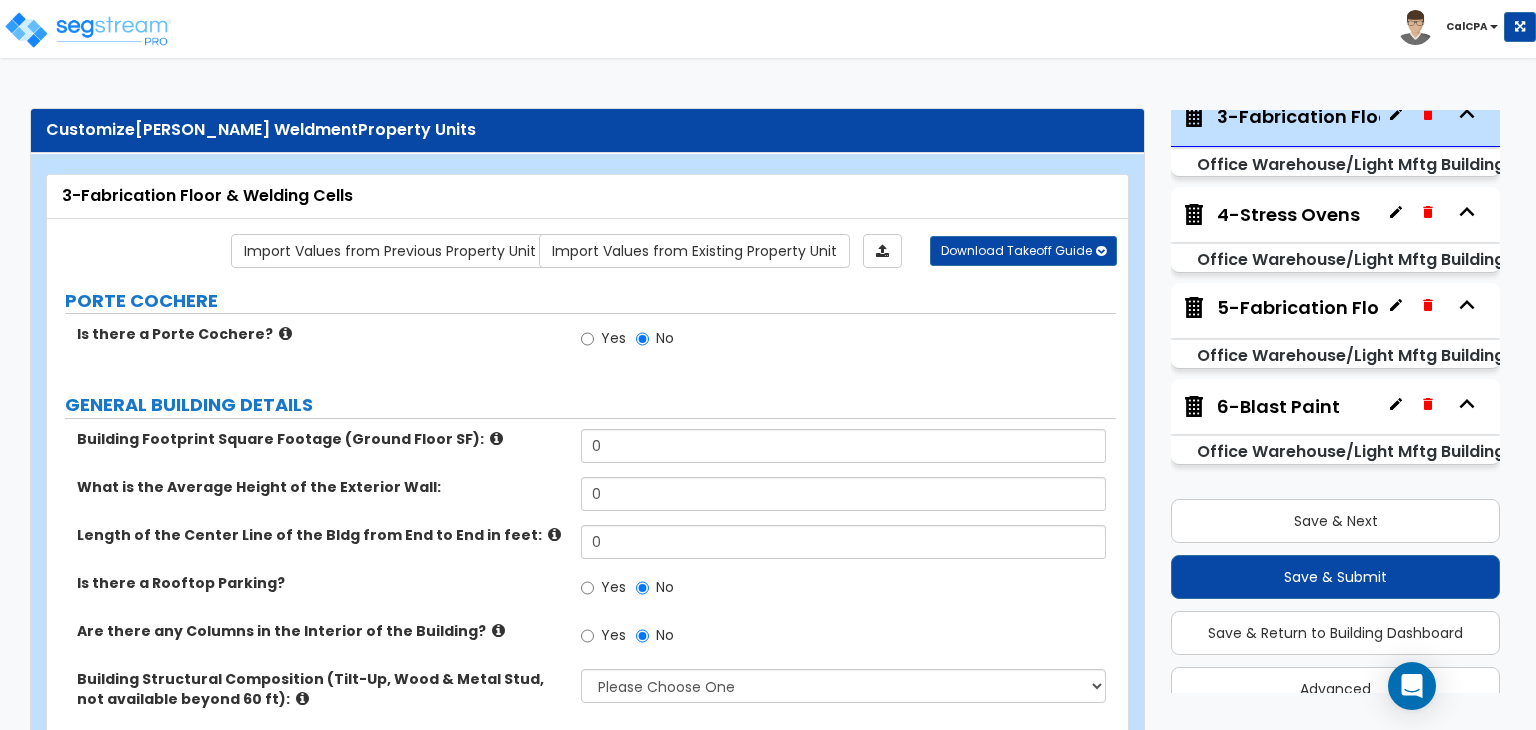 click on "5-Fabrication Floor" at bounding box center (1307, 308) 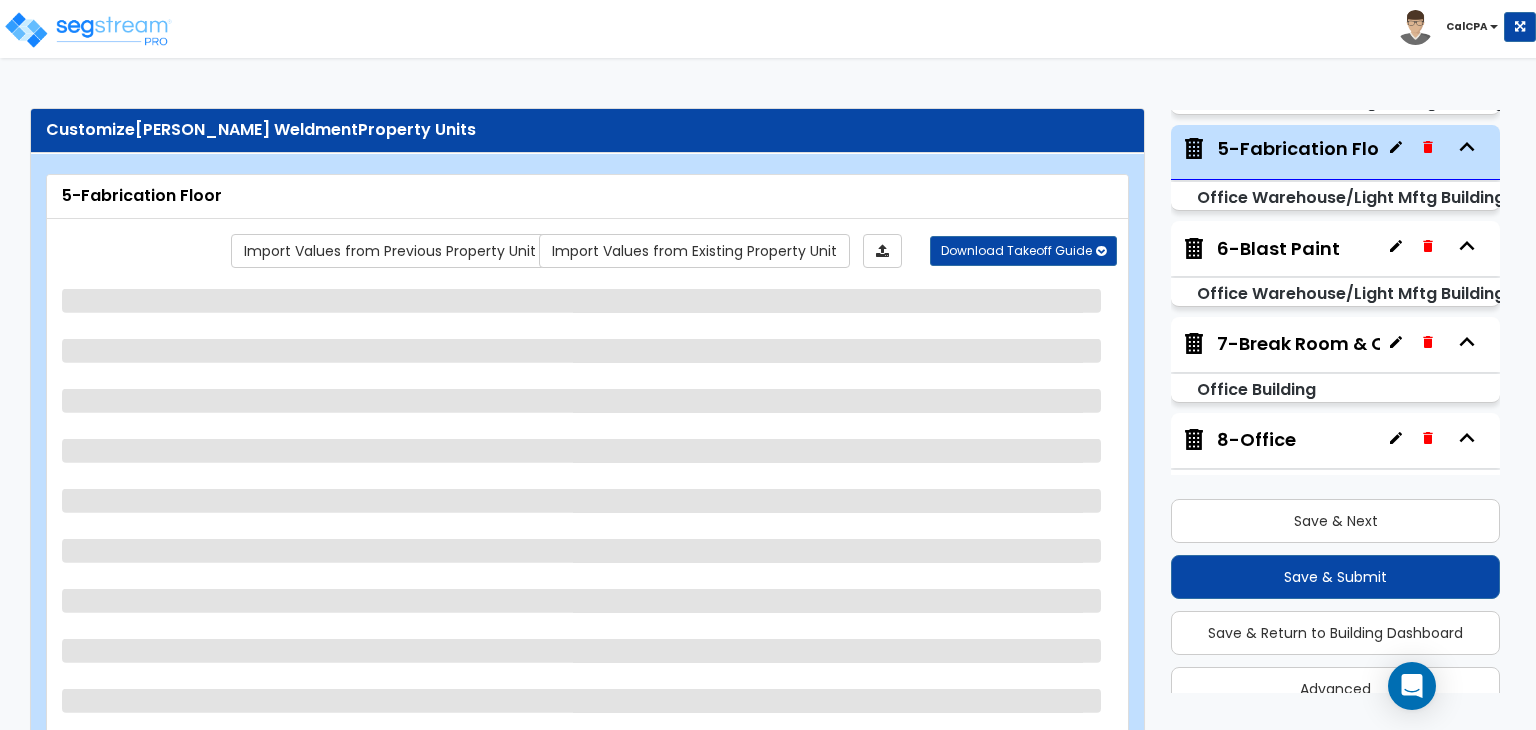 scroll, scrollTop: 484, scrollLeft: 0, axis: vertical 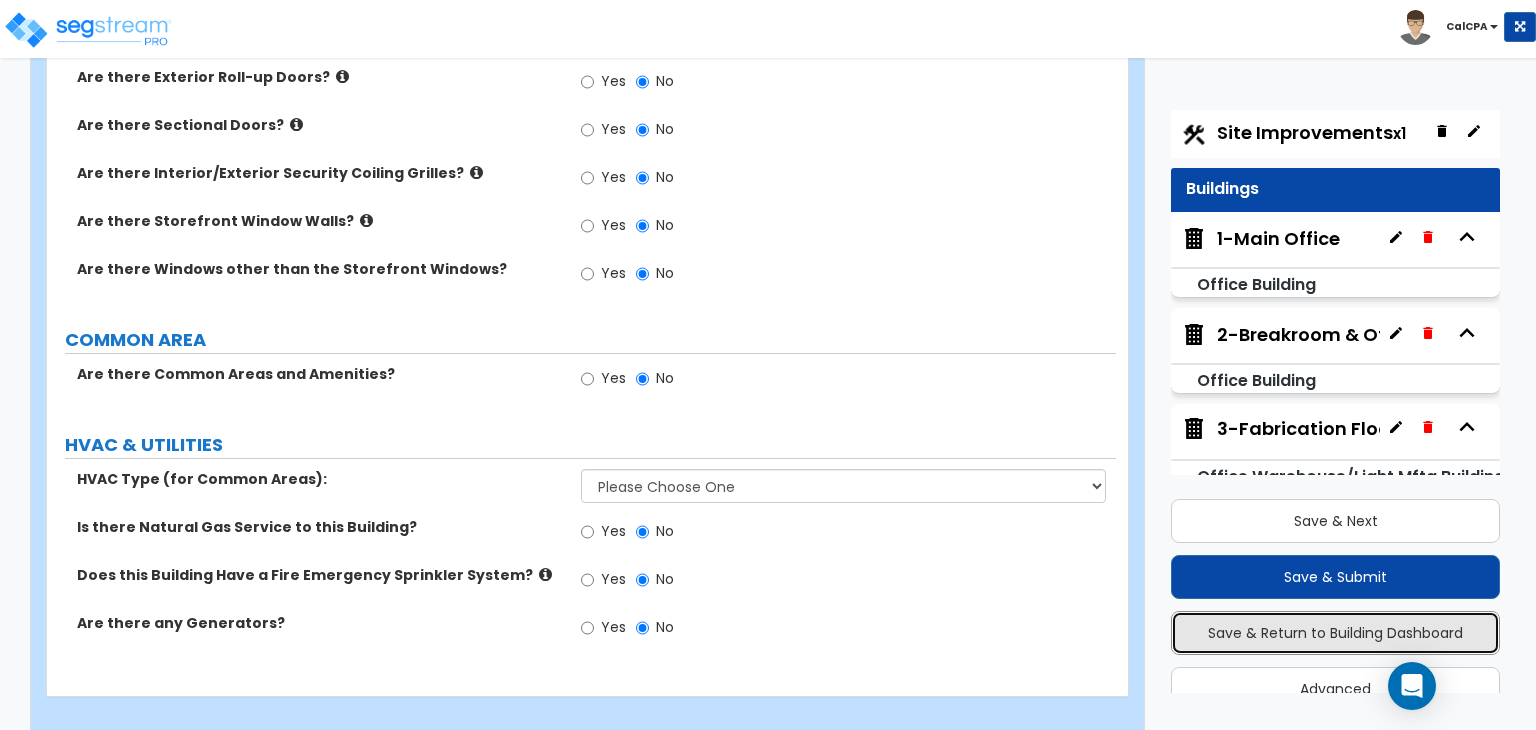 click on "Save & Return to Building Dashboard" at bounding box center (1335, 633) 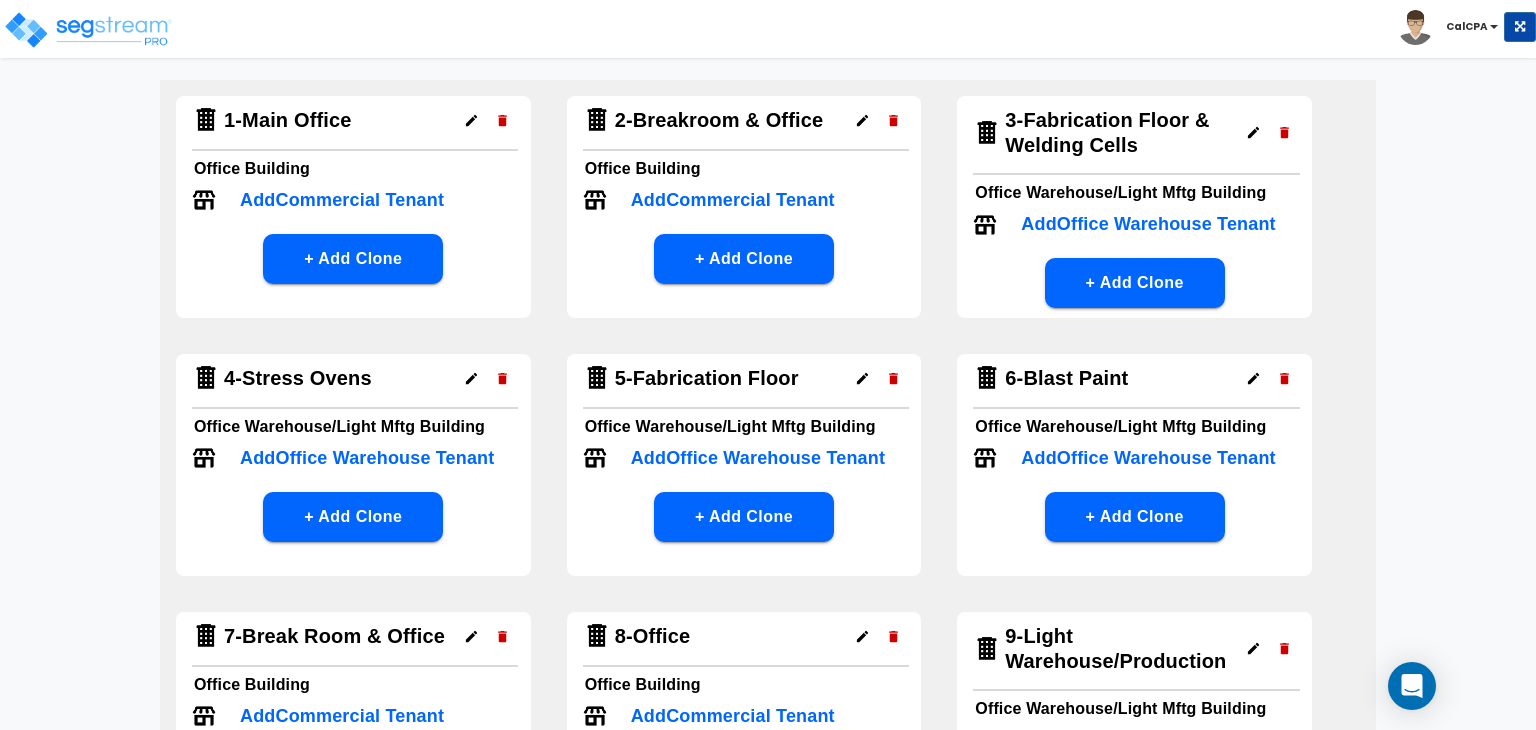 scroll, scrollTop: 72, scrollLeft: 0, axis: vertical 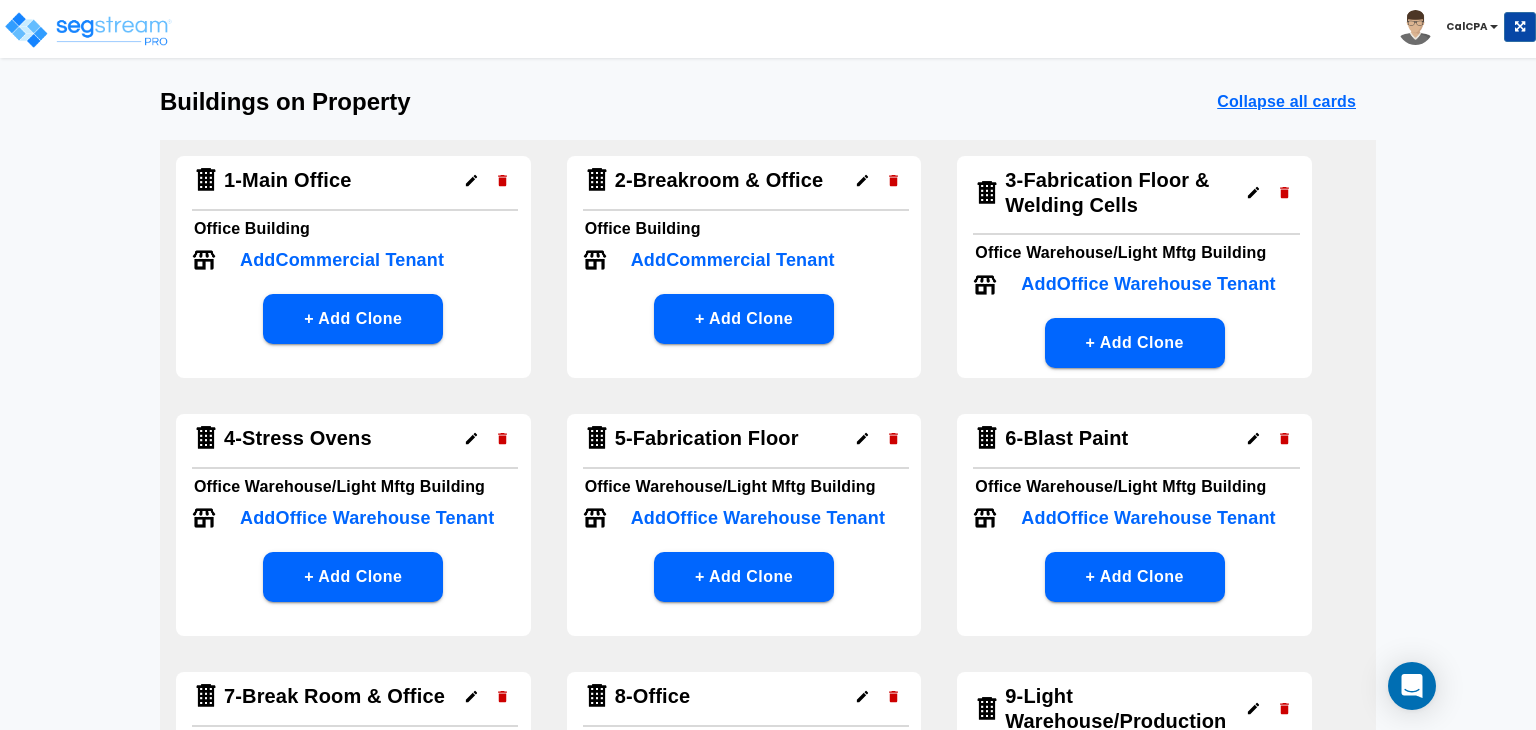 click on "Add  Commercial Tenant" at bounding box center (342, 260) 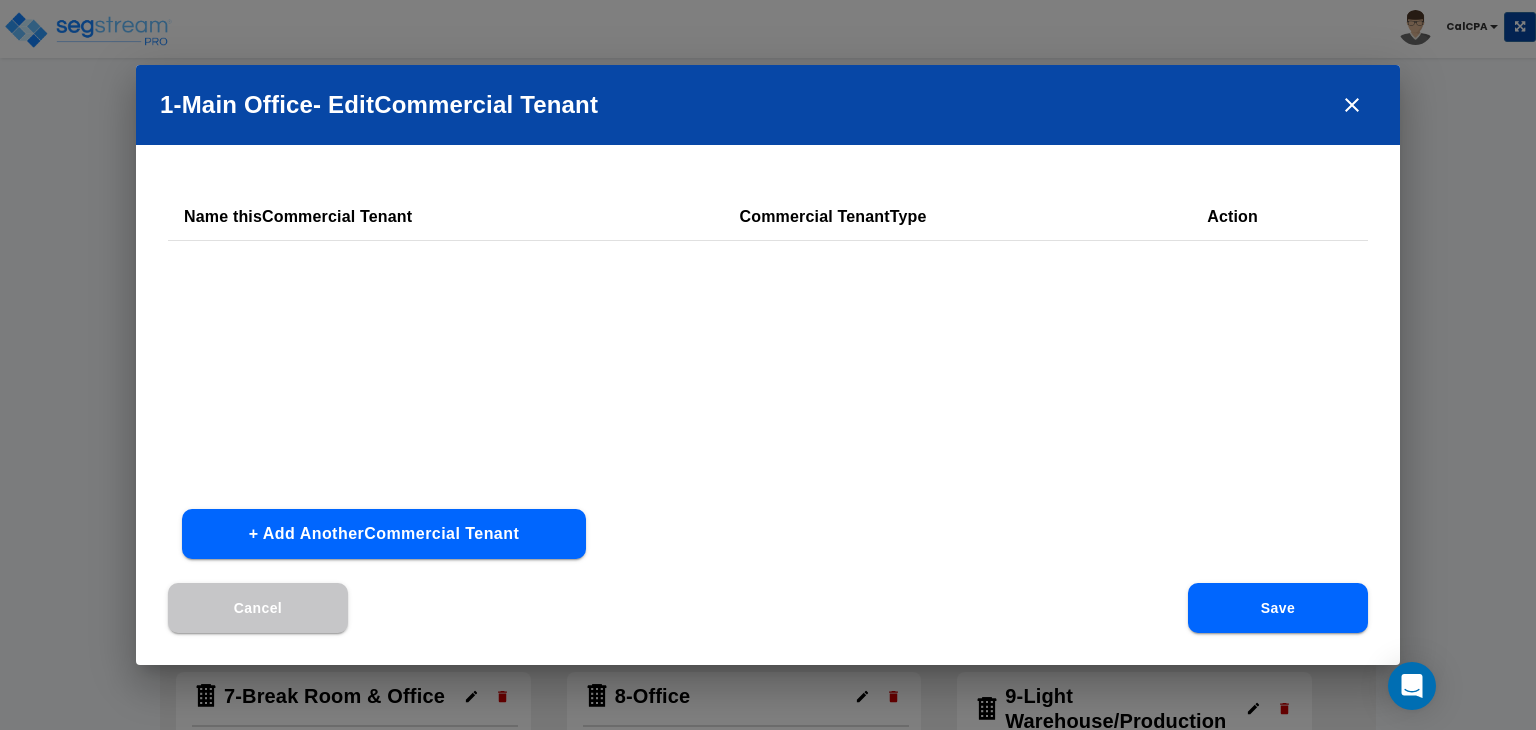 click on "+ Add Another  Commercial Tenant" at bounding box center [384, 534] 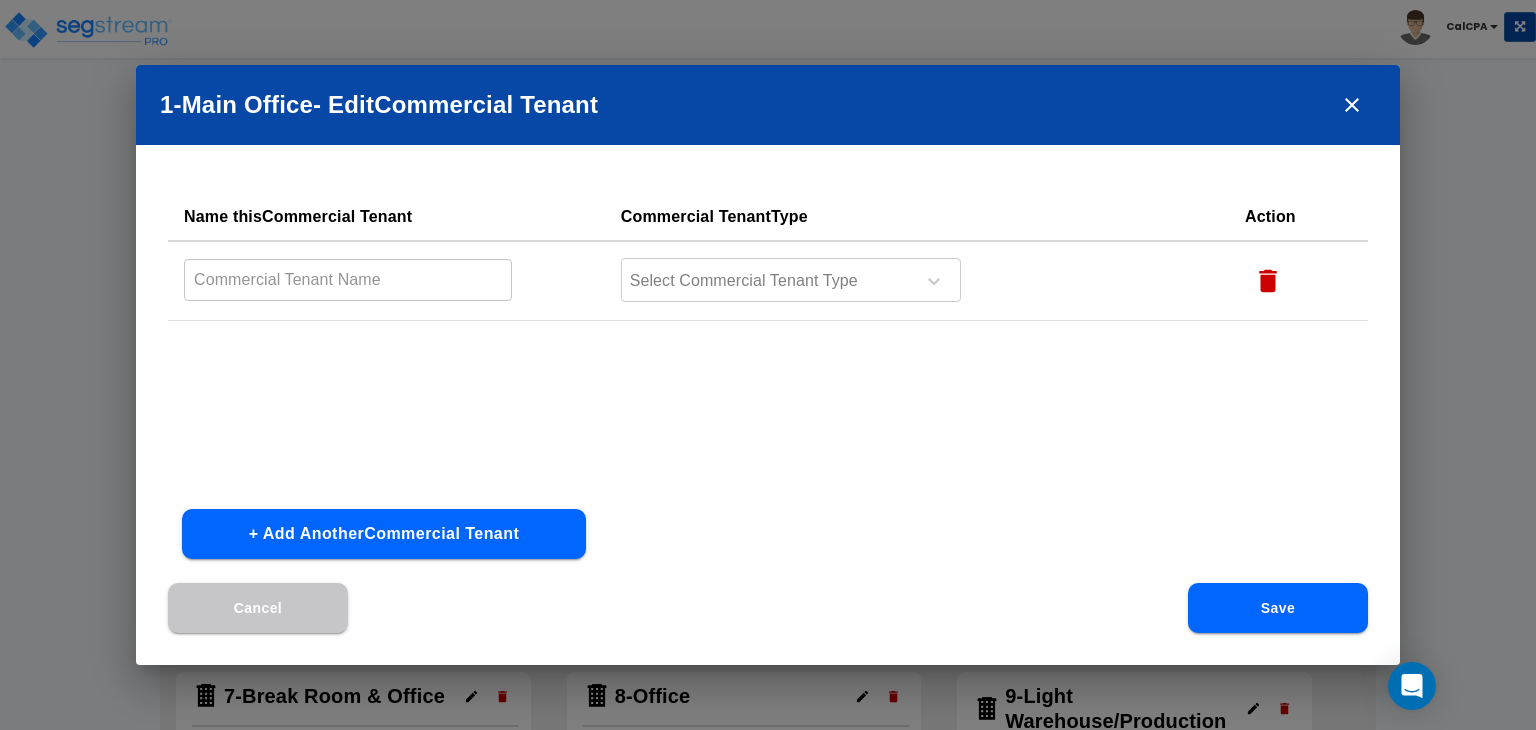 click at bounding box center (348, 279) 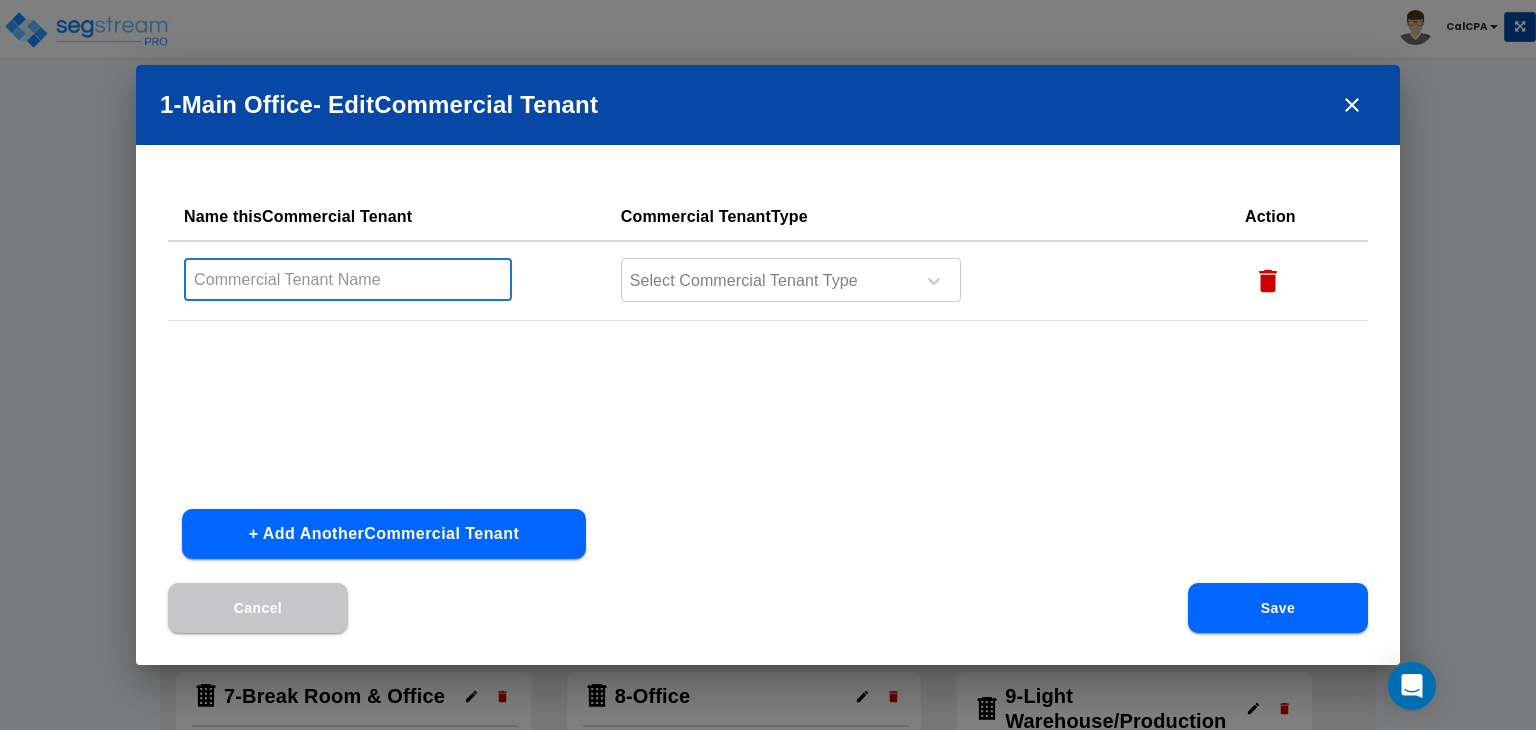 type on "Main Building v2" 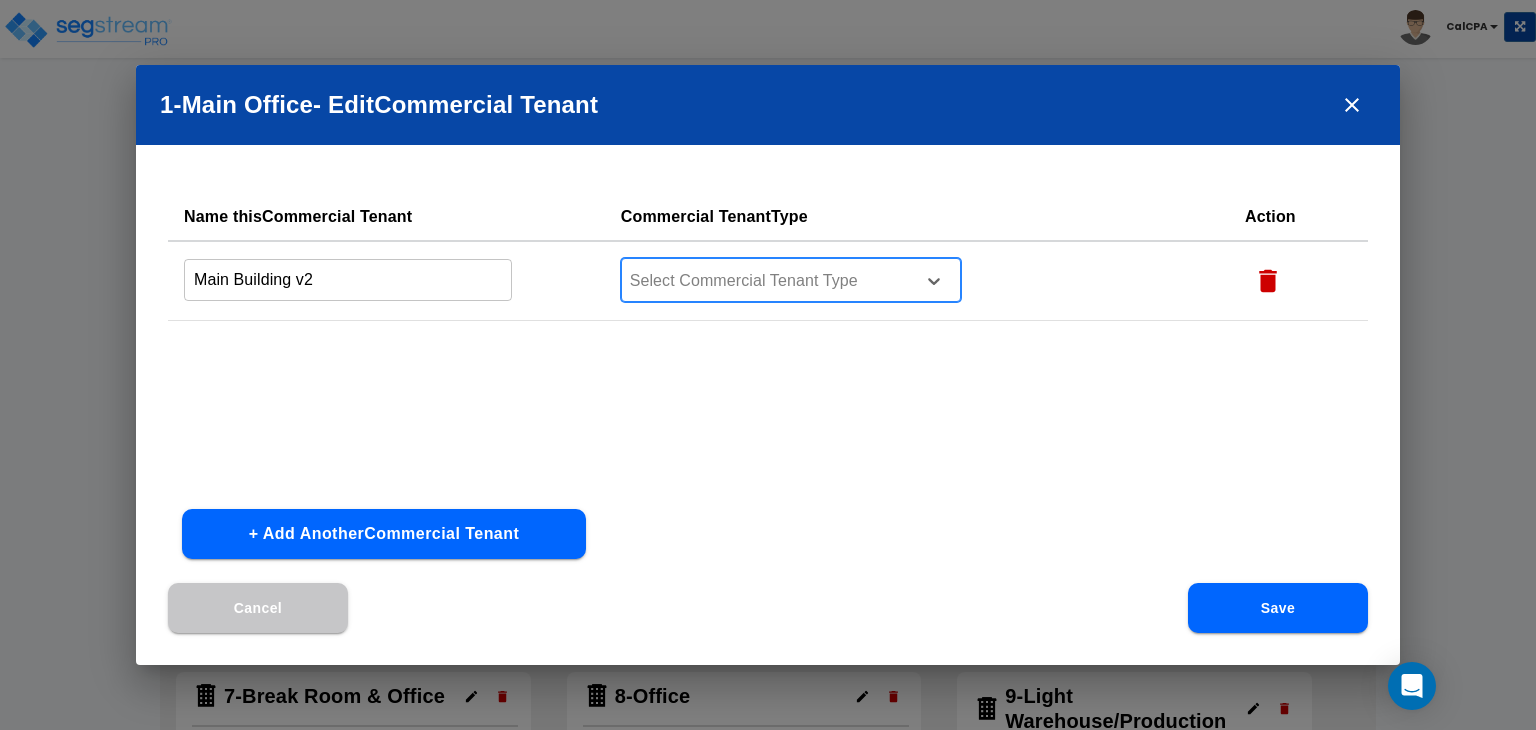 click 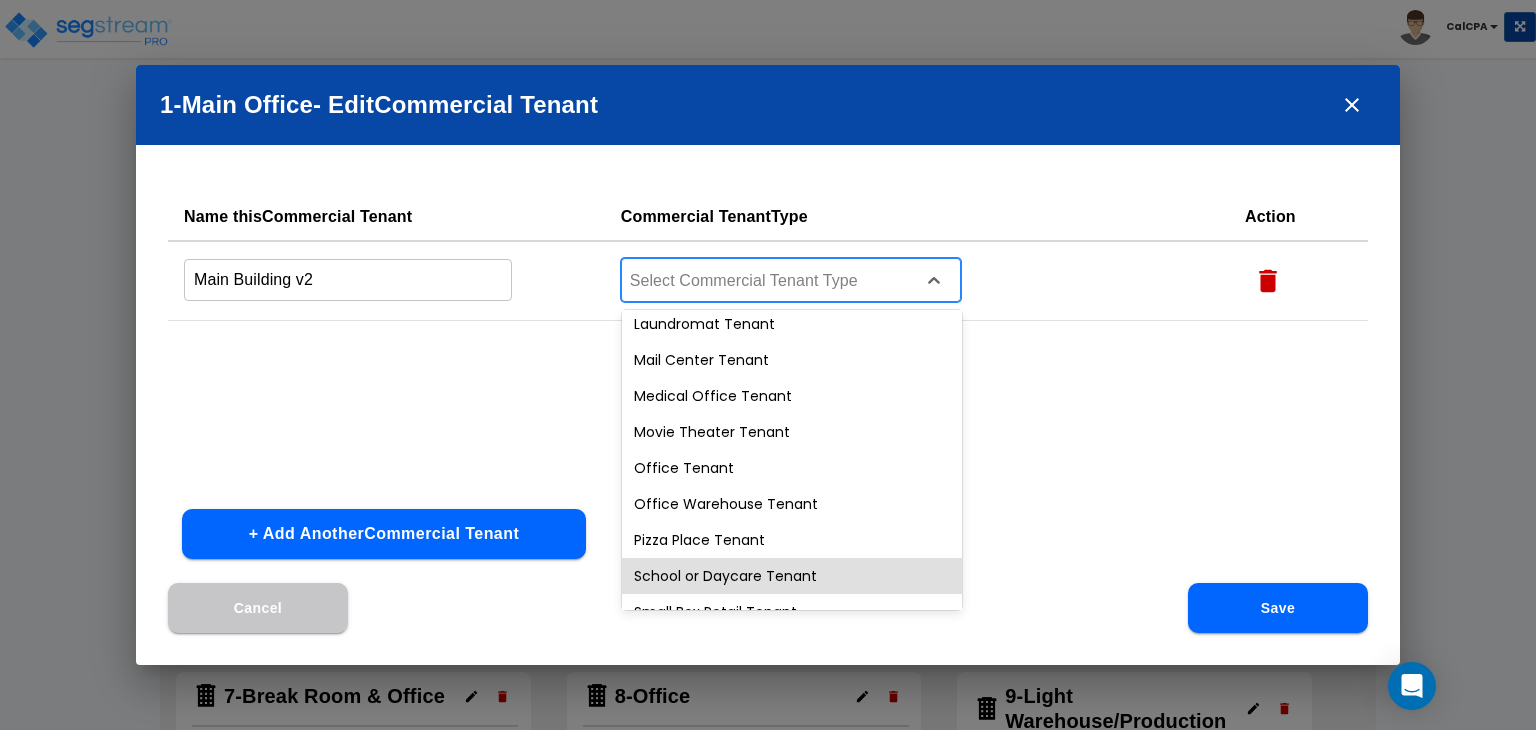 scroll, scrollTop: 616, scrollLeft: 0, axis: vertical 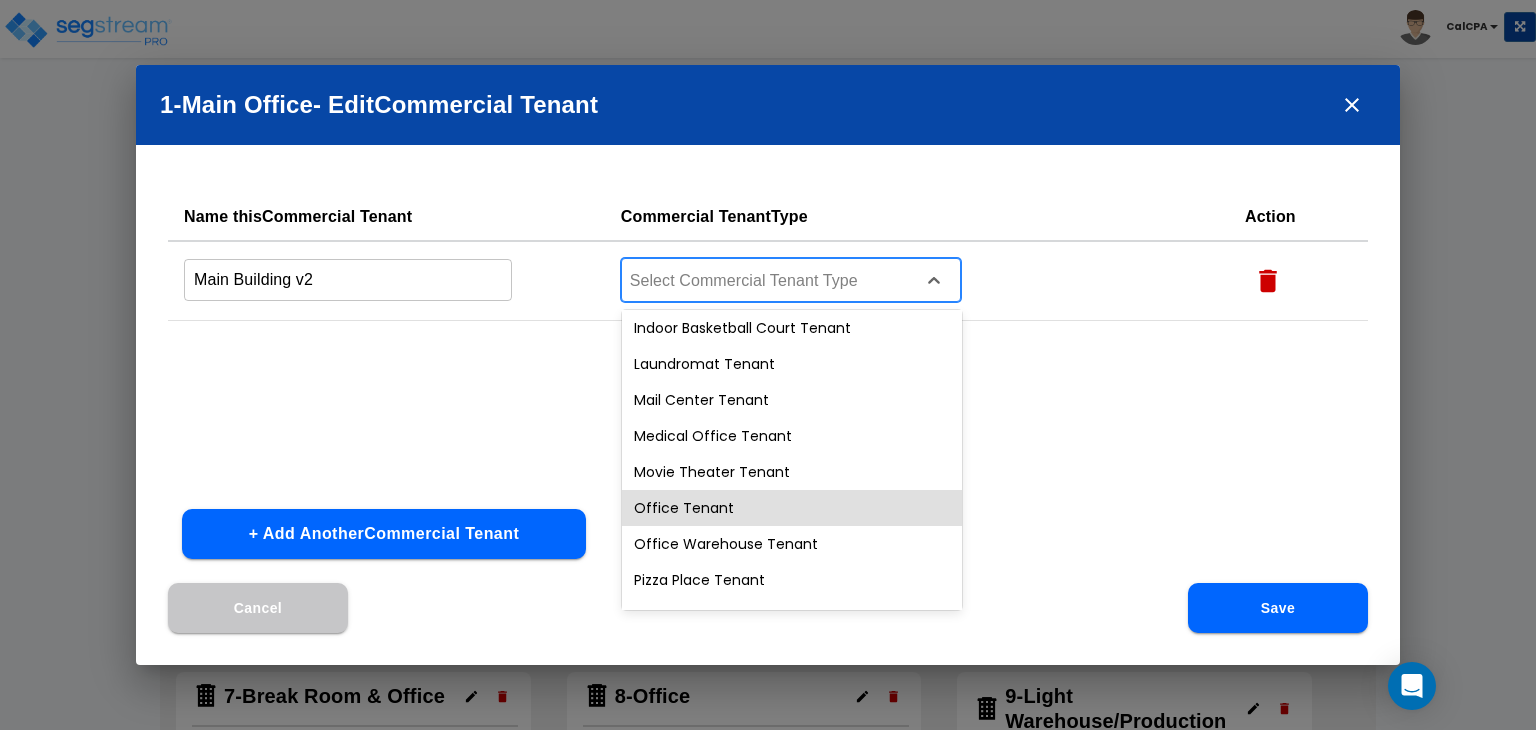 click on "Office Tenant" at bounding box center [792, 508] 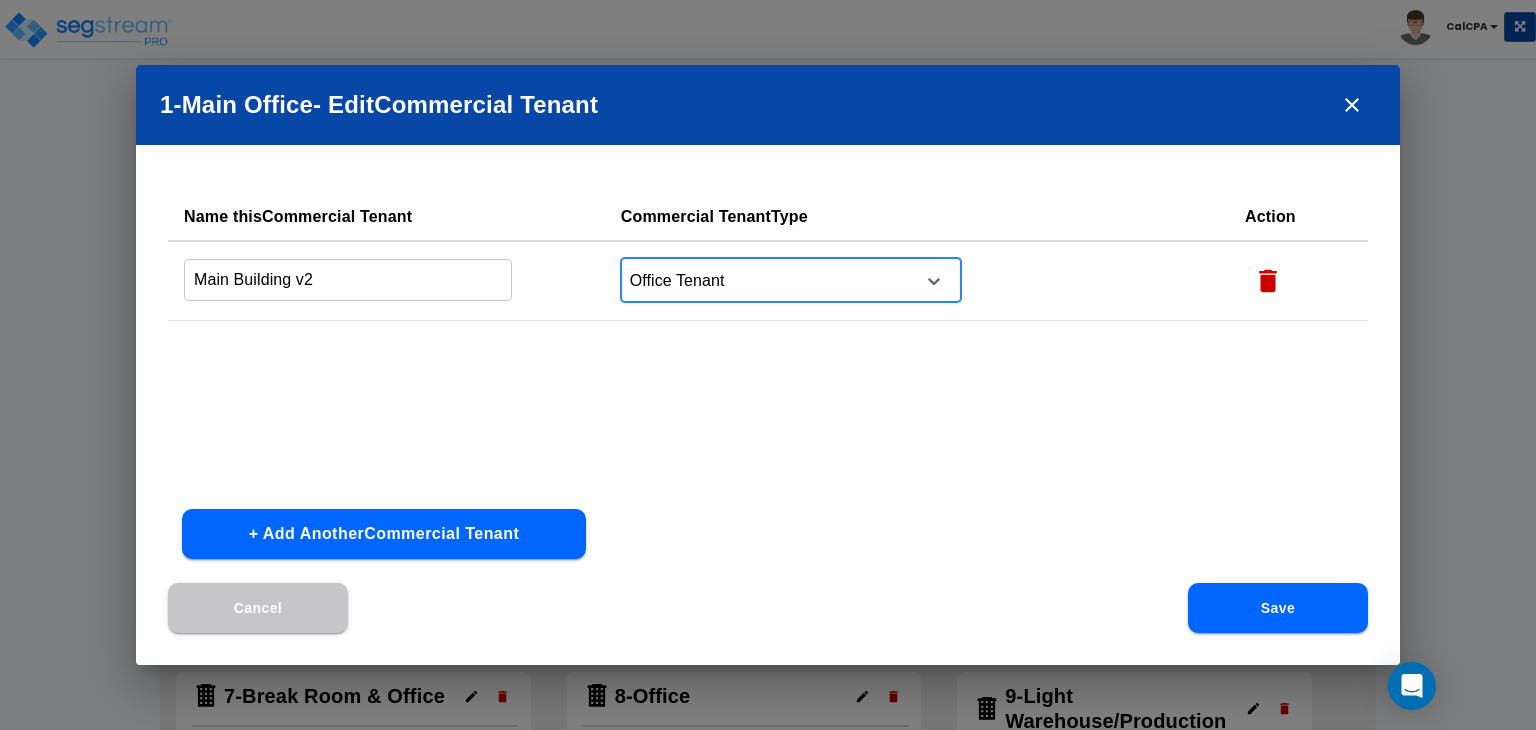 click on "Save" at bounding box center [1278, 608] 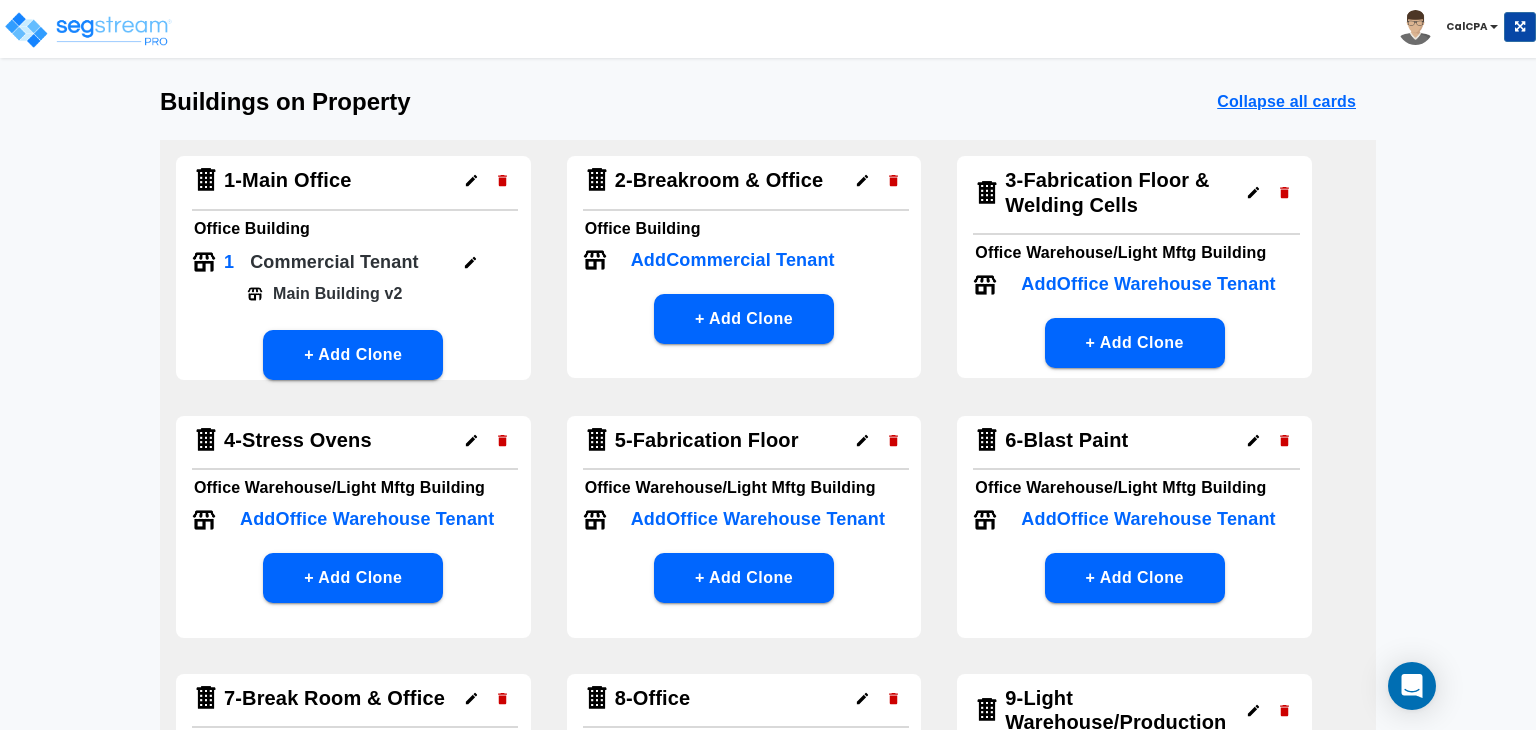 click on "Add  Commercial Tenant" at bounding box center (733, 260) 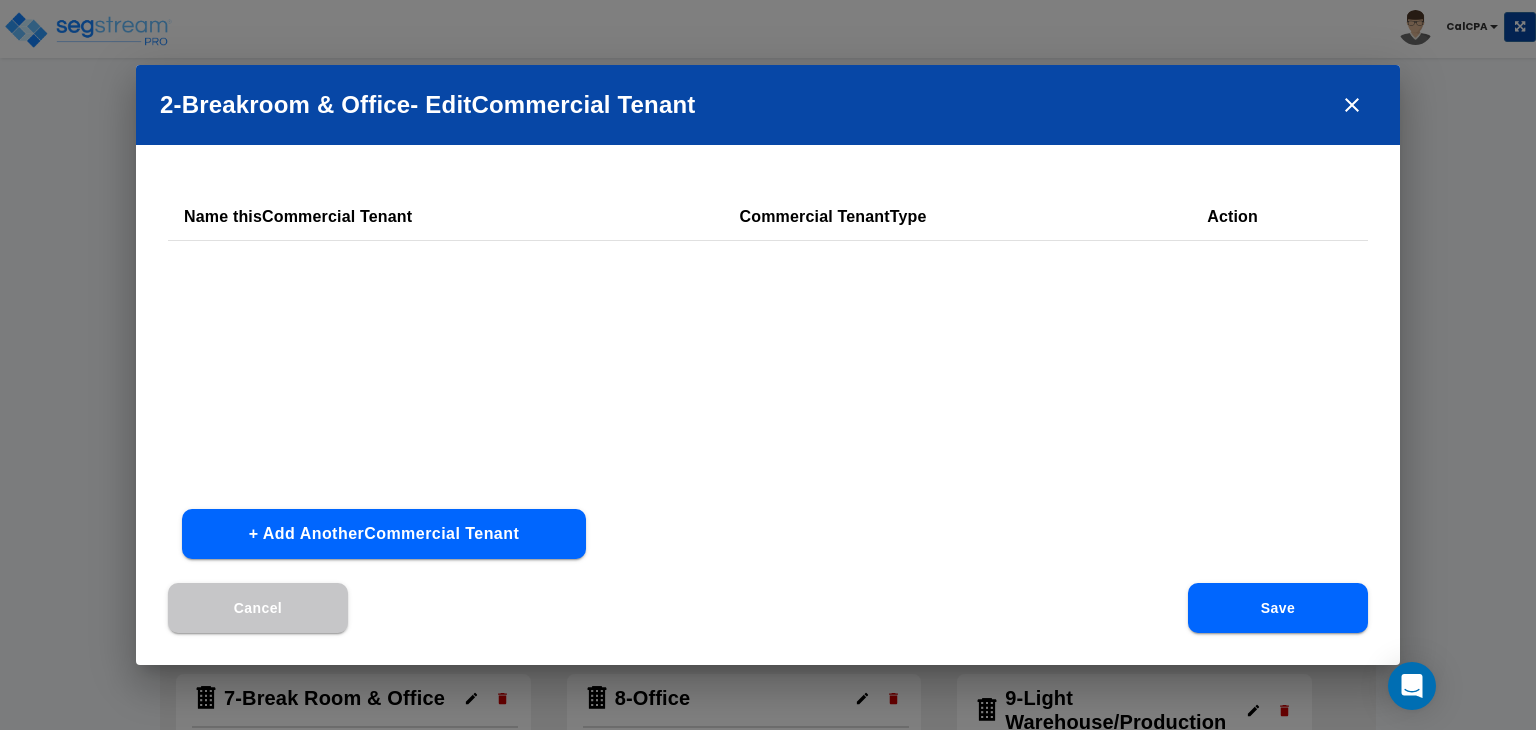 click on "+ Add Another  Commercial Tenant" at bounding box center (384, 534) 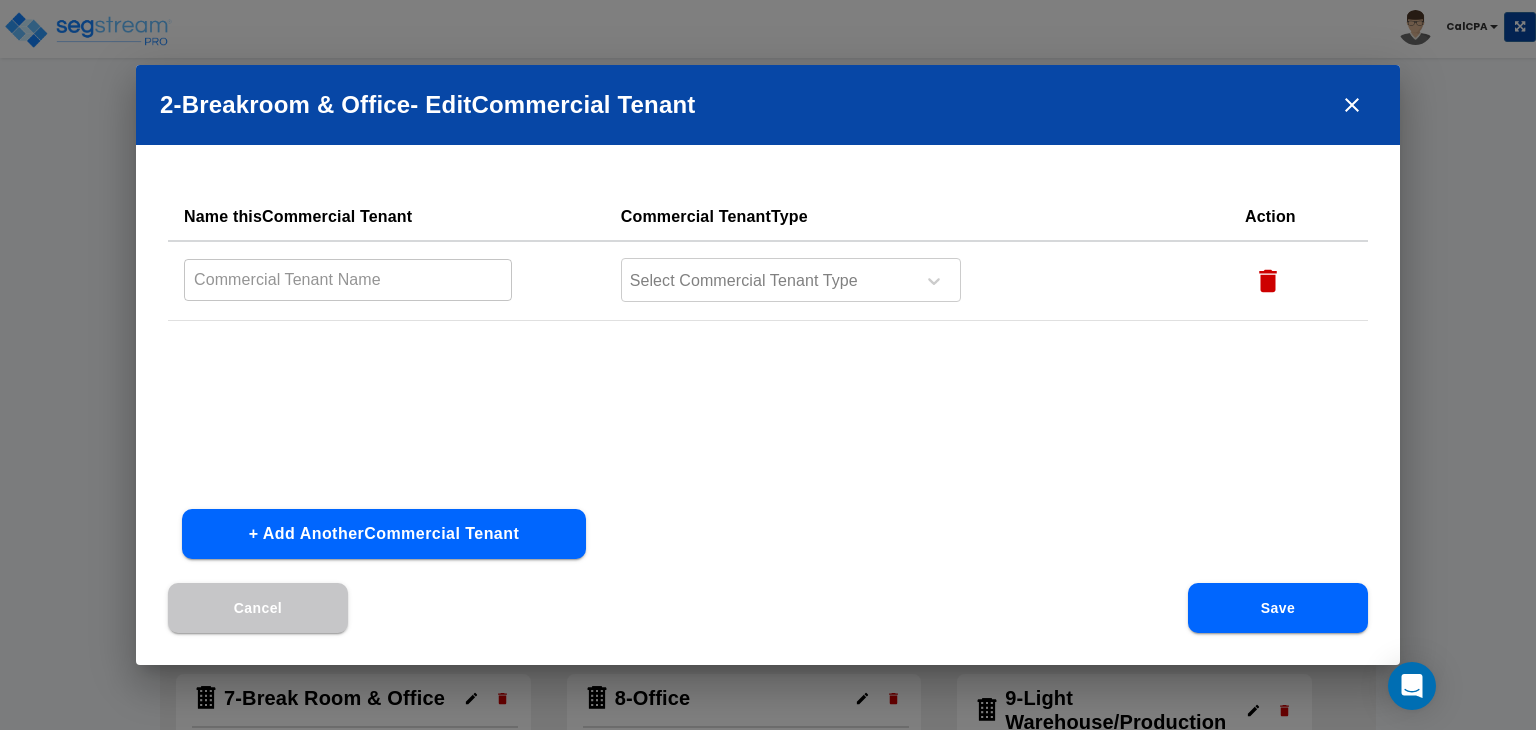 click at bounding box center (348, 279) 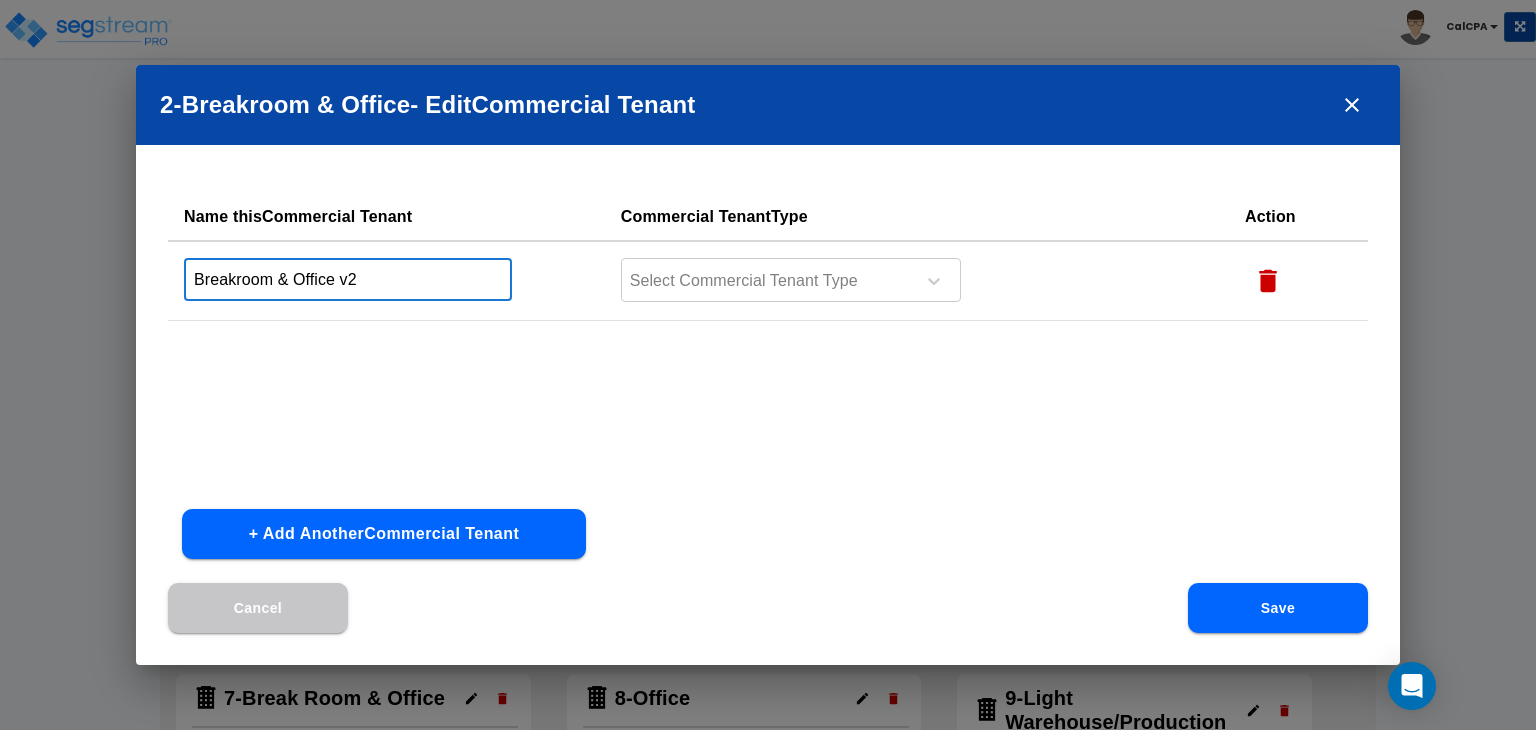 type on "Breakroom & Office v2" 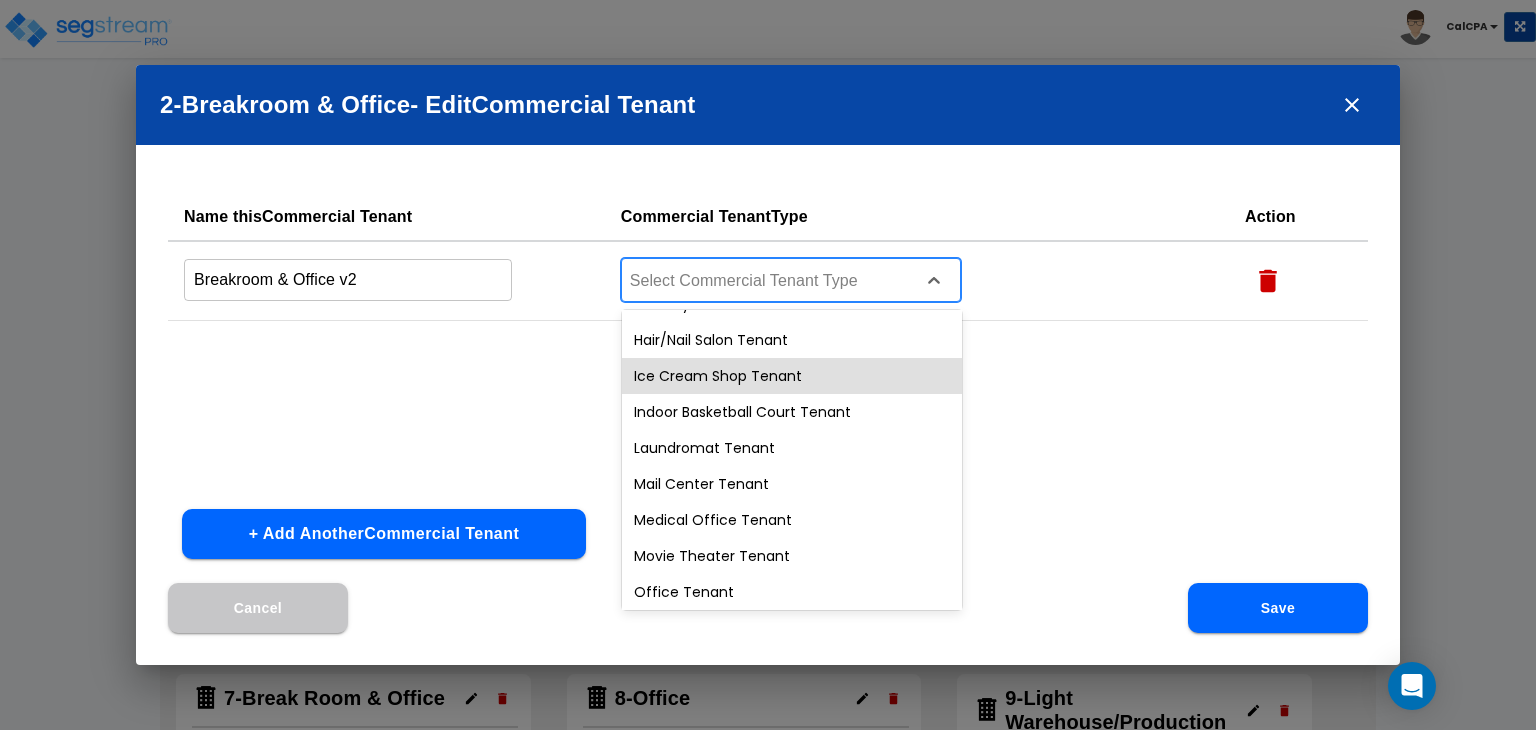 scroll, scrollTop: 600, scrollLeft: 0, axis: vertical 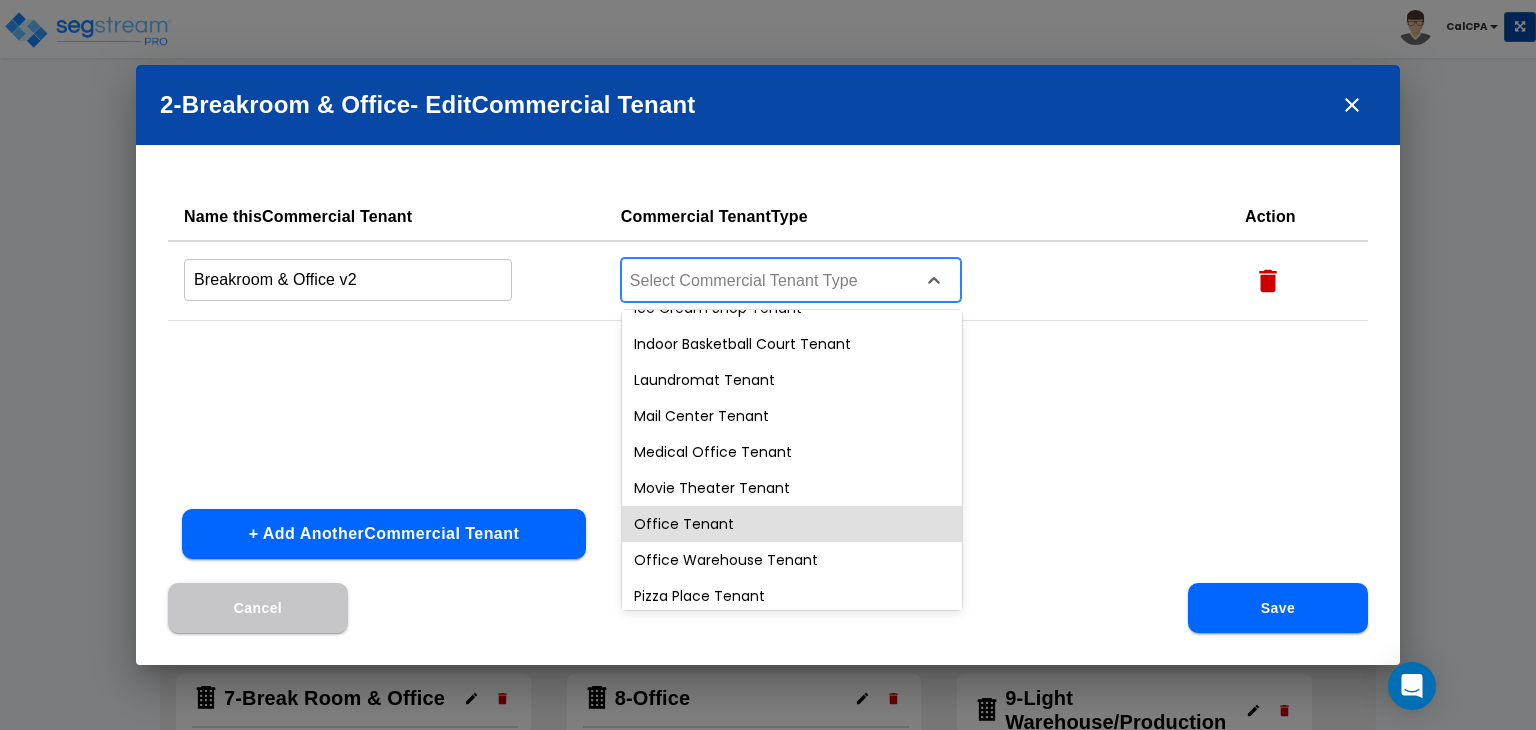 click on "Office Tenant" at bounding box center [792, 524] 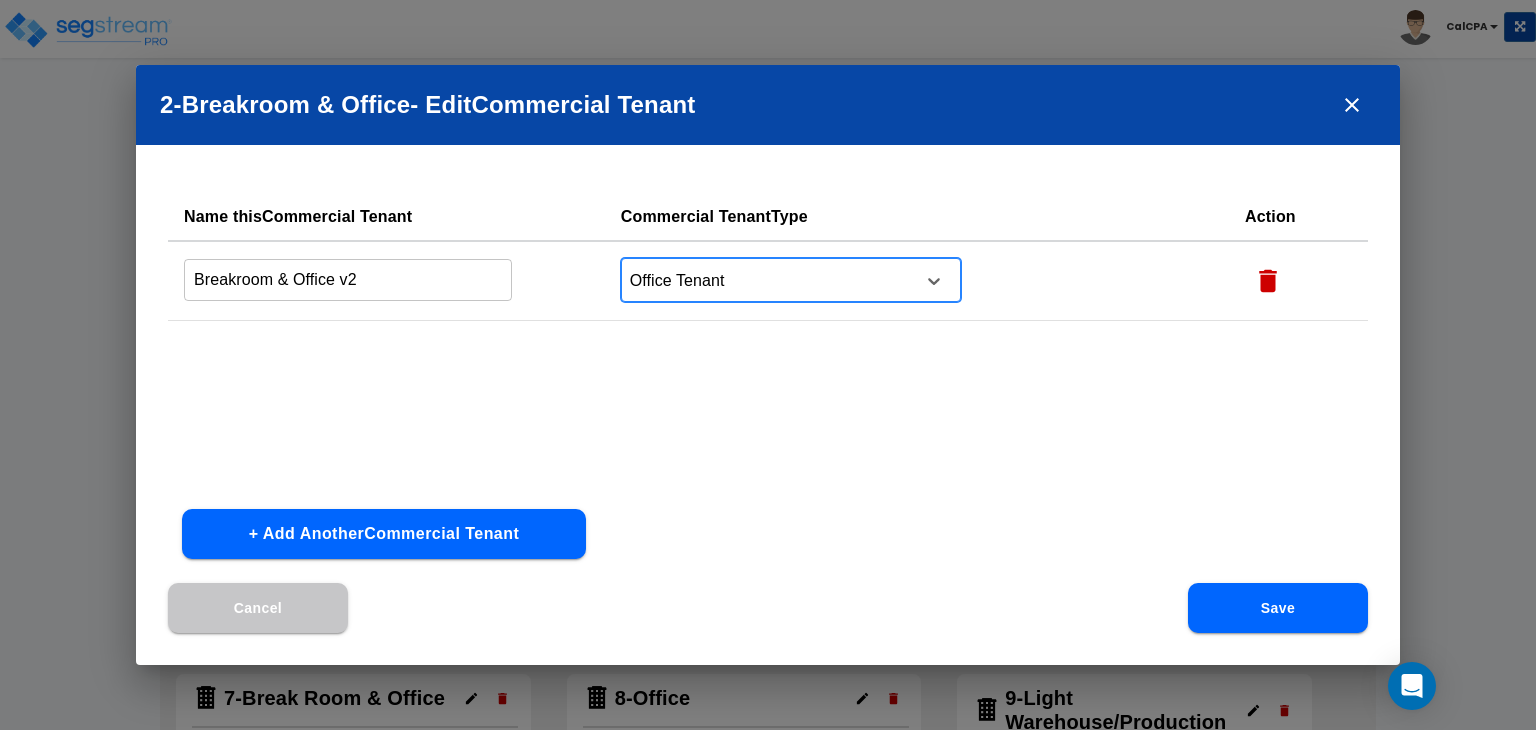 click on "Save" at bounding box center [1278, 608] 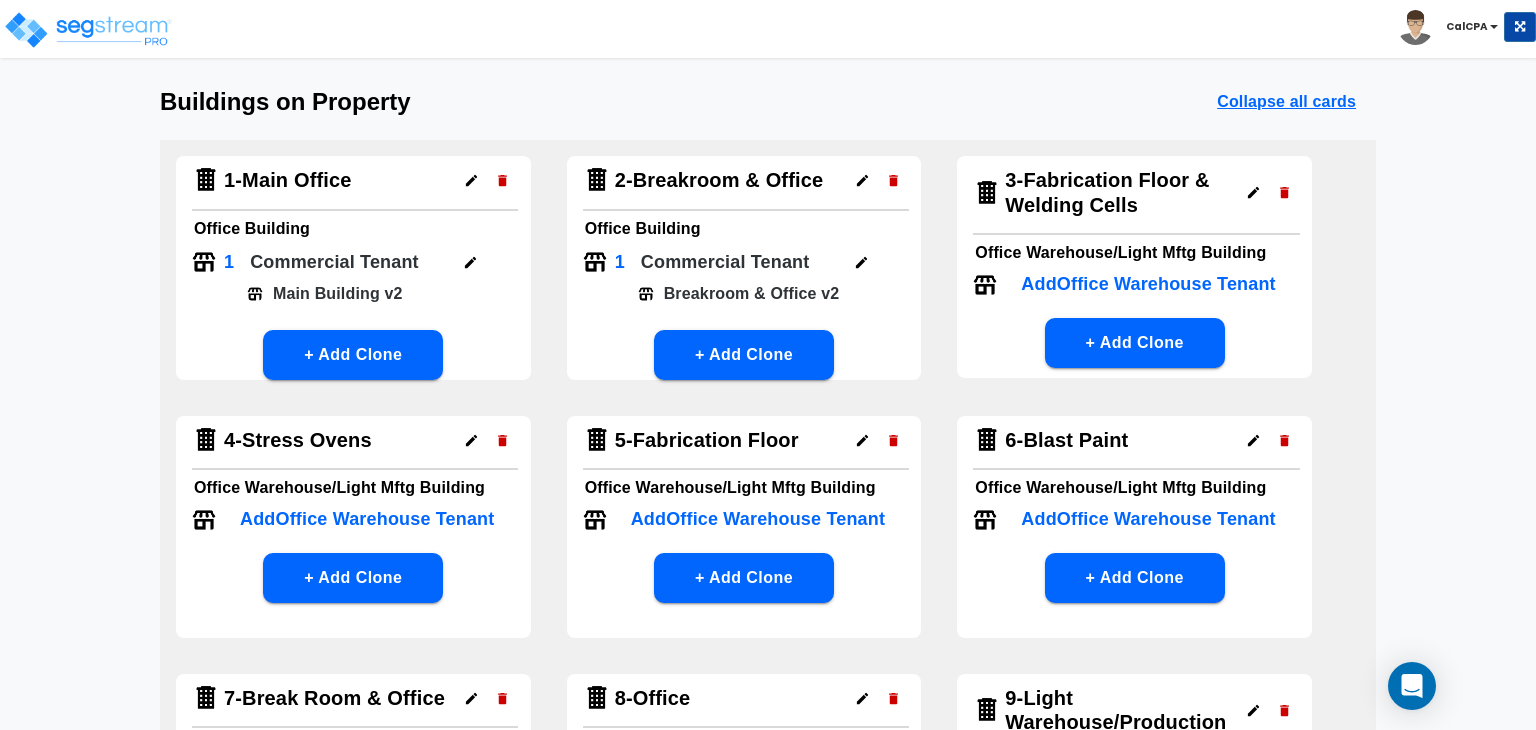 click on "Add  Office Warehouse Tenant" at bounding box center [1148, 284] 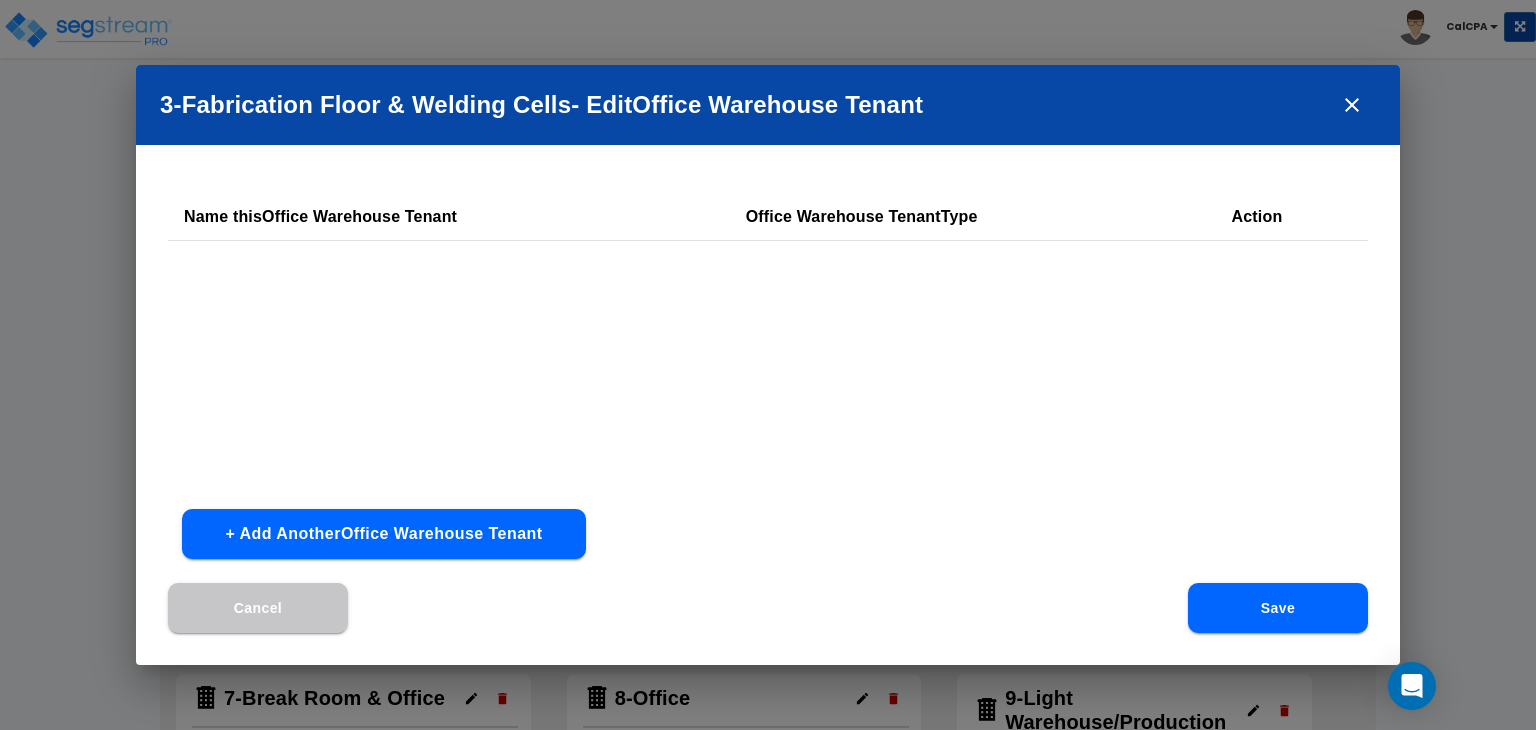 click on "+ Add Another  Office Warehouse Tenant" at bounding box center [384, 534] 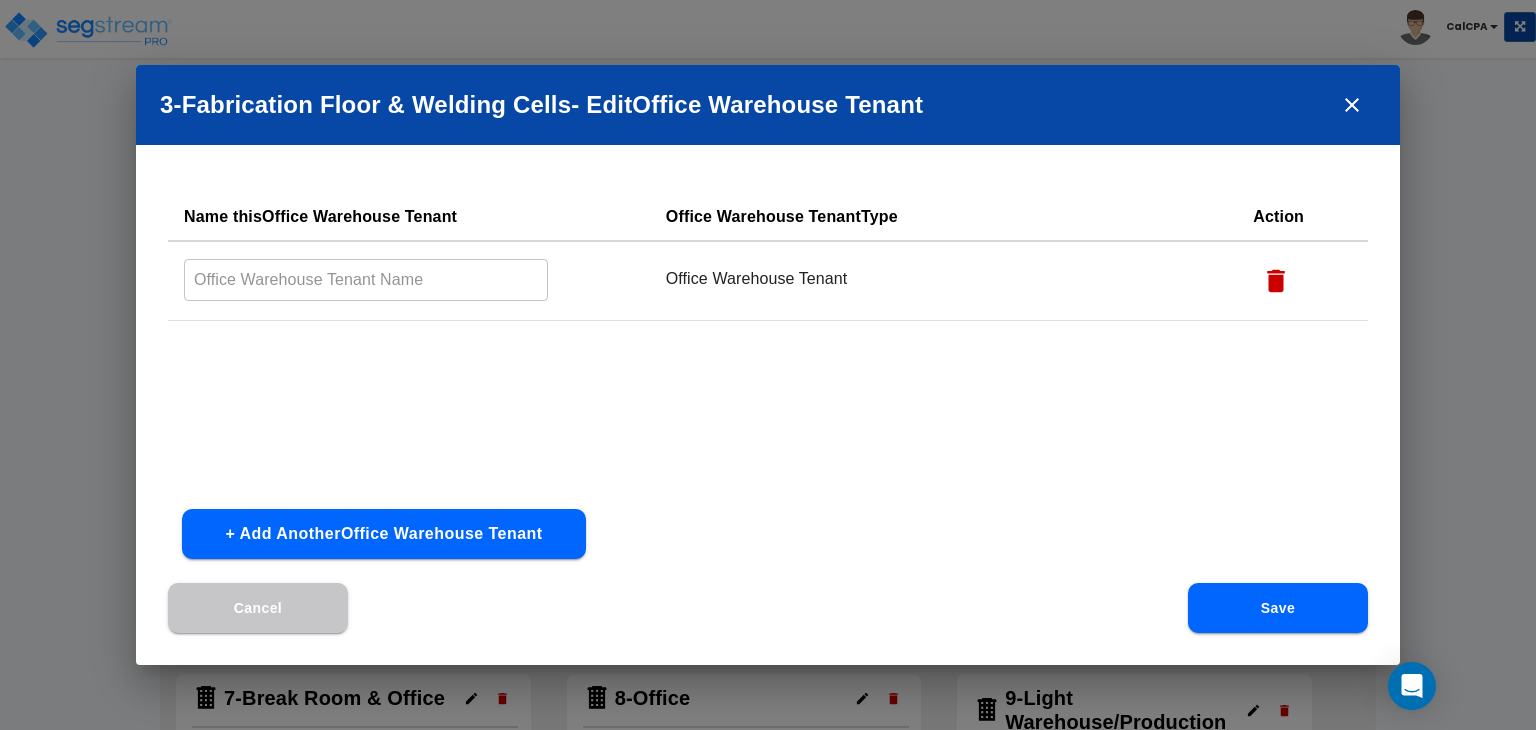click at bounding box center [366, 279] 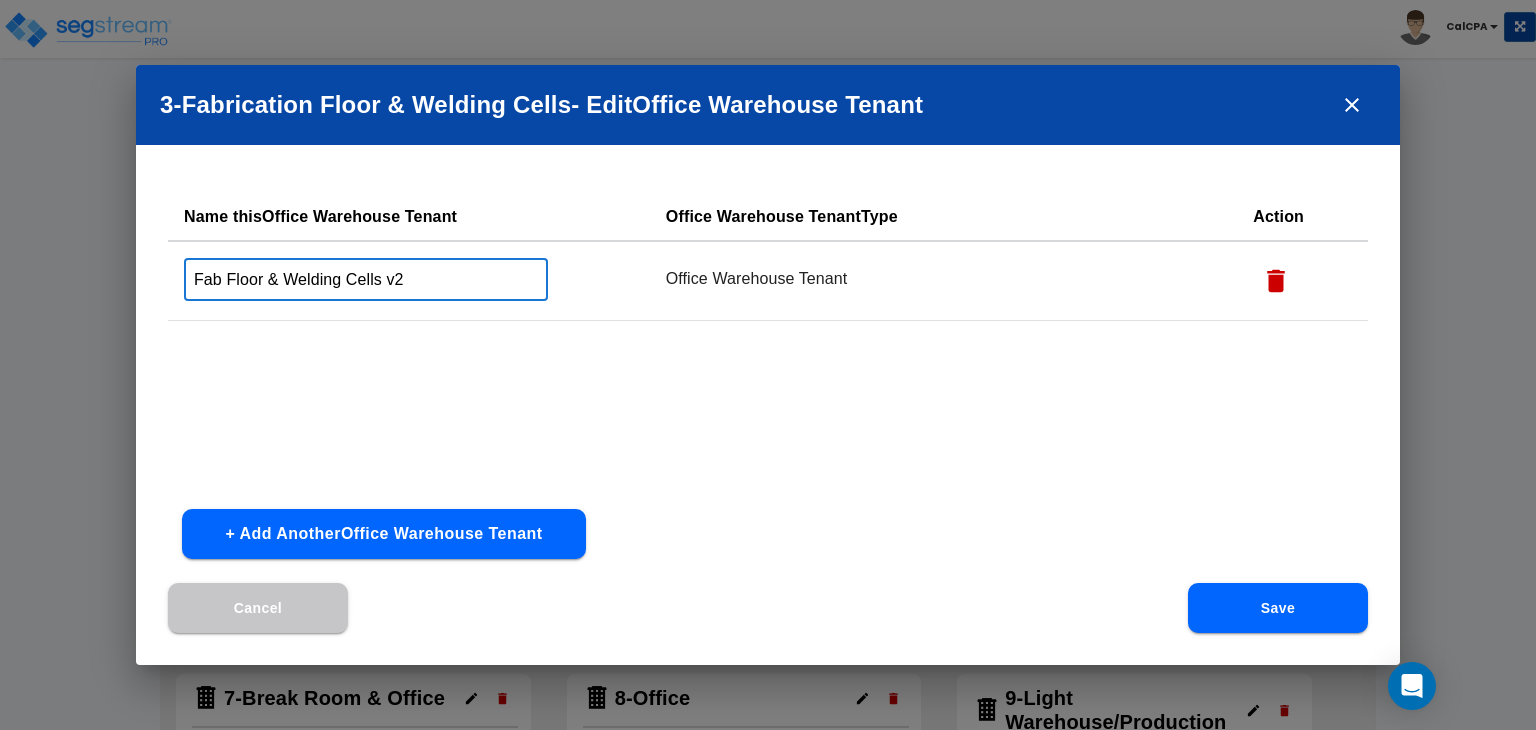 type on "Fab Floor & Welding Cells v2" 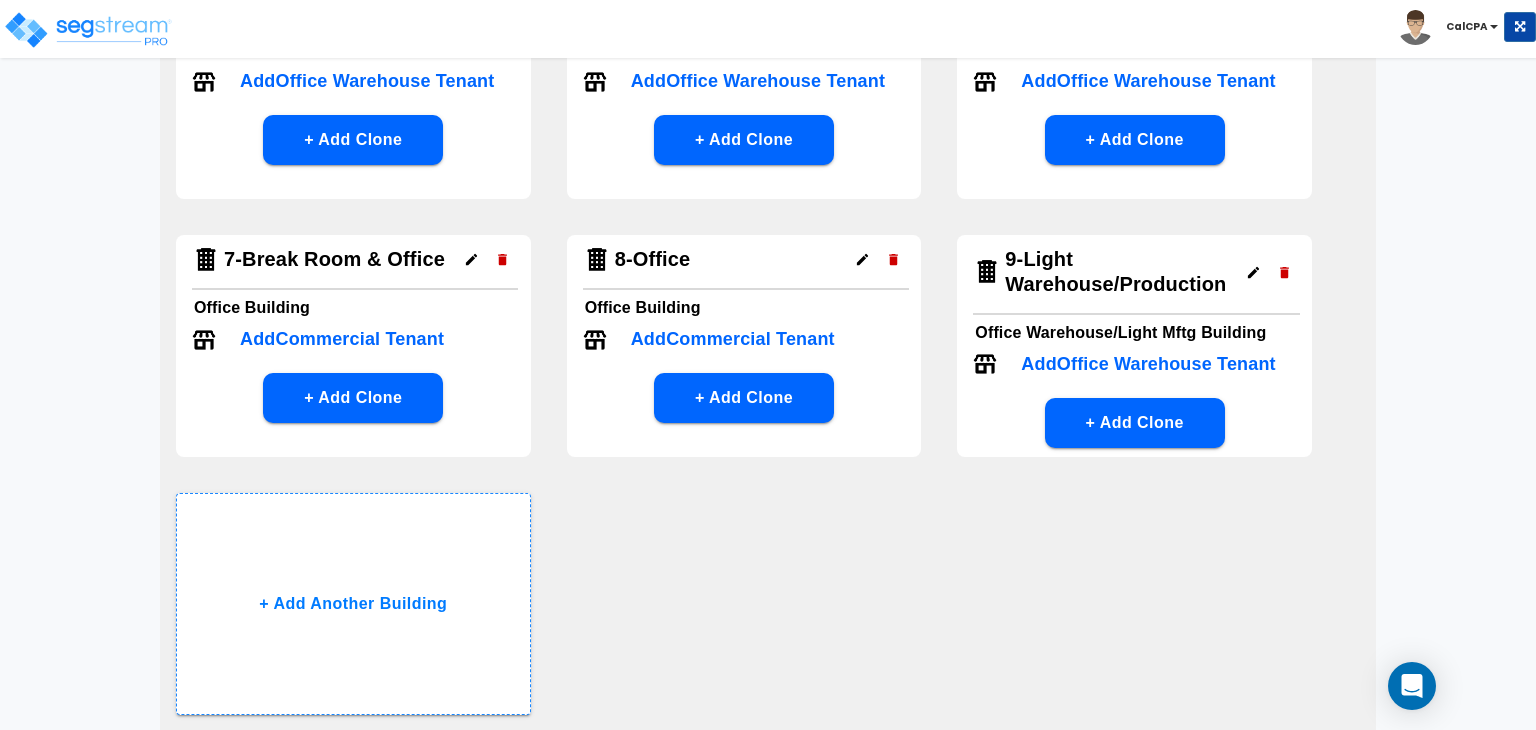 scroll, scrollTop: 721, scrollLeft: 0, axis: vertical 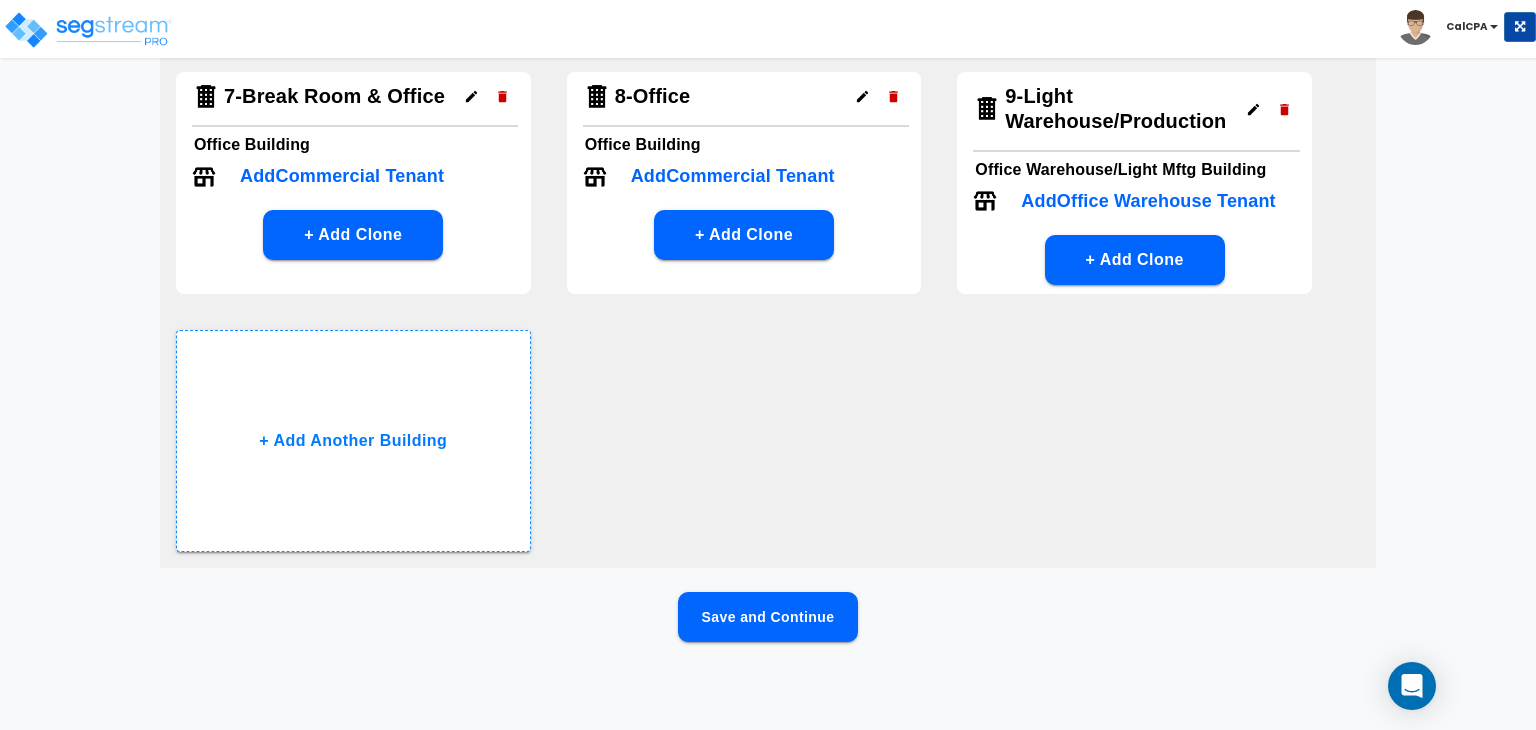 click on "Save and Continue" at bounding box center [768, 617] 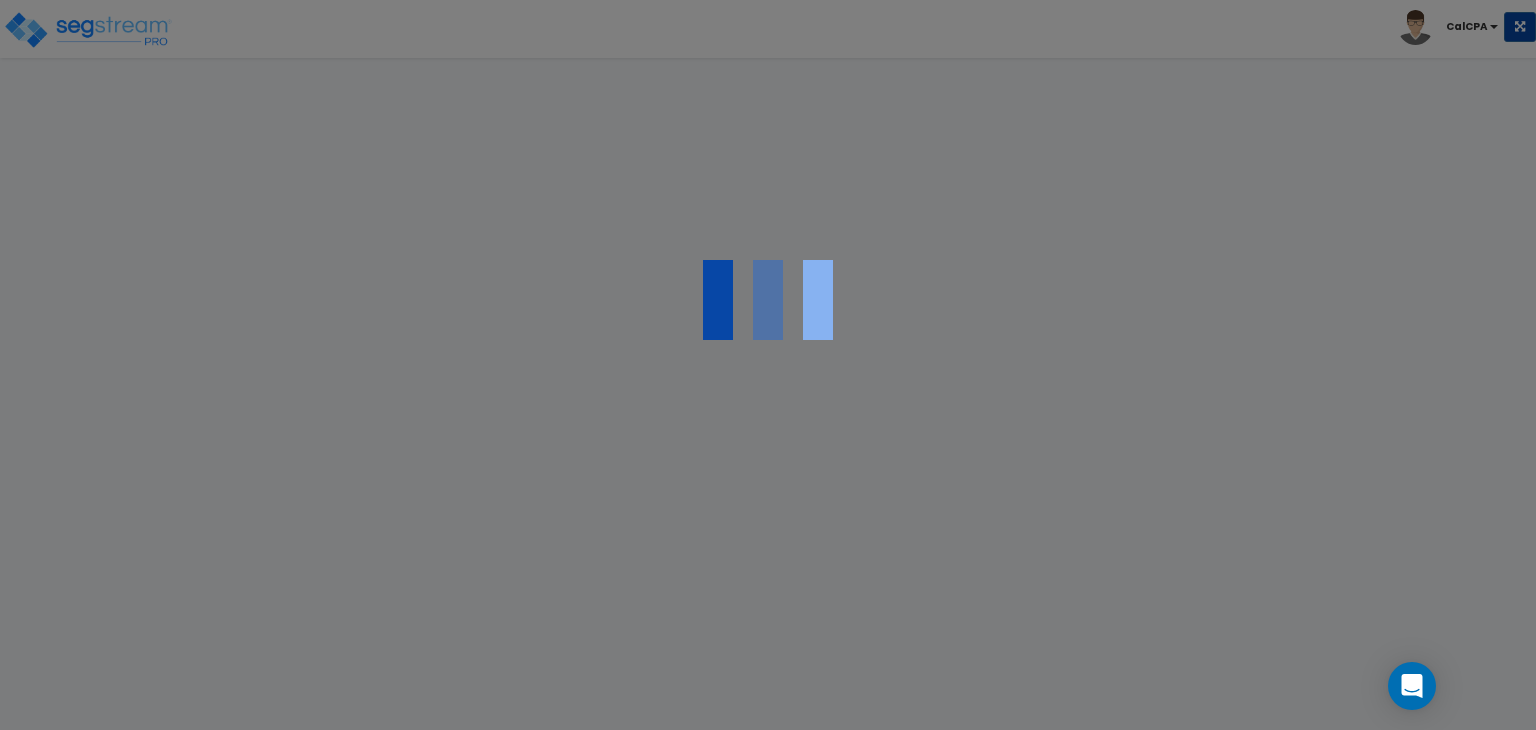 scroll, scrollTop: 0, scrollLeft: 0, axis: both 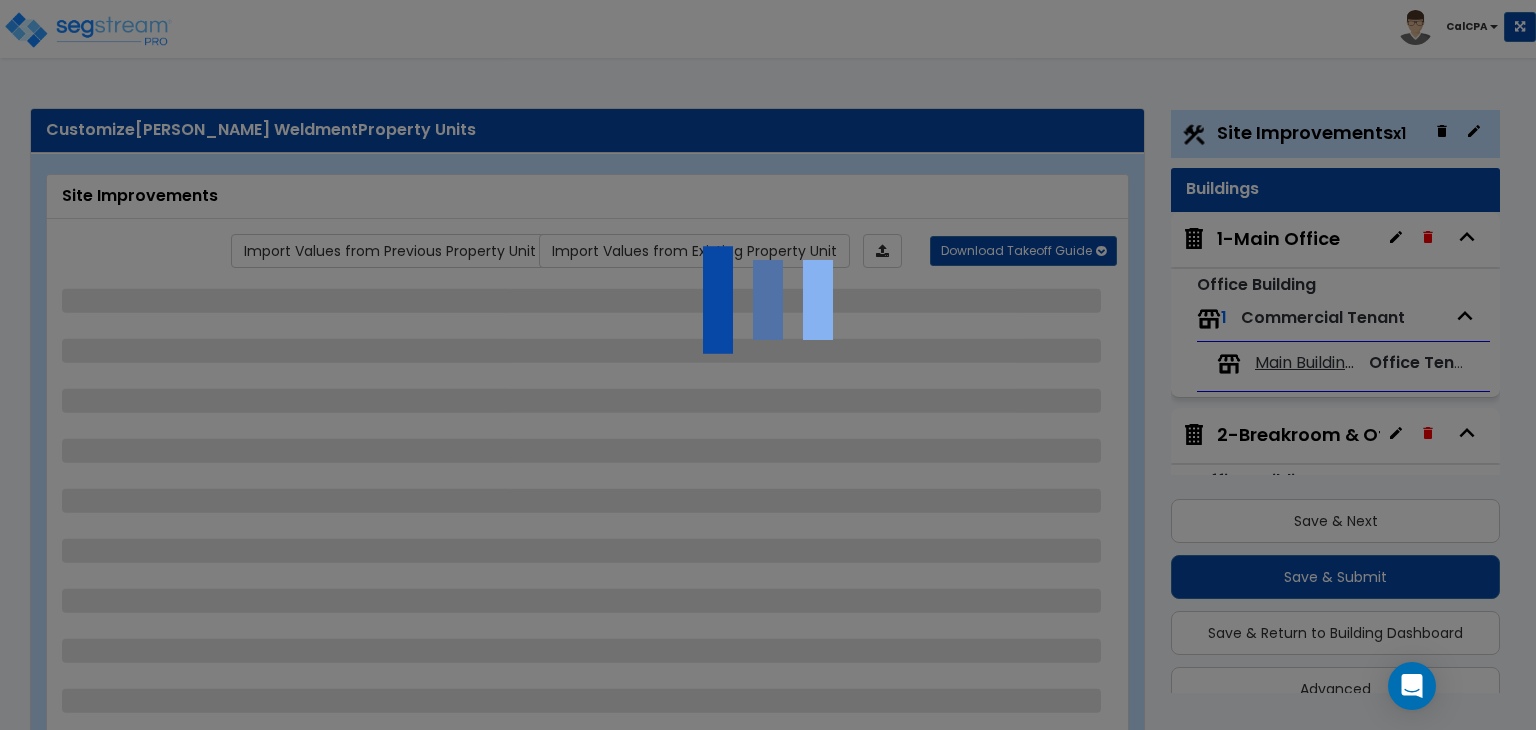 select on "2" 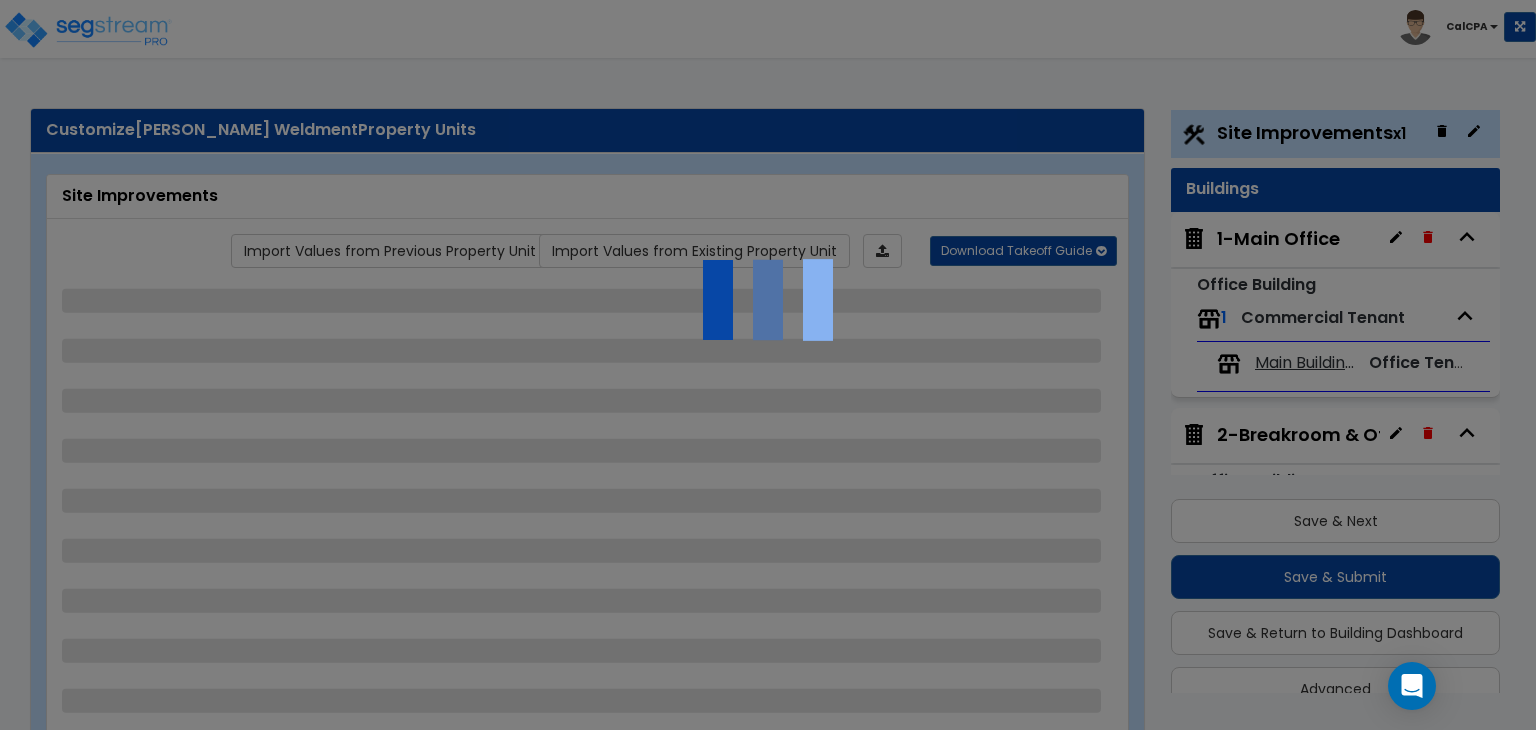 select on "2" 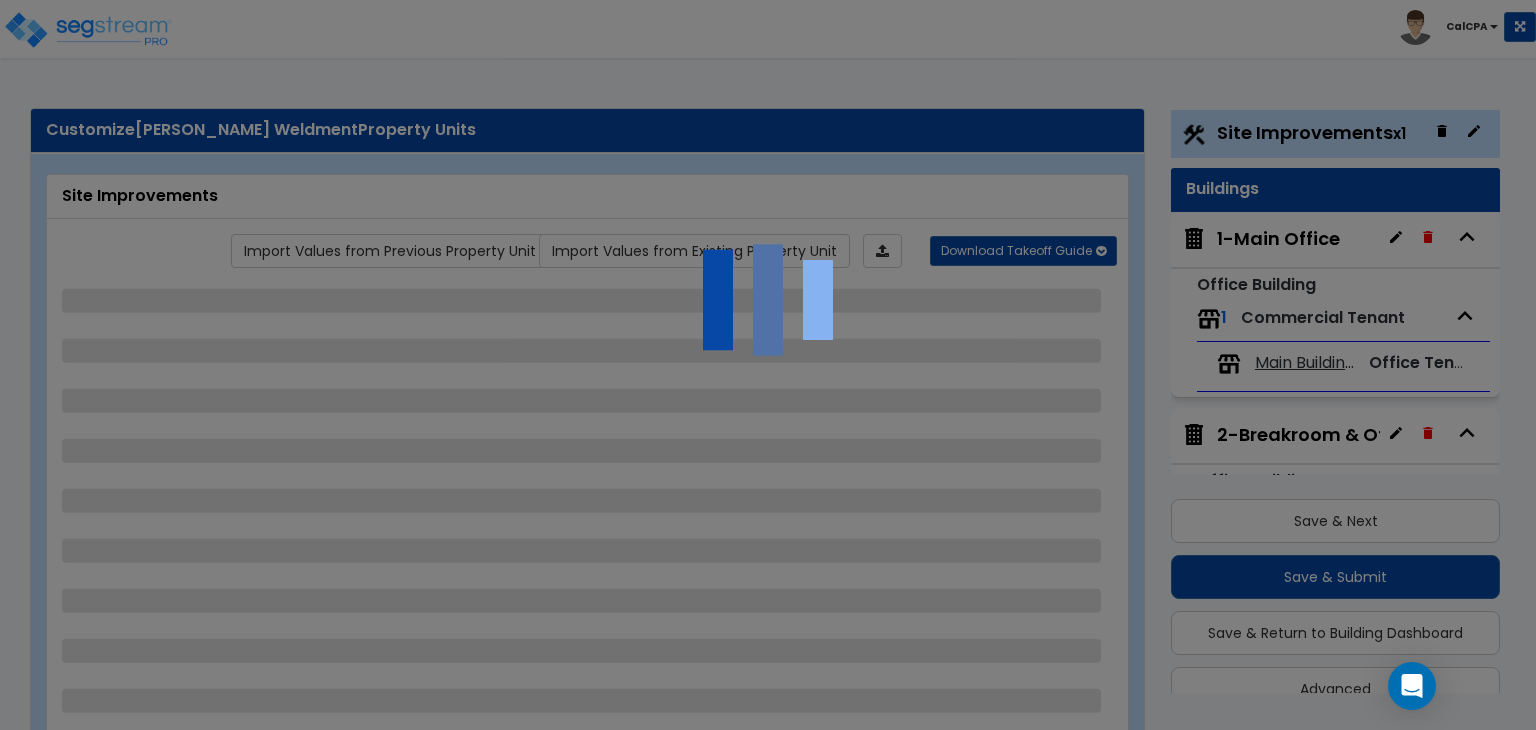 select on "1" 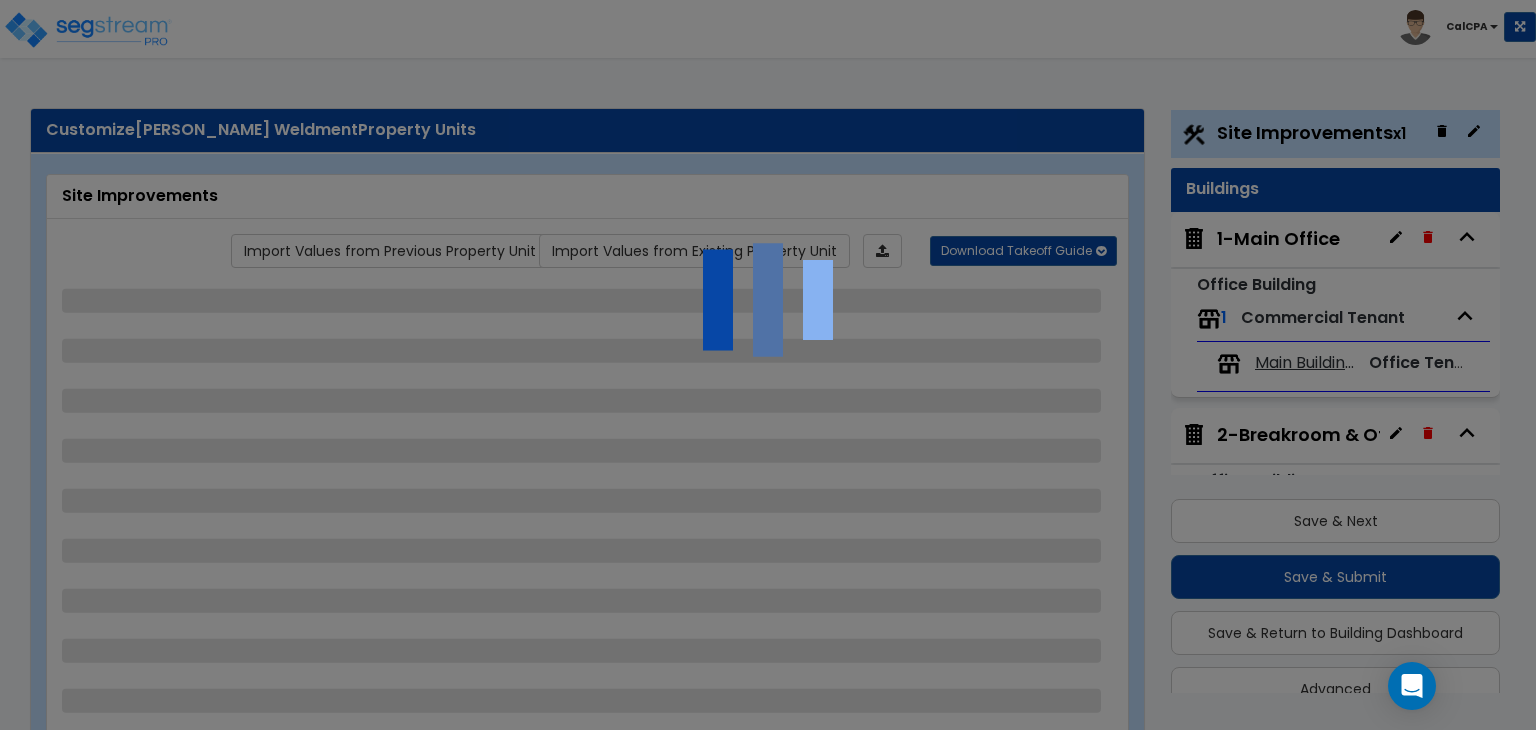 select on "2" 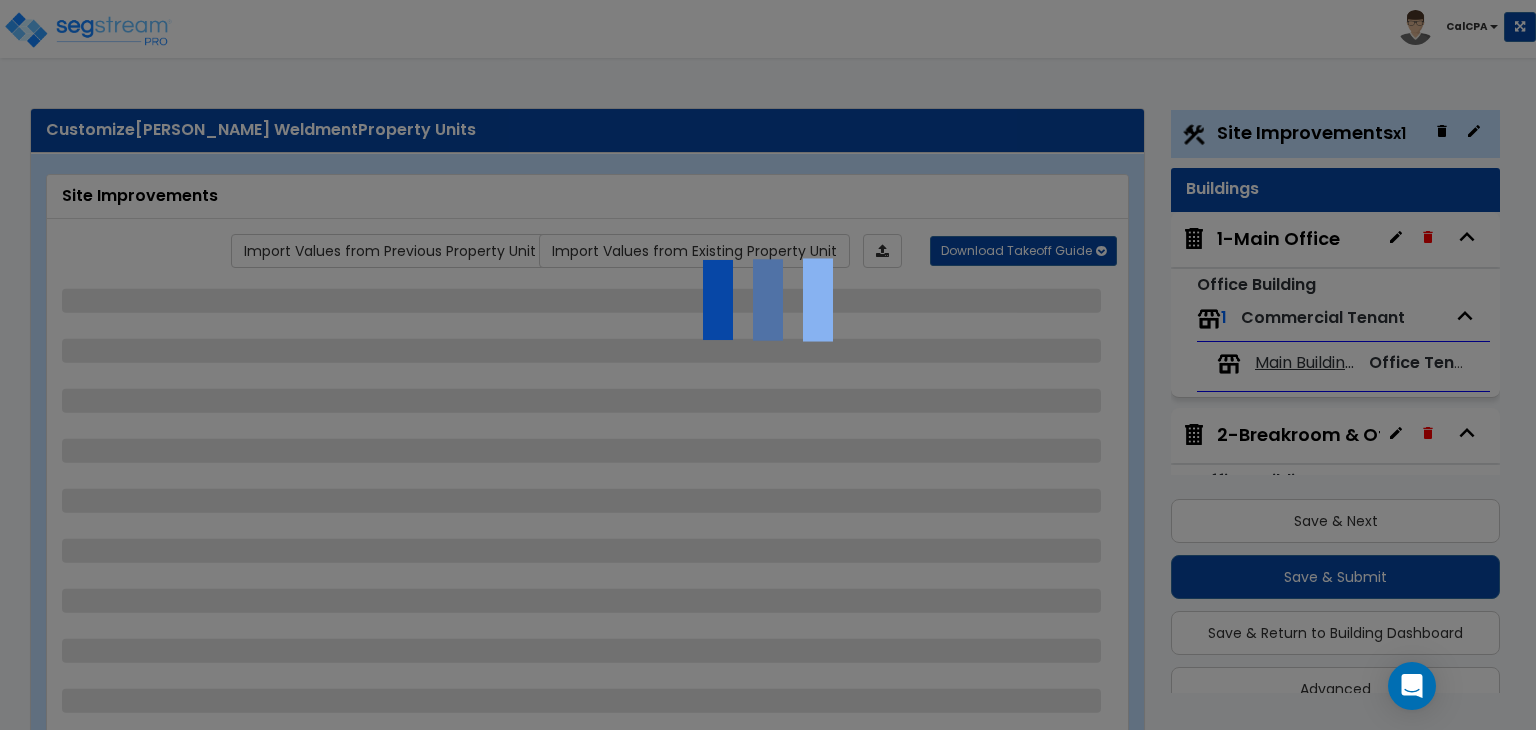 select on "1" 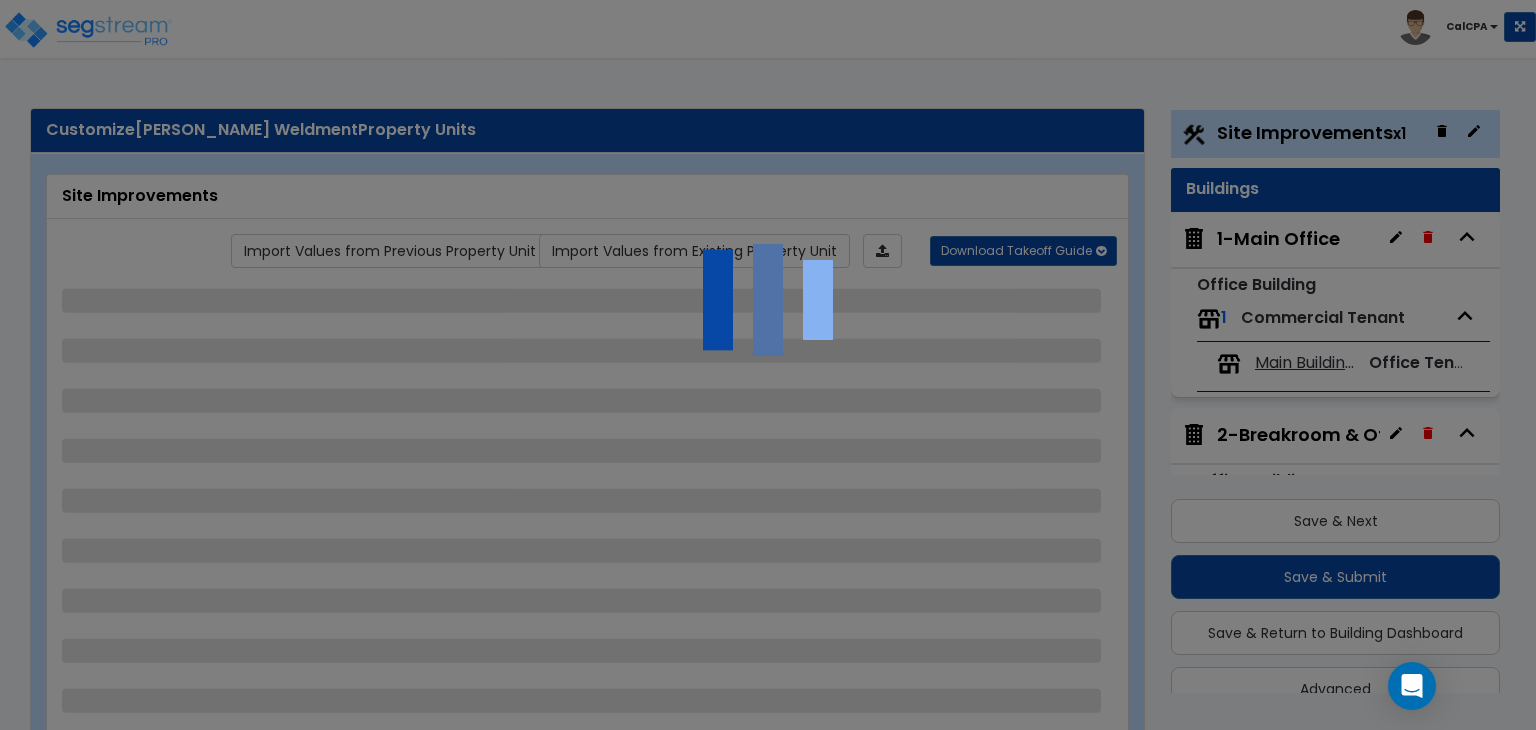 select on "1" 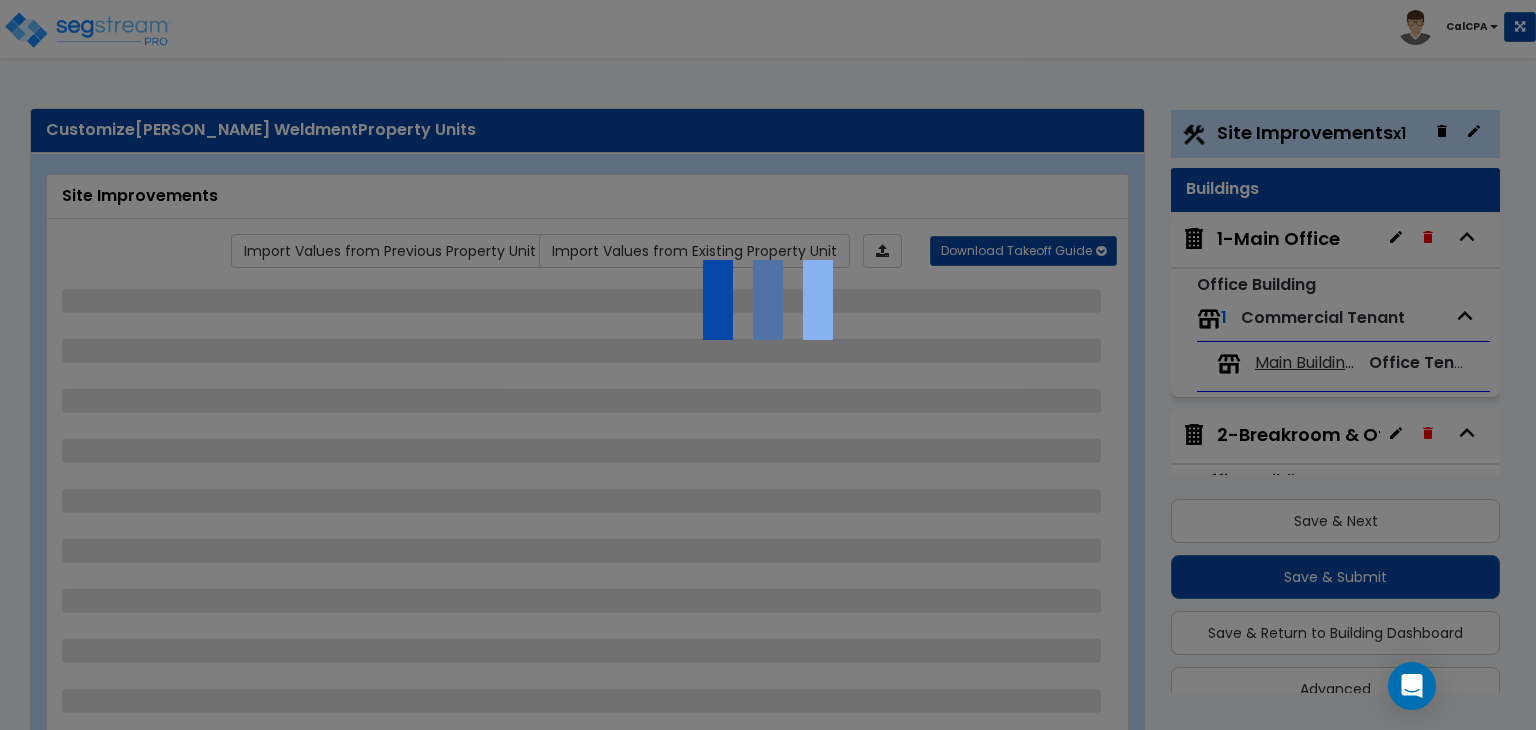 select on "1" 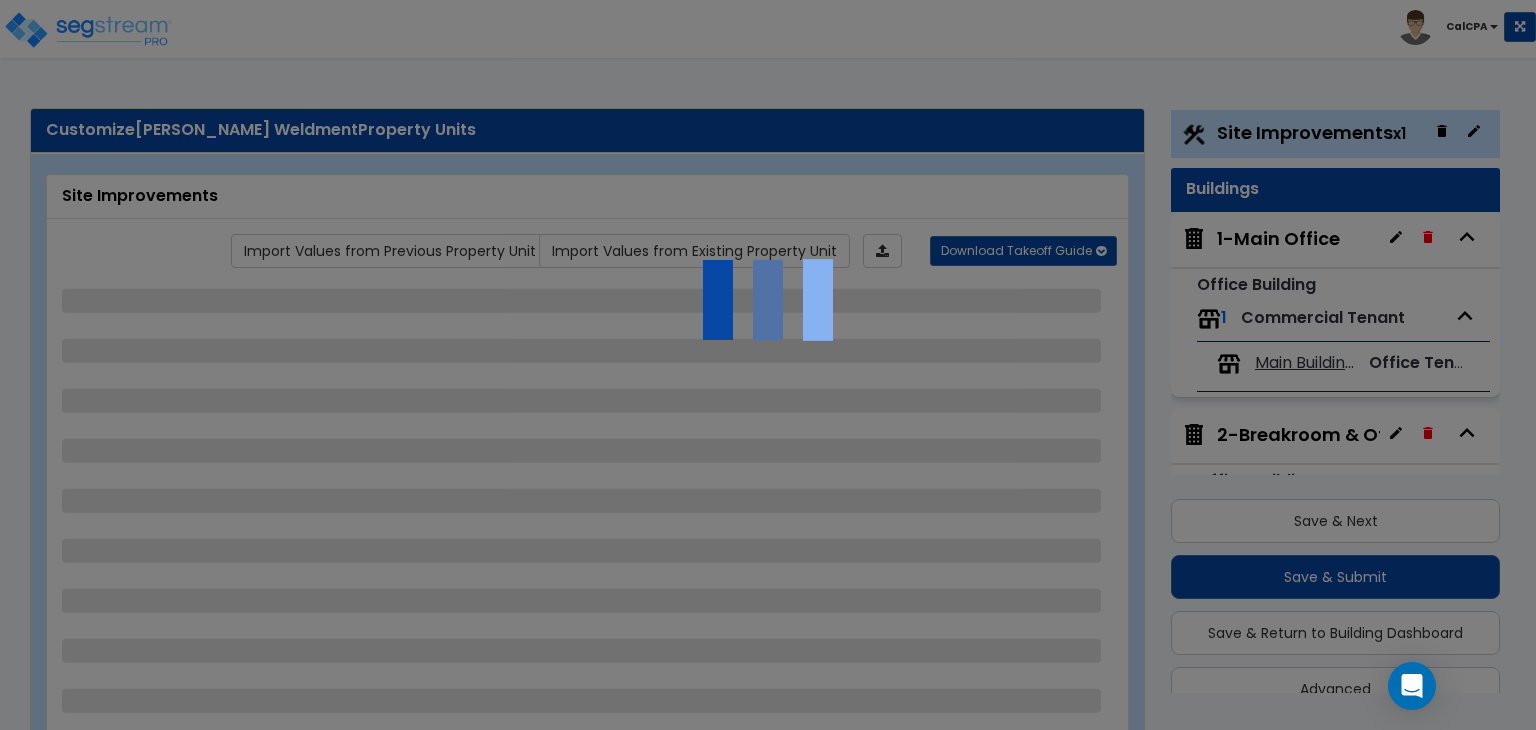 select on "3" 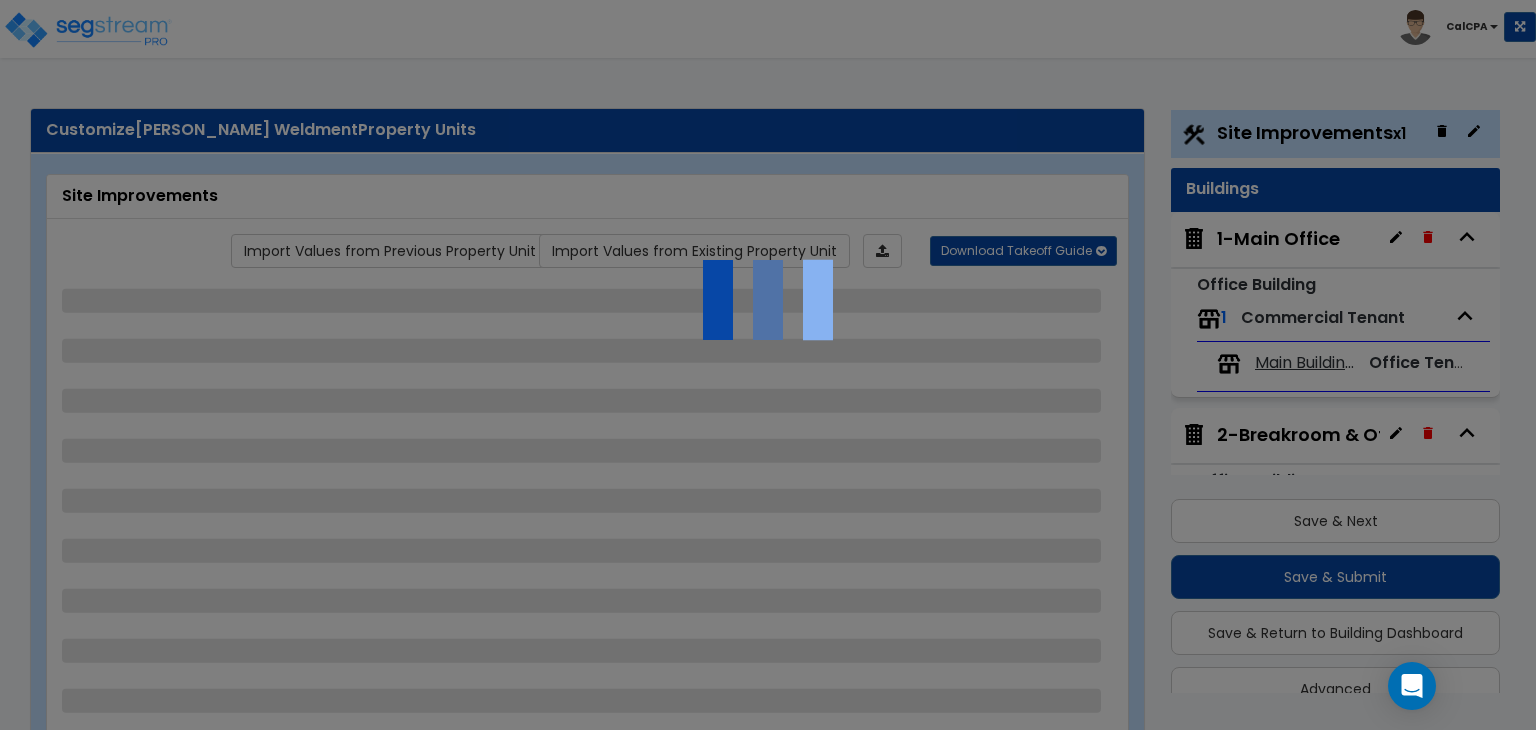 select on "1" 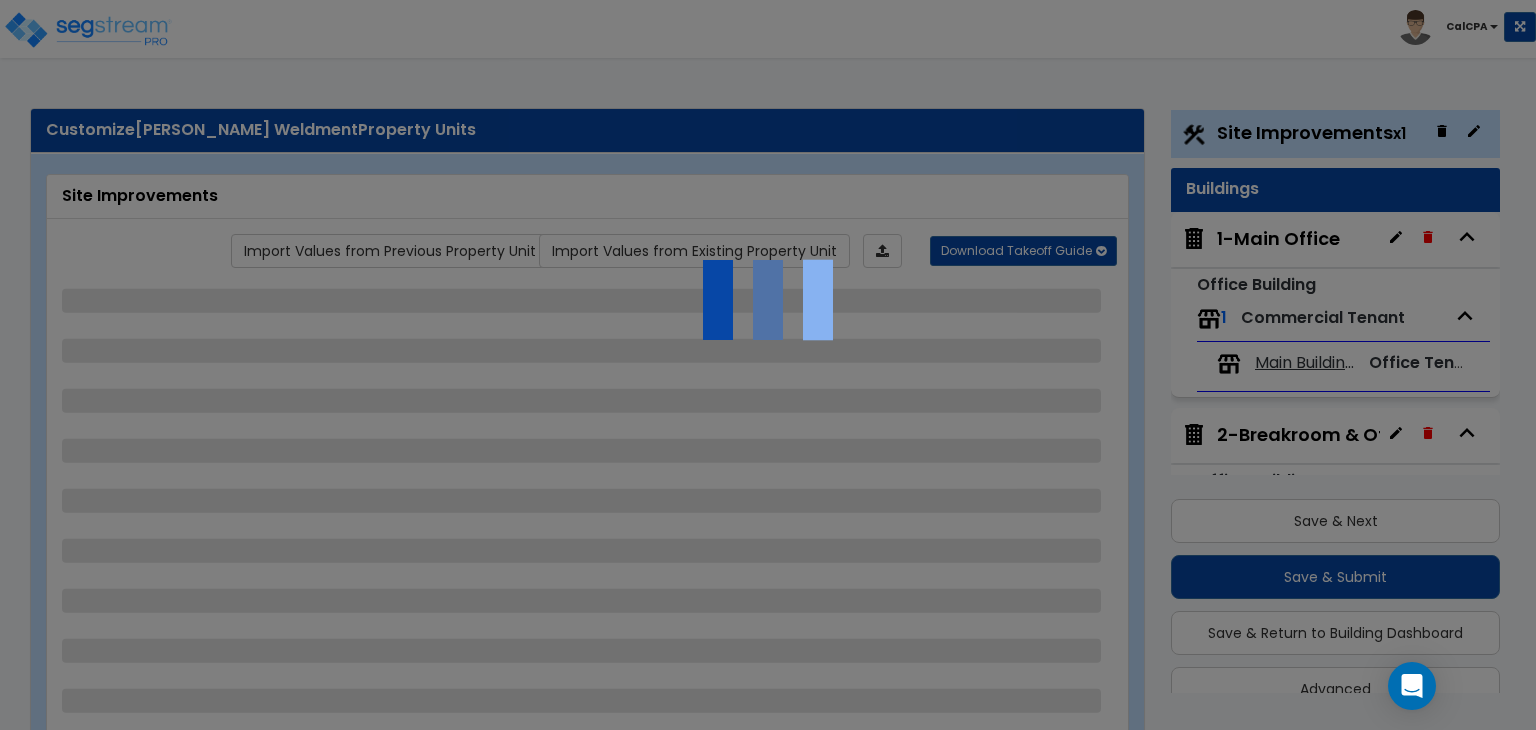 select on "1" 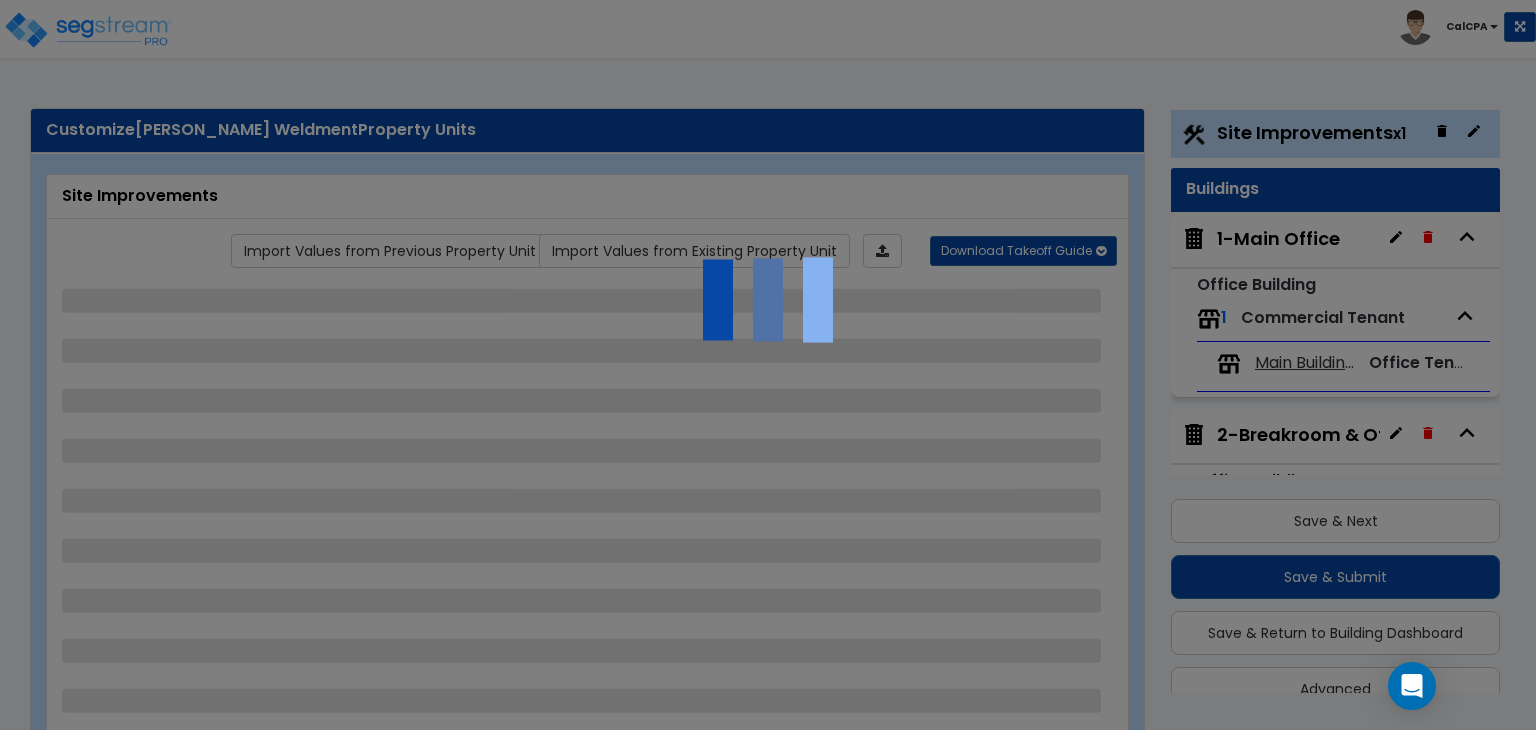 select on "3" 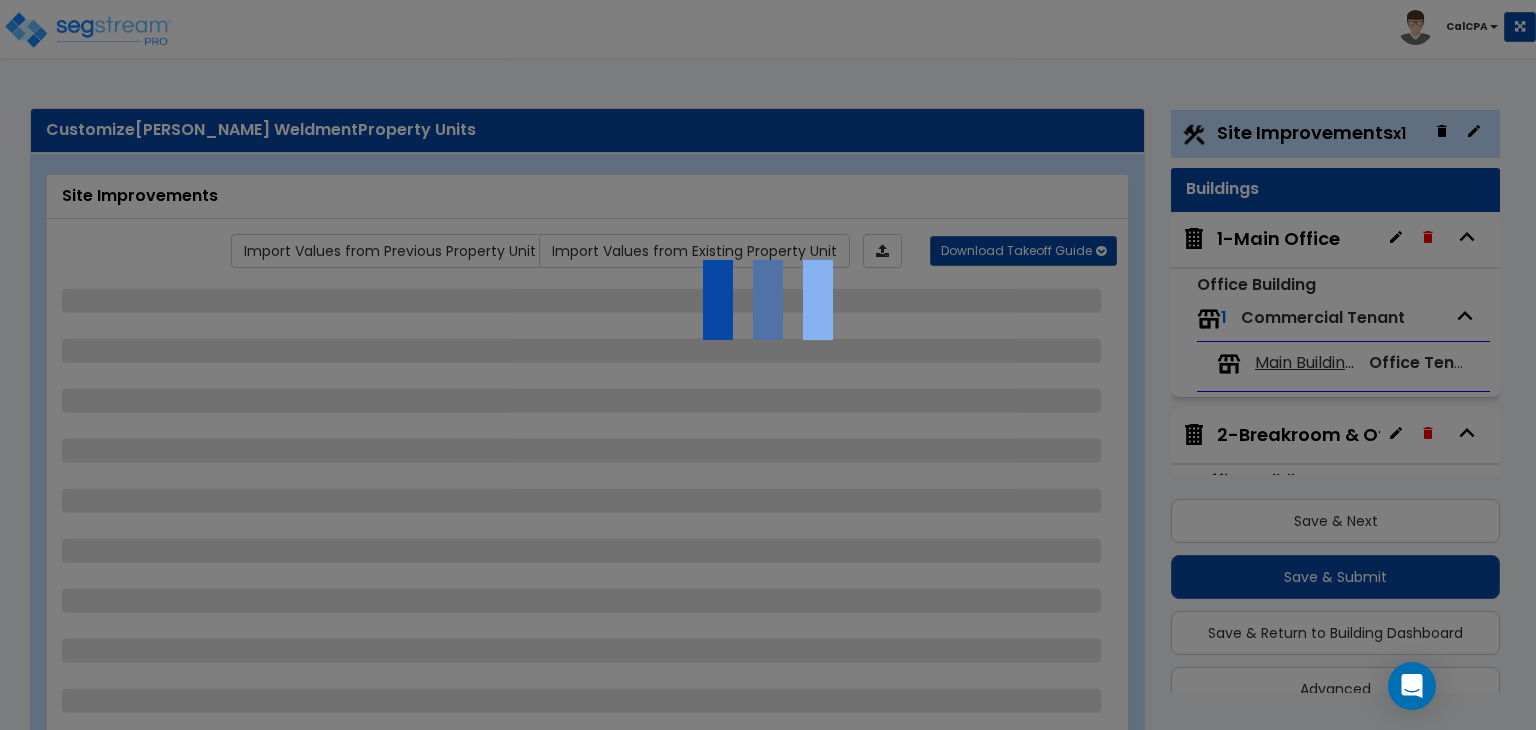 select on "2" 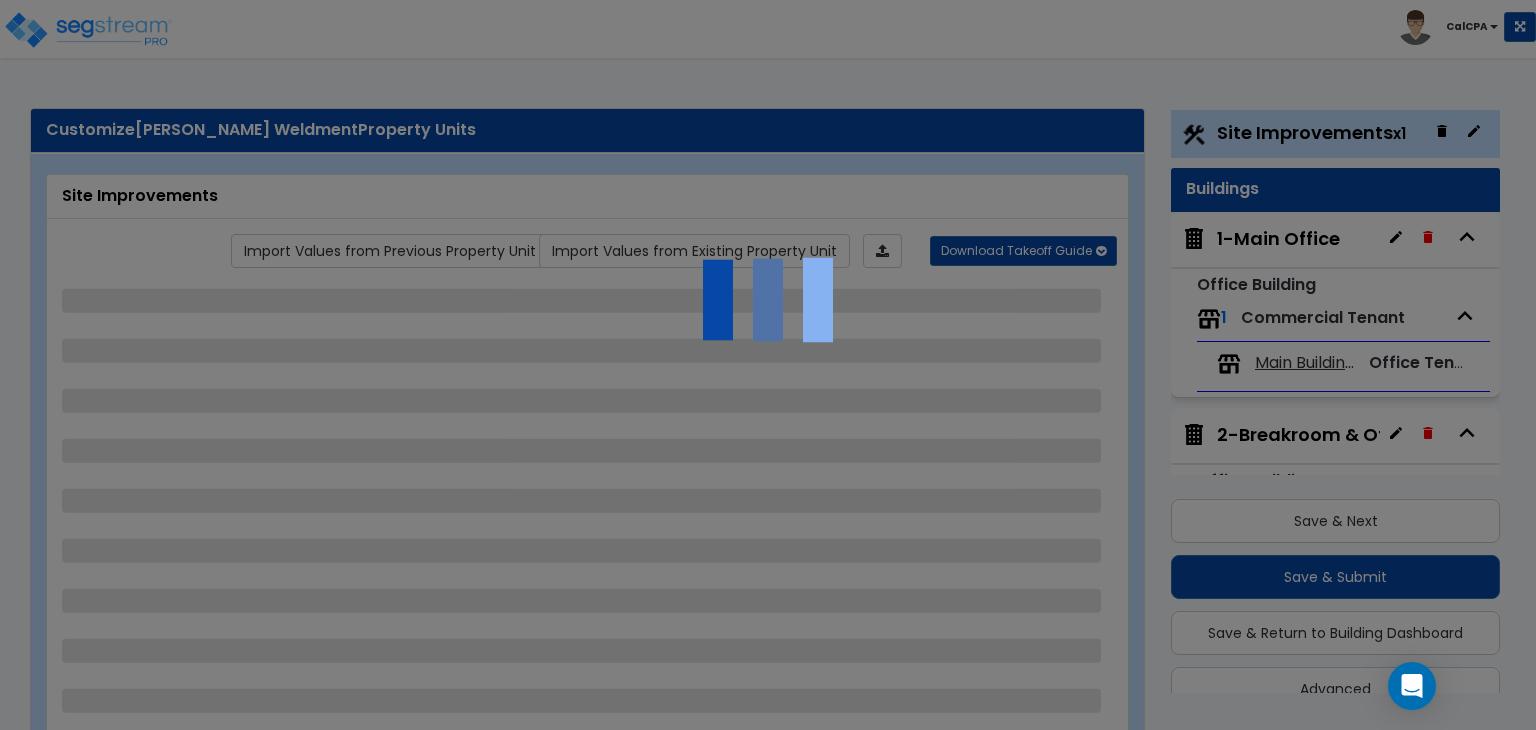 select on "3" 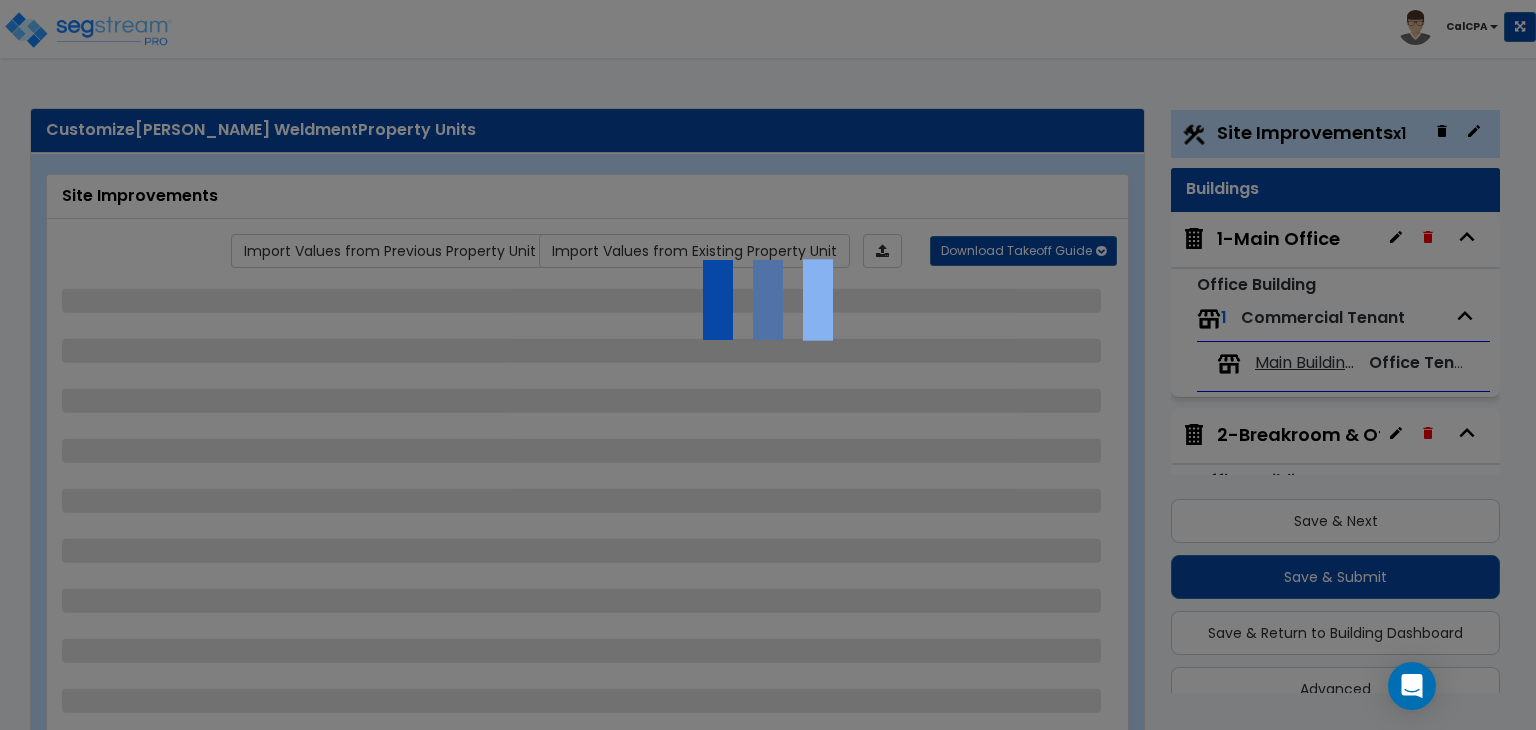 select on "3" 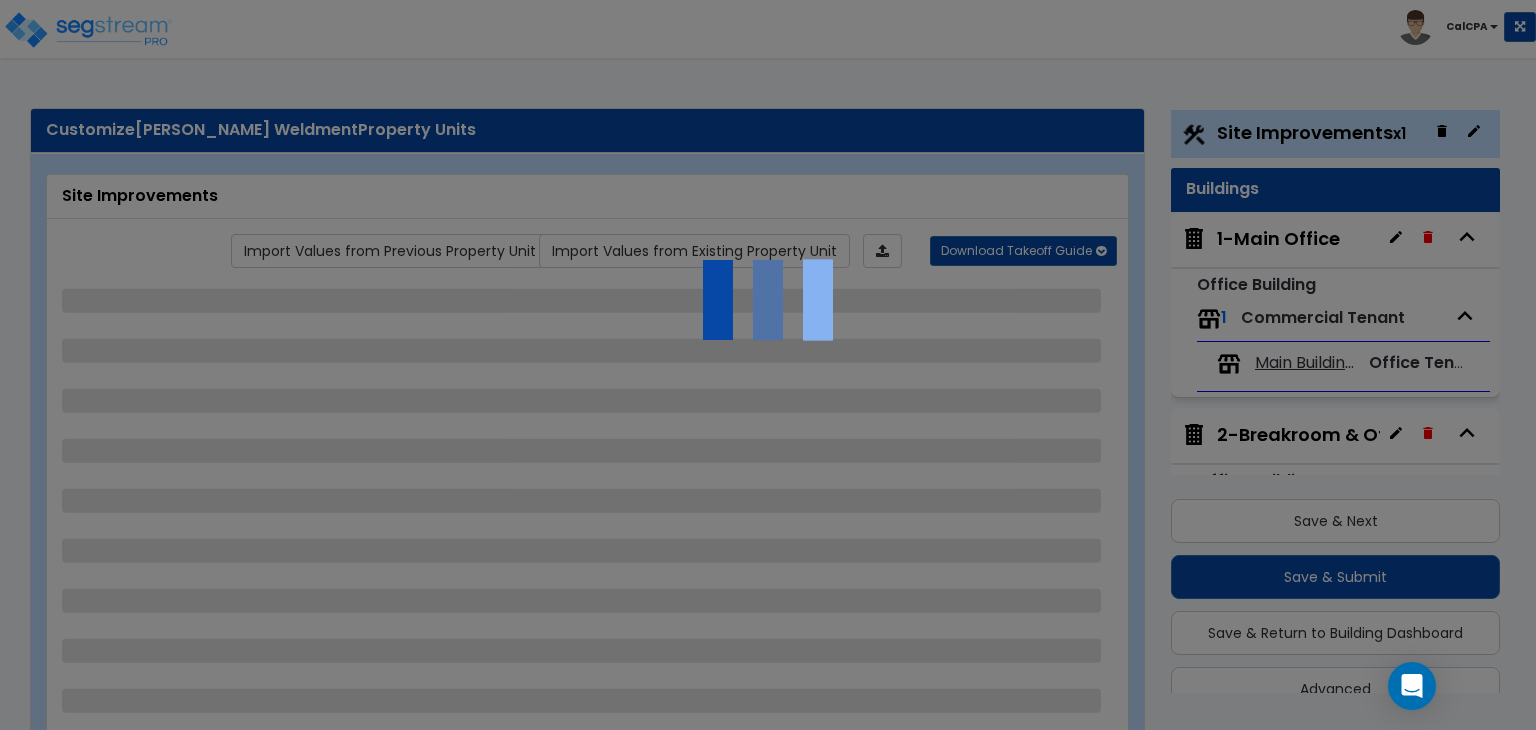 select on "3" 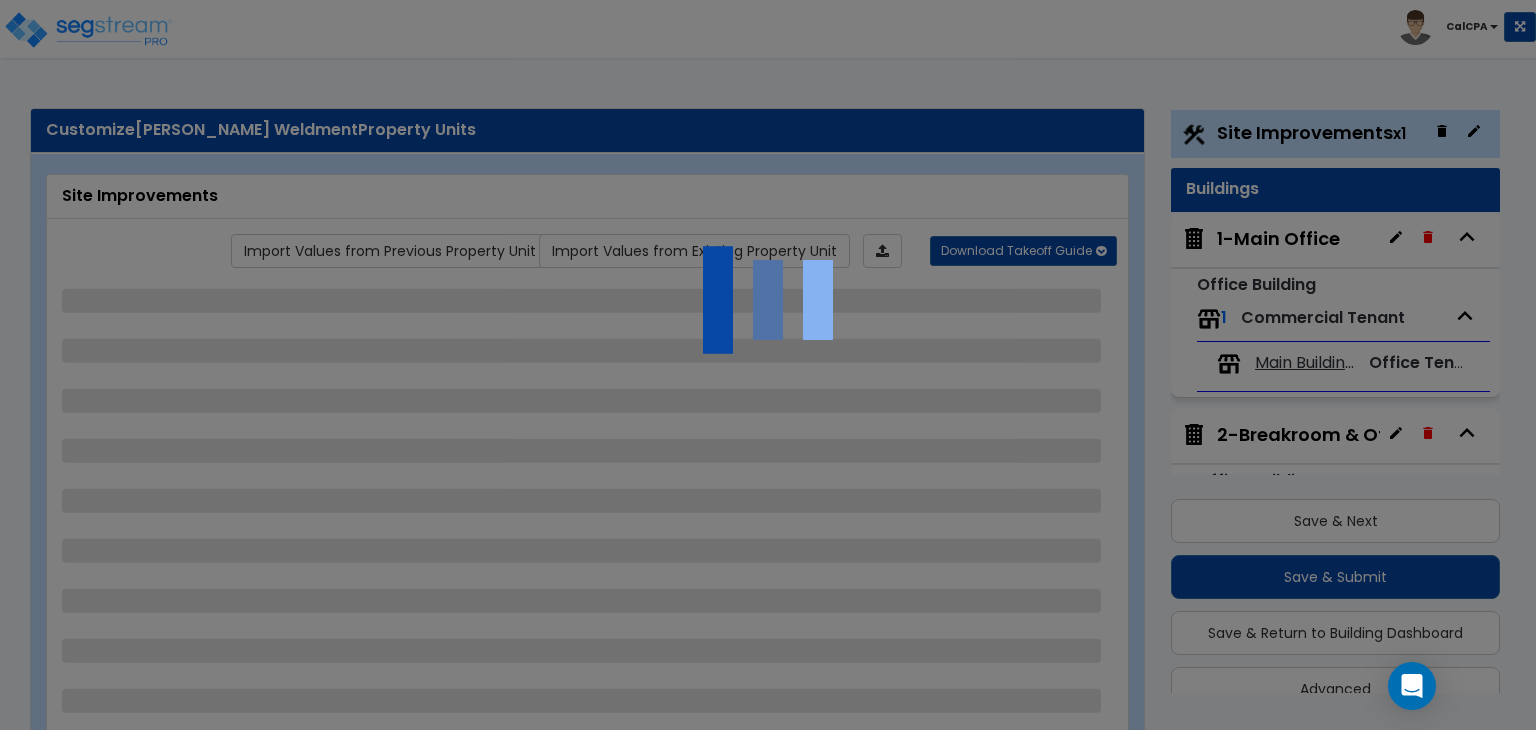 select on "3" 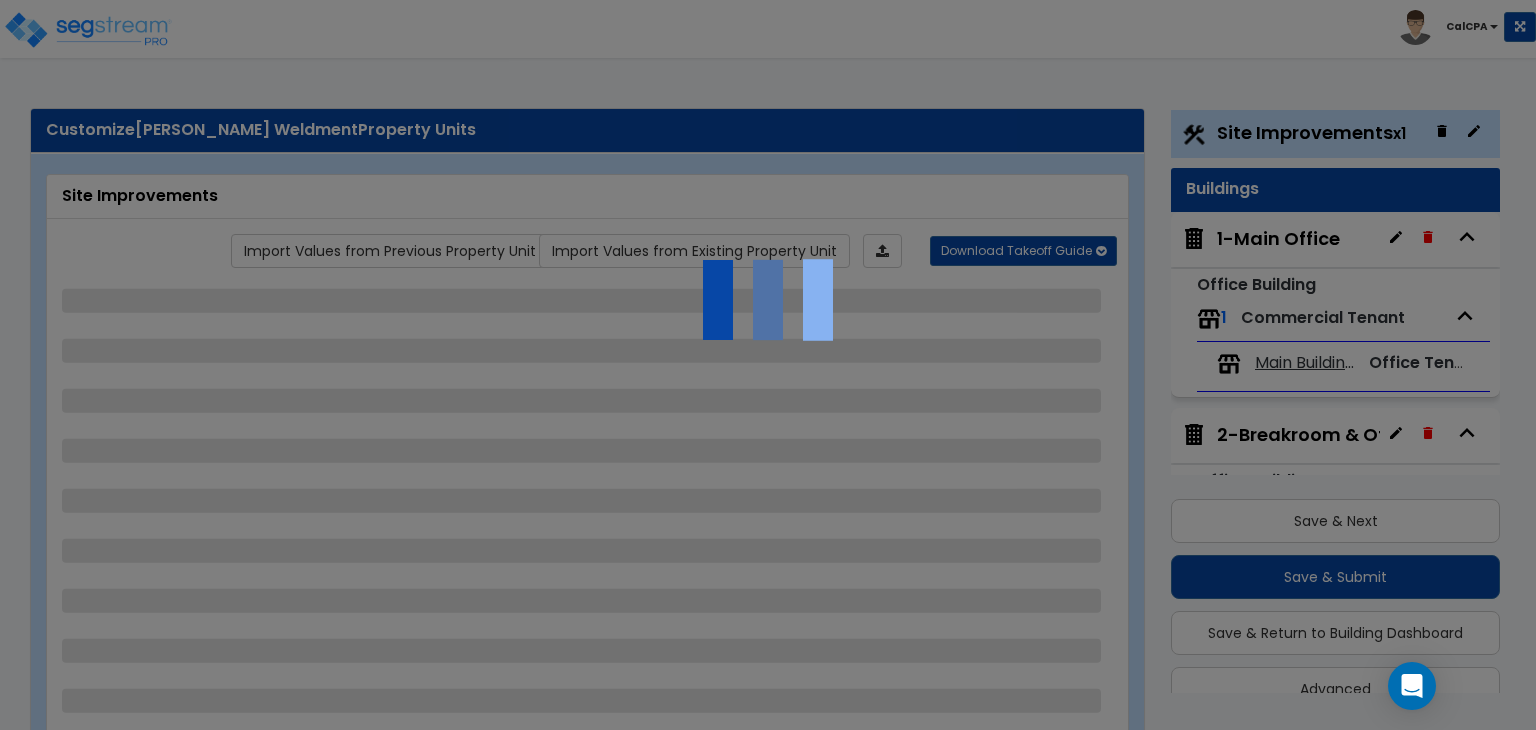 select on "1" 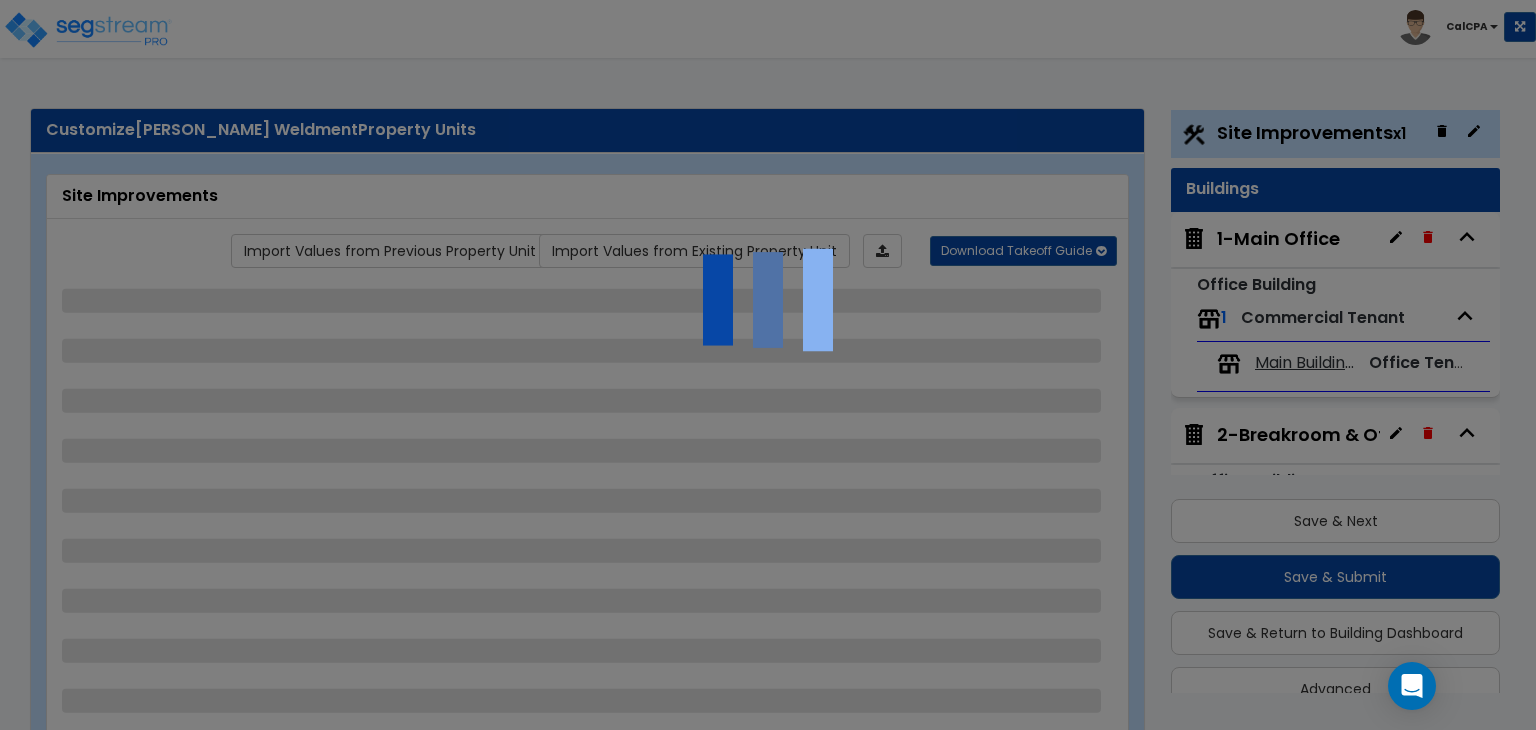 select on "2" 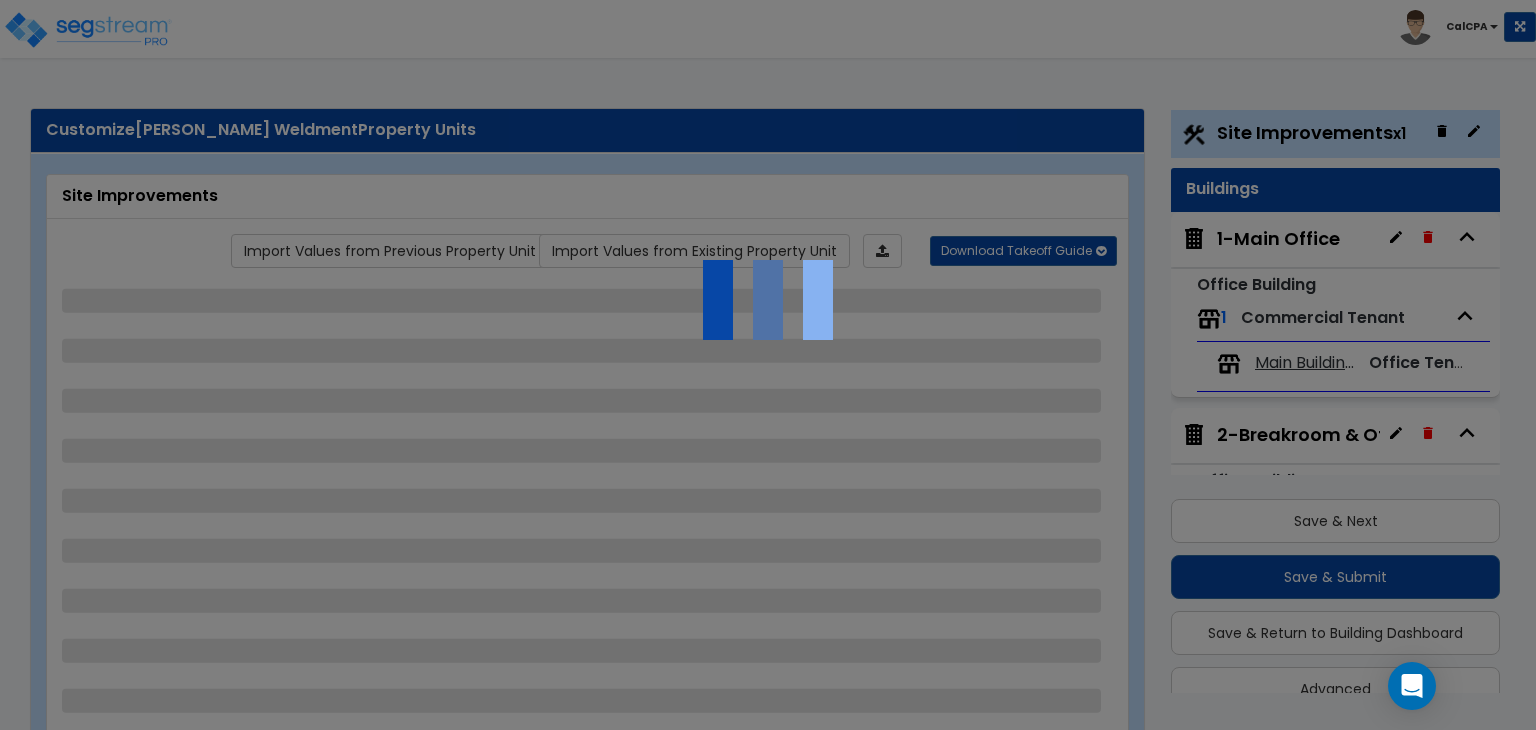 select on "1" 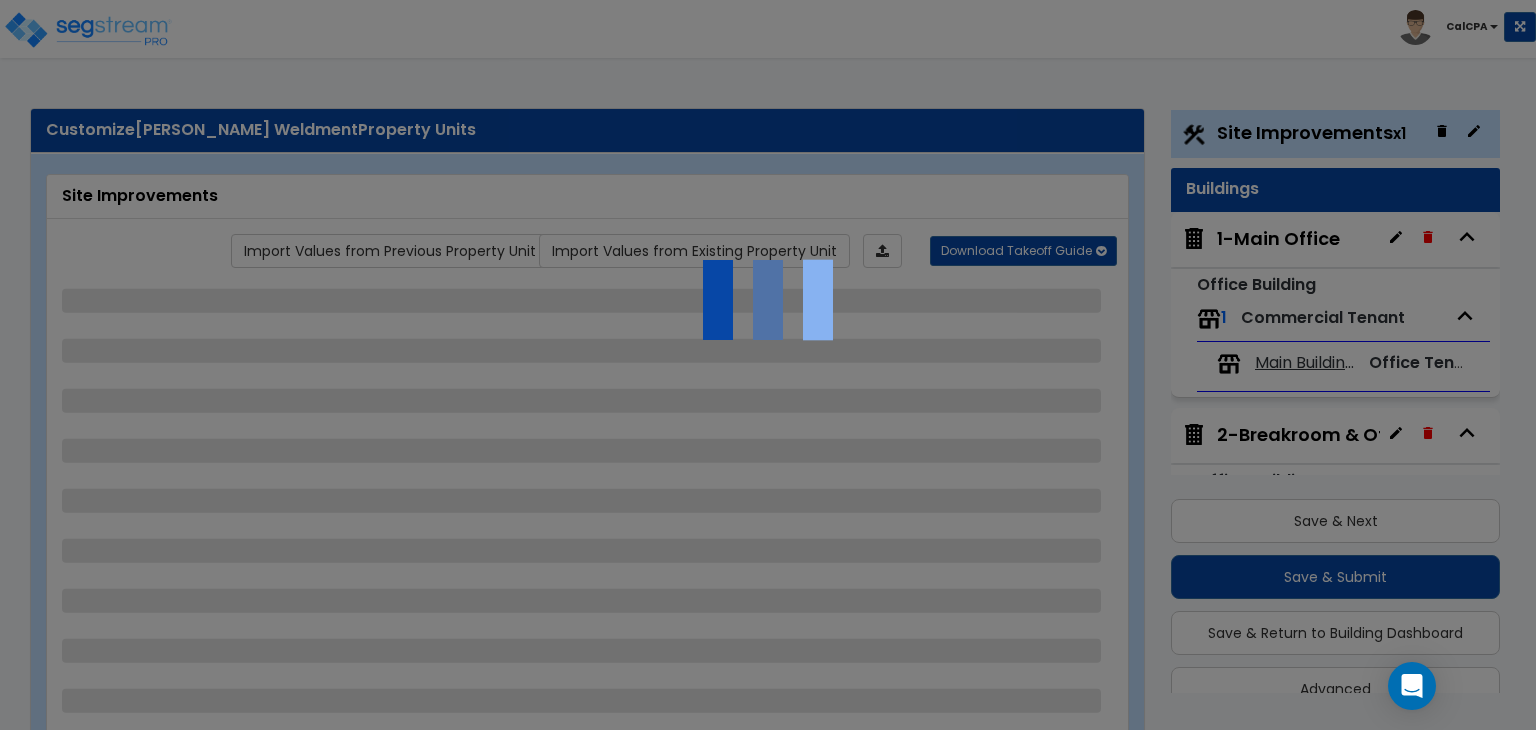 select on "3" 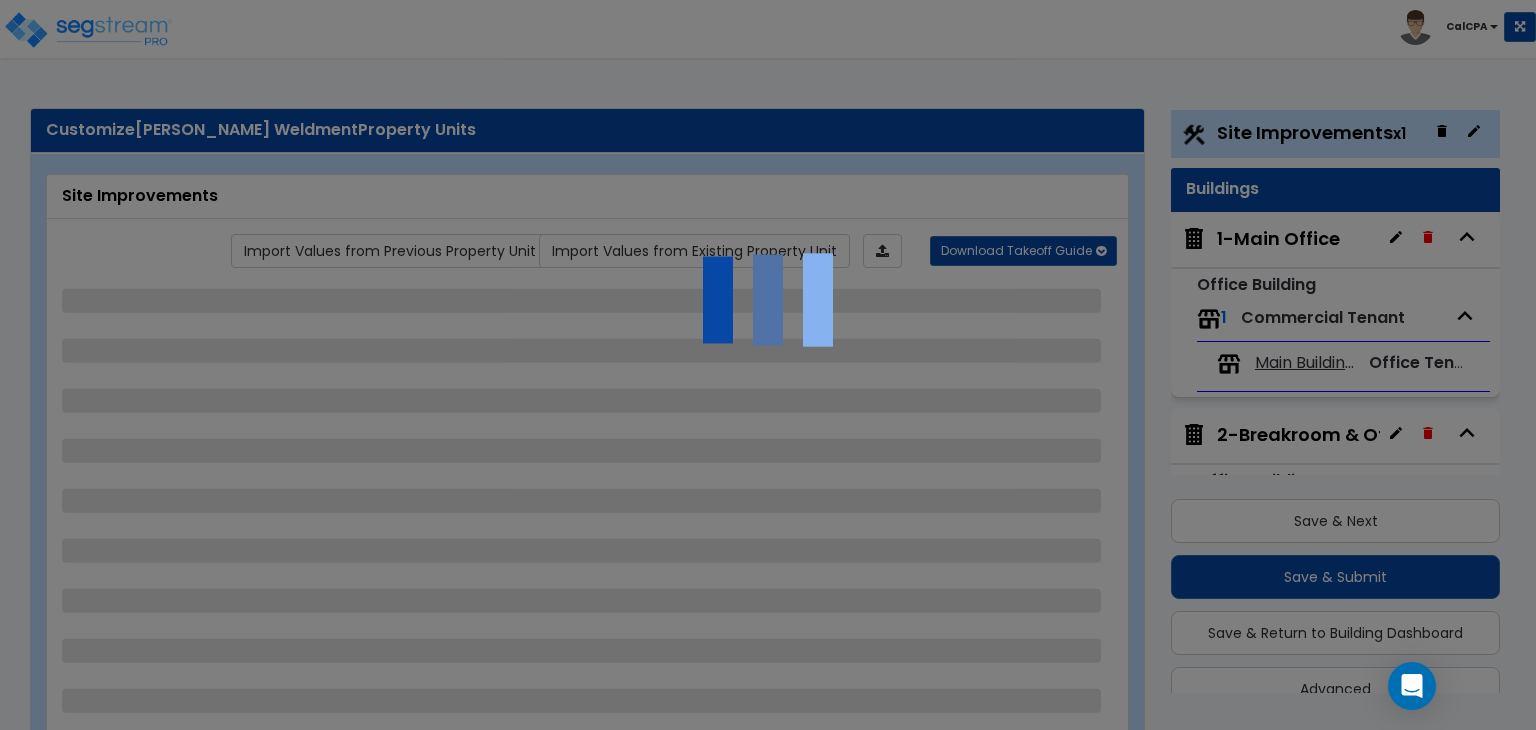 select on "4" 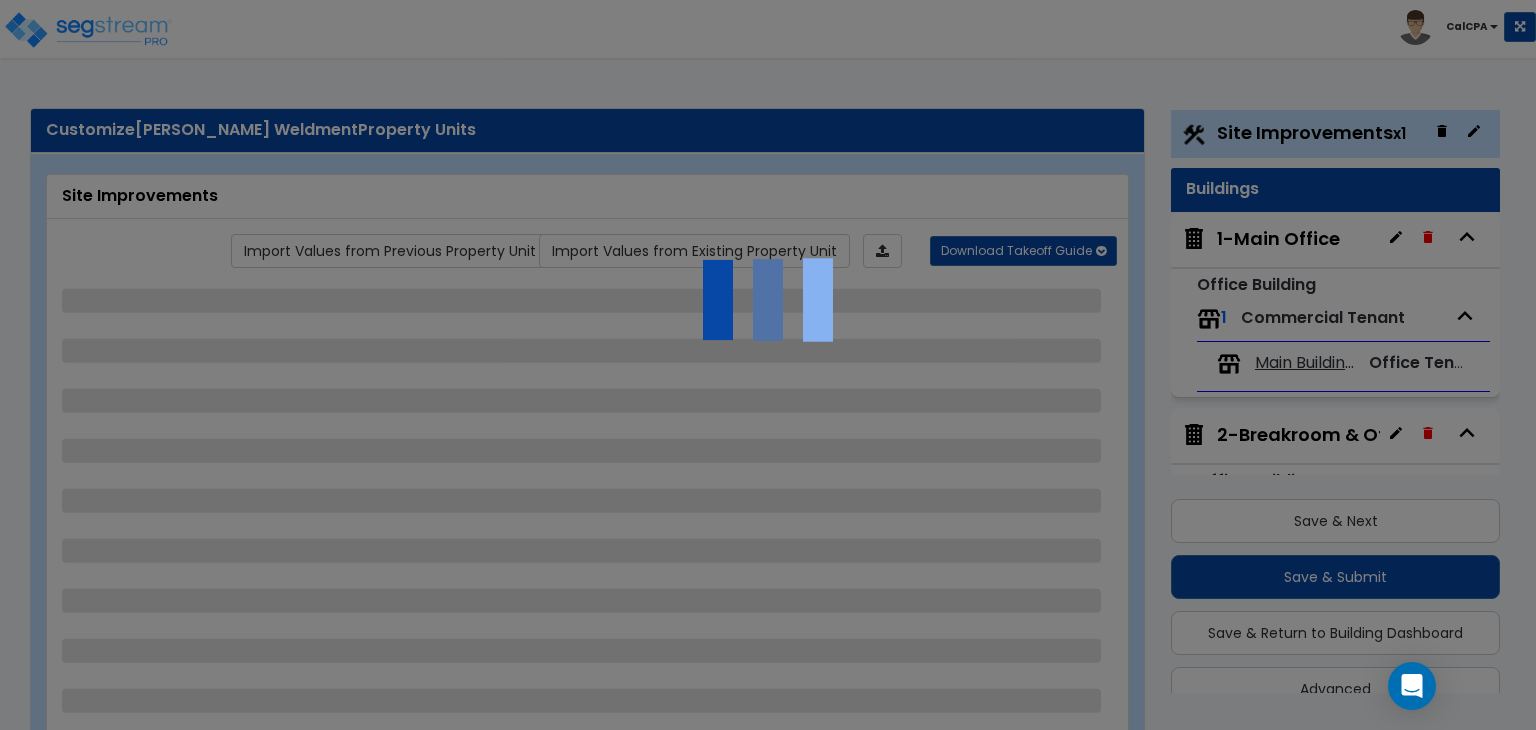 select on "2" 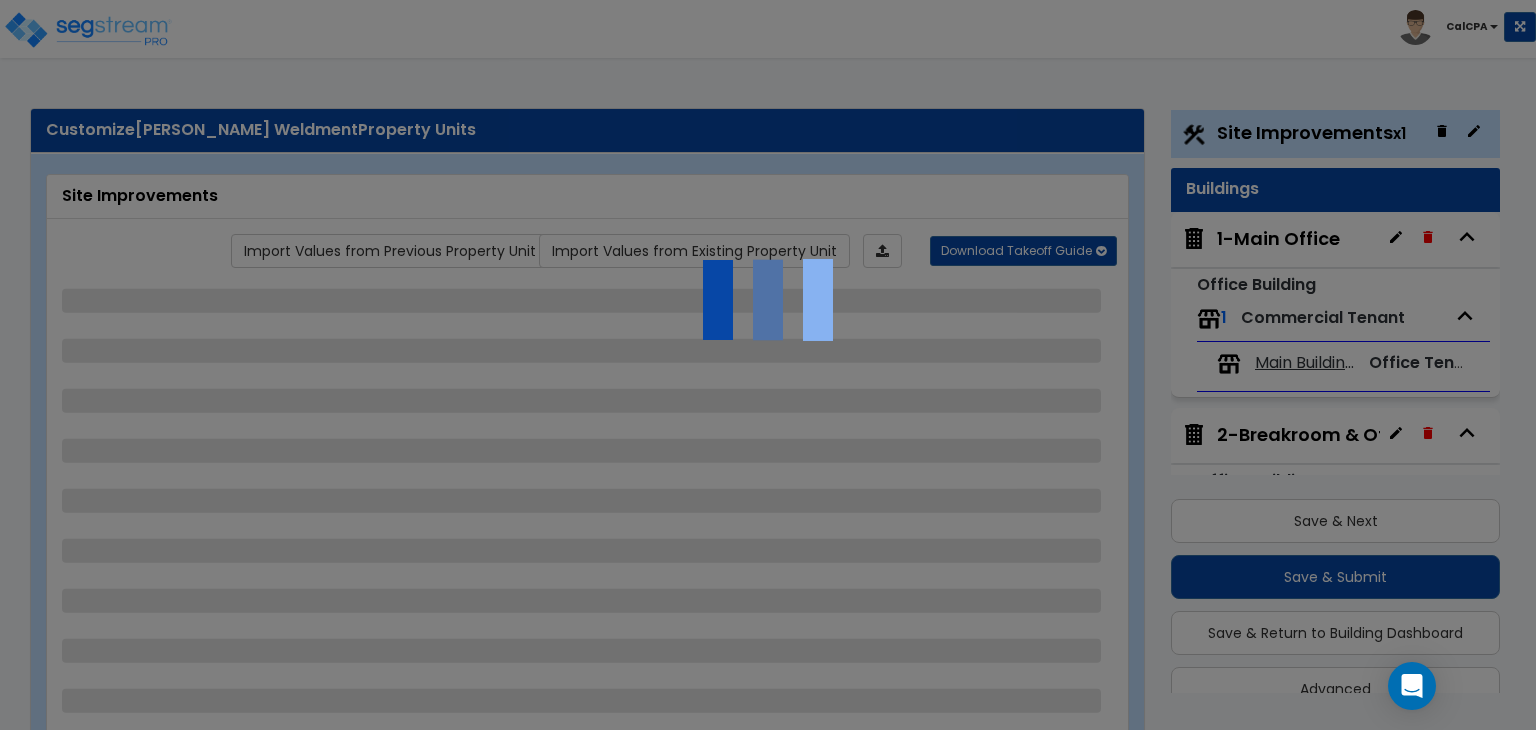 select on "2" 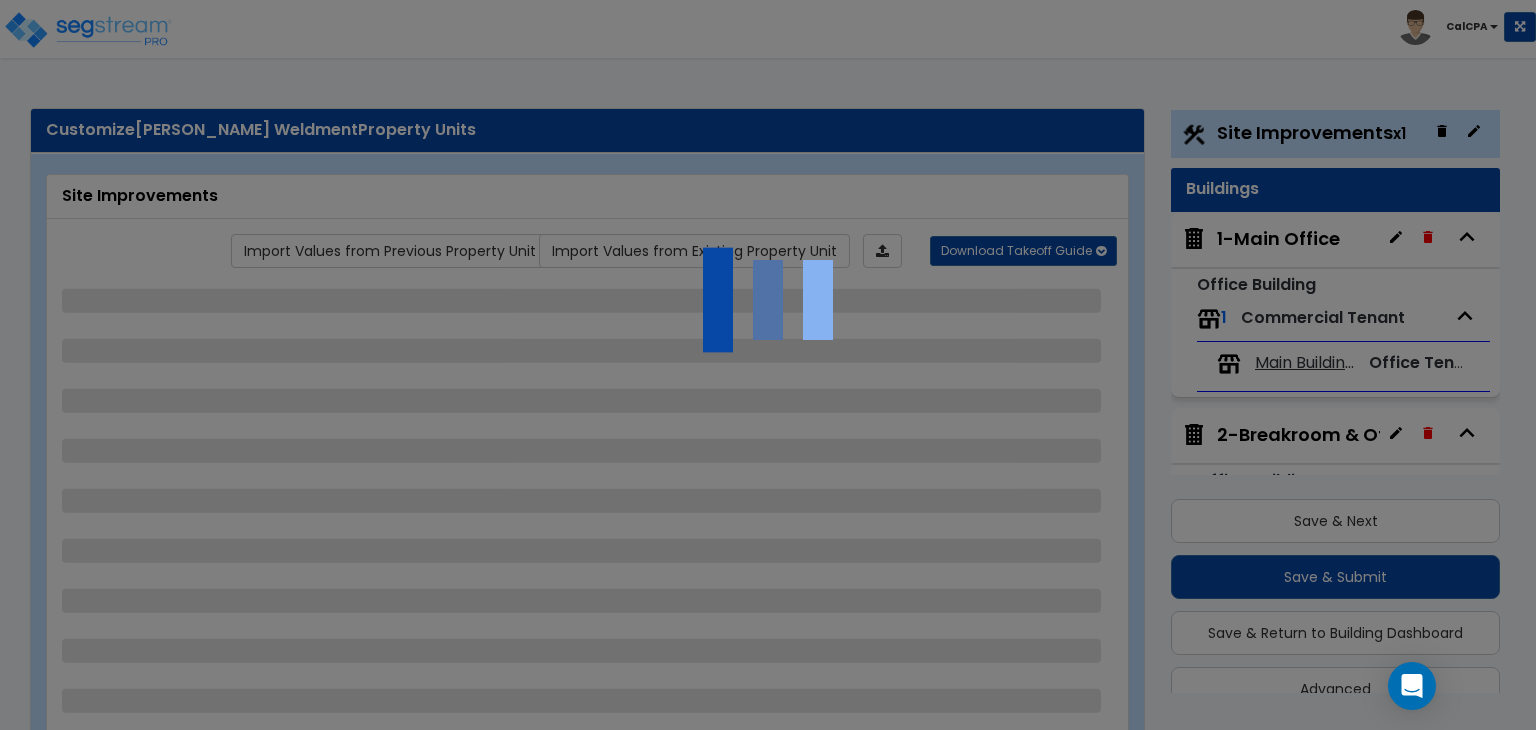 select on "4" 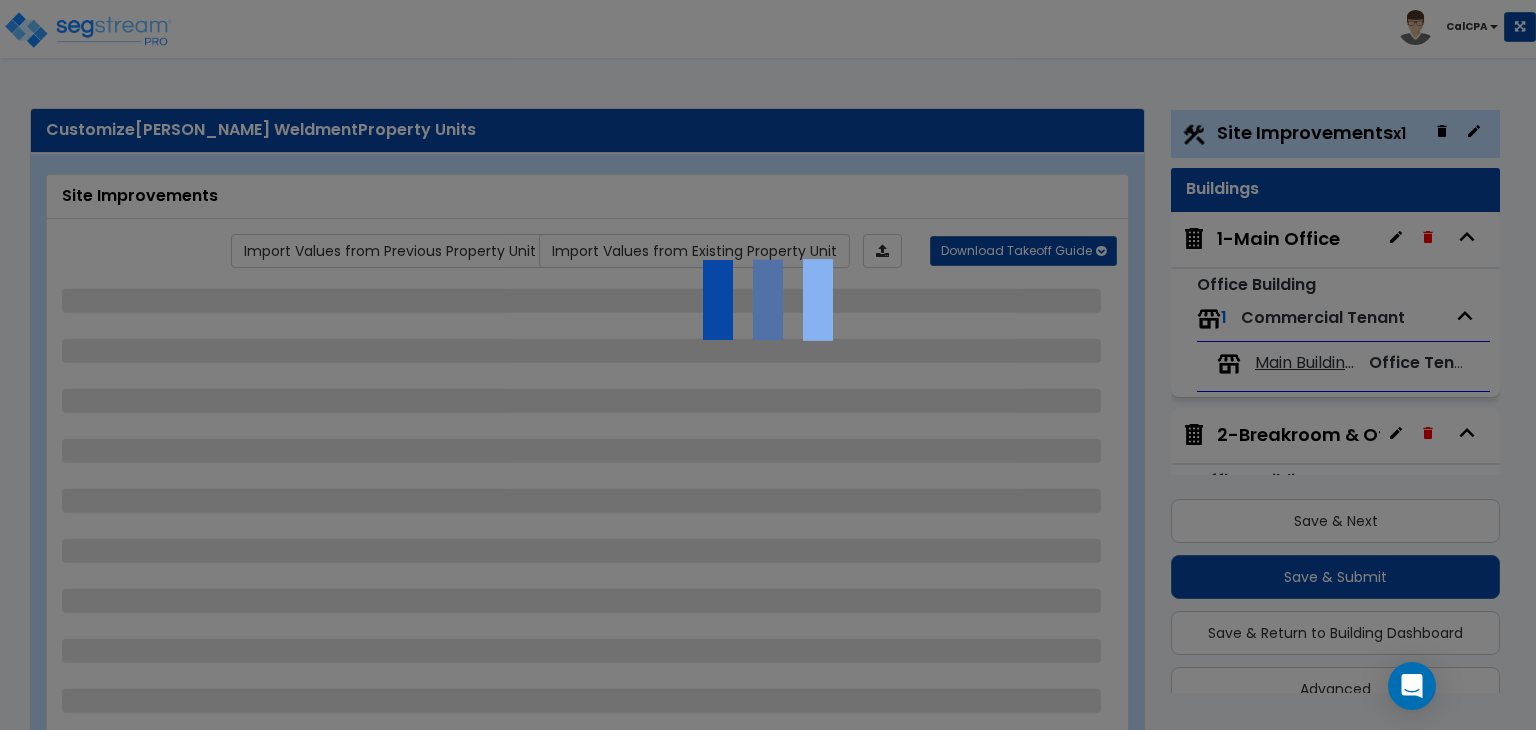 select on "4" 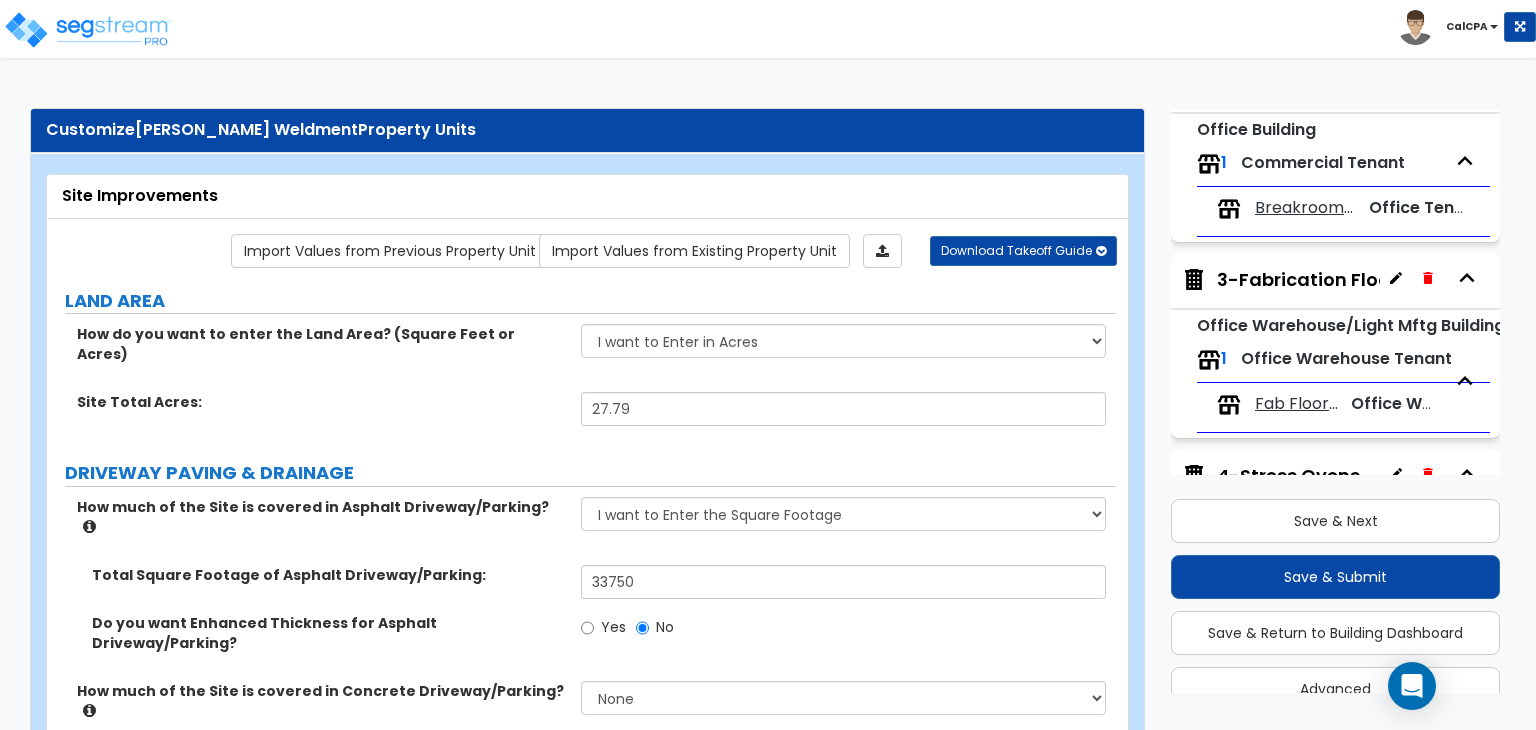 scroll, scrollTop: 400, scrollLeft: 0, axis: vertical 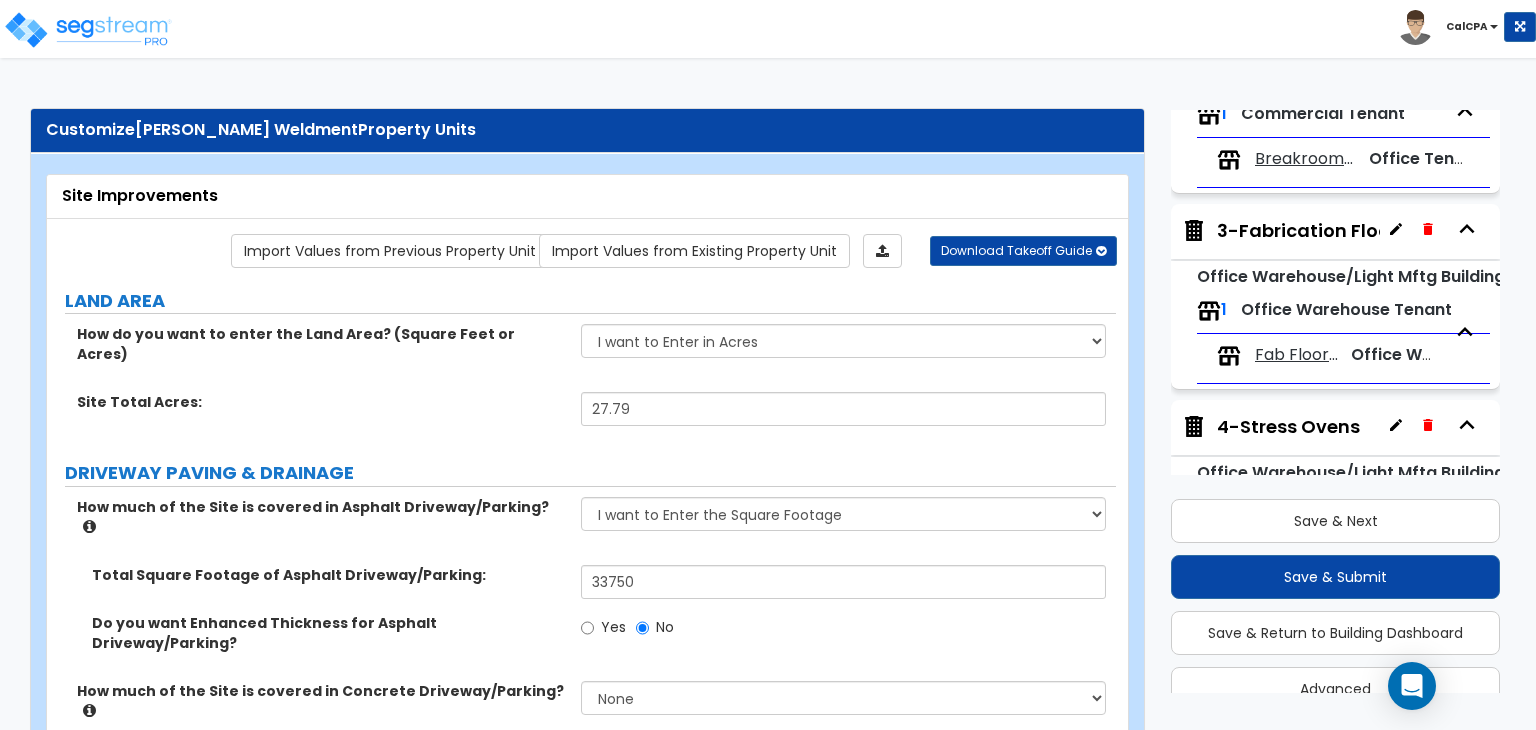 click on "Fab Floor & Welding Cells v2" at bounding box center (1297, 355) 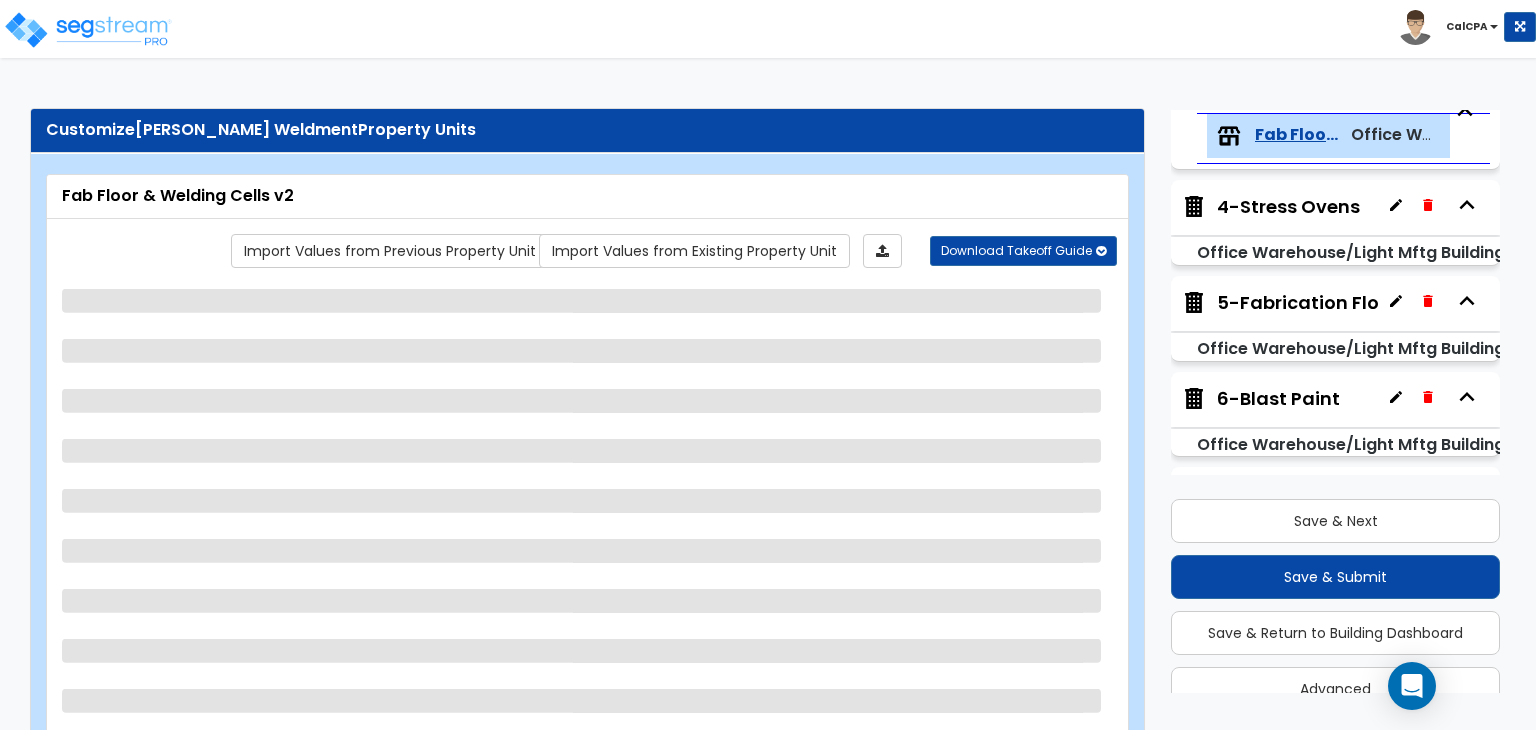 scroll, scrollTop: 624, scrollLeft: 0, axis: vertical 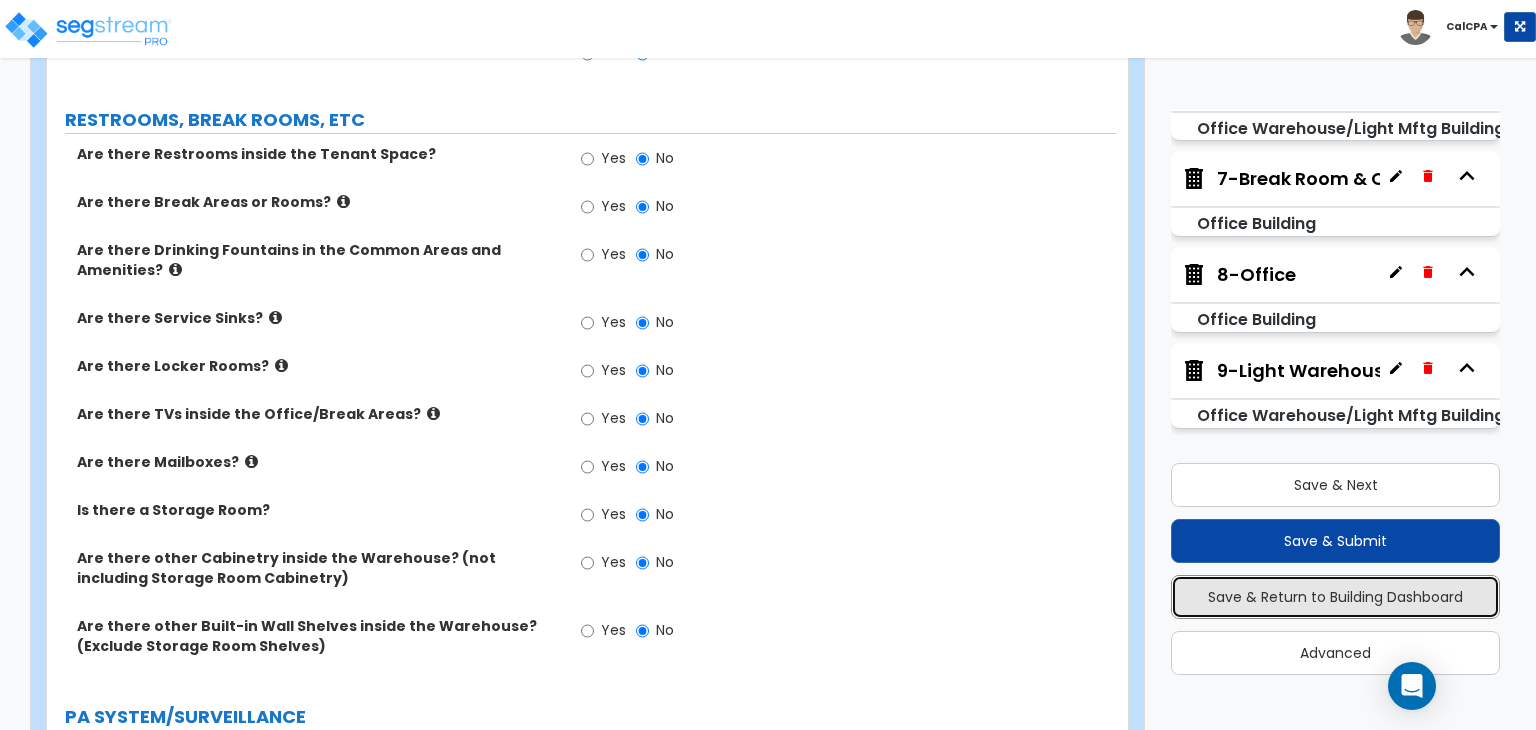 click on "Save & Return to Building Dashboard" at bounding box center (1335, 597) 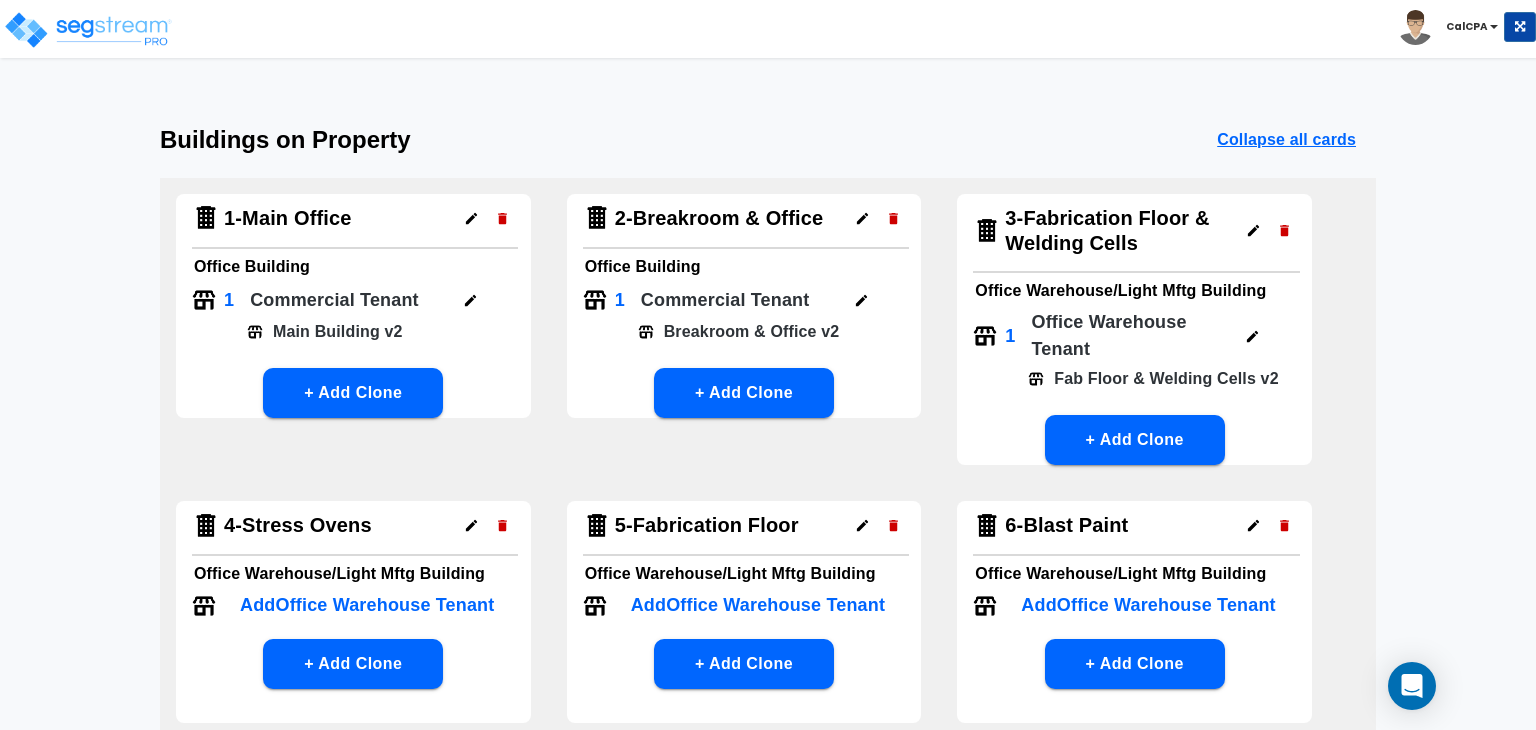 scroll, scrollTop: 0, scrollLeft: 0, axis: both 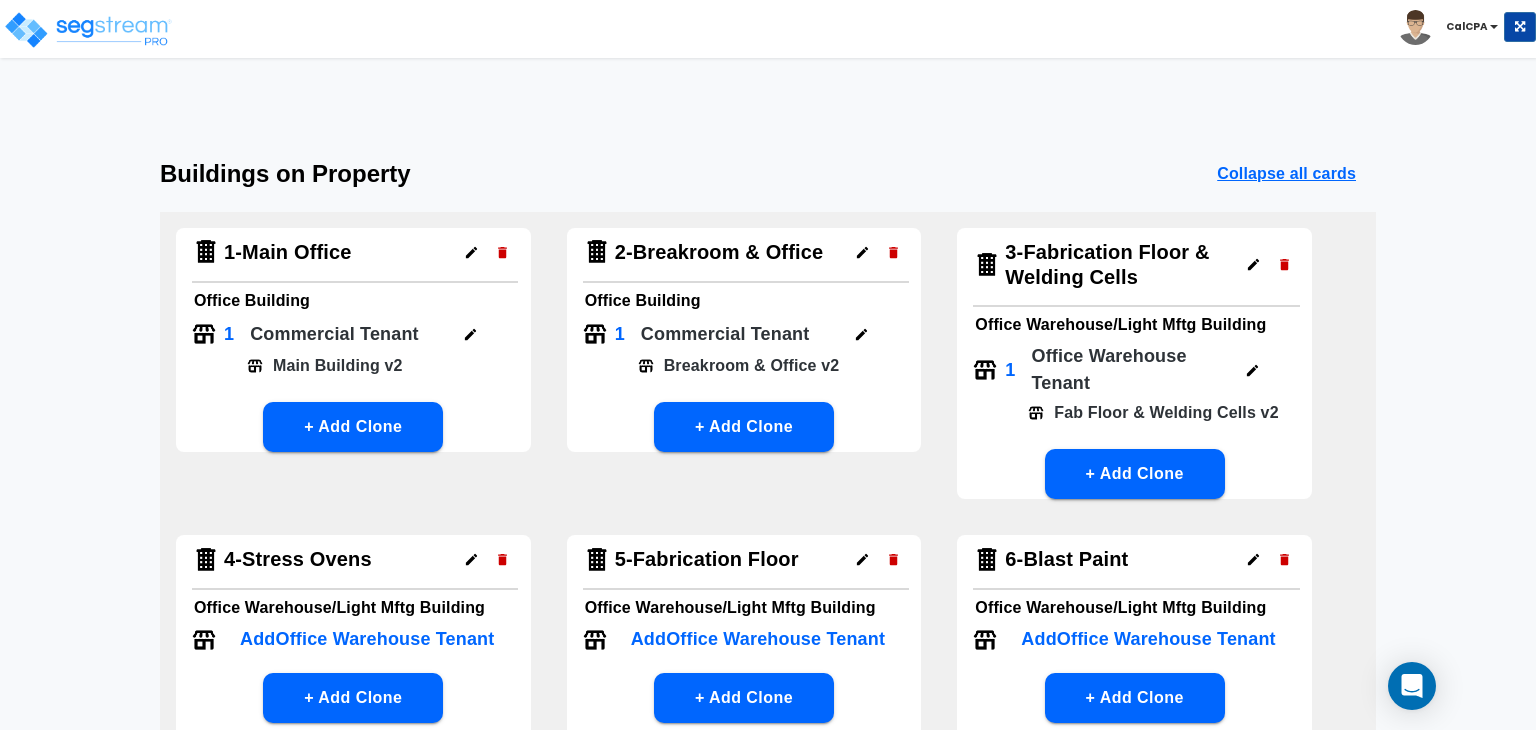 click on "CalCPA" at bounding box center [1467, 26] 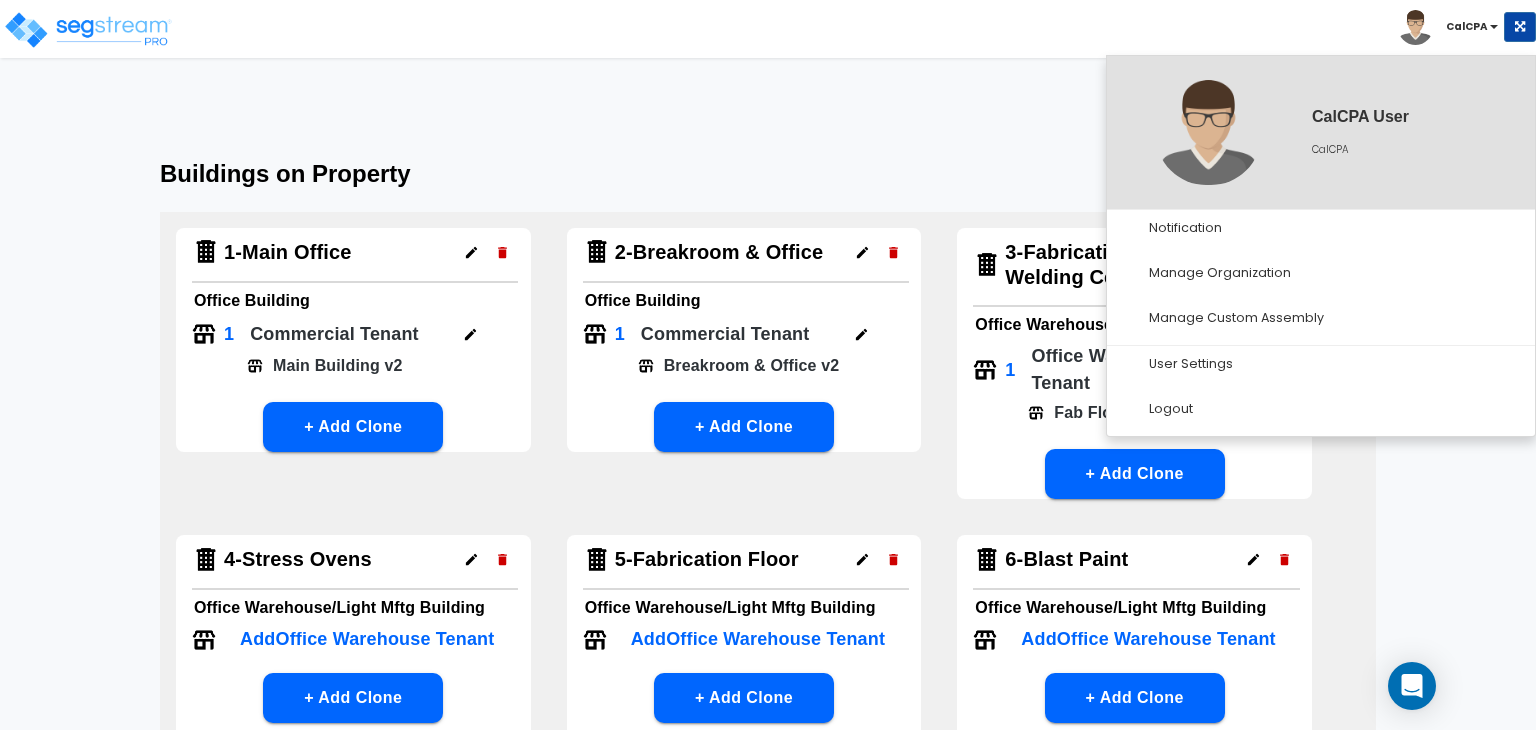 click on "CalCPA" at bounding box center [1467, 26] 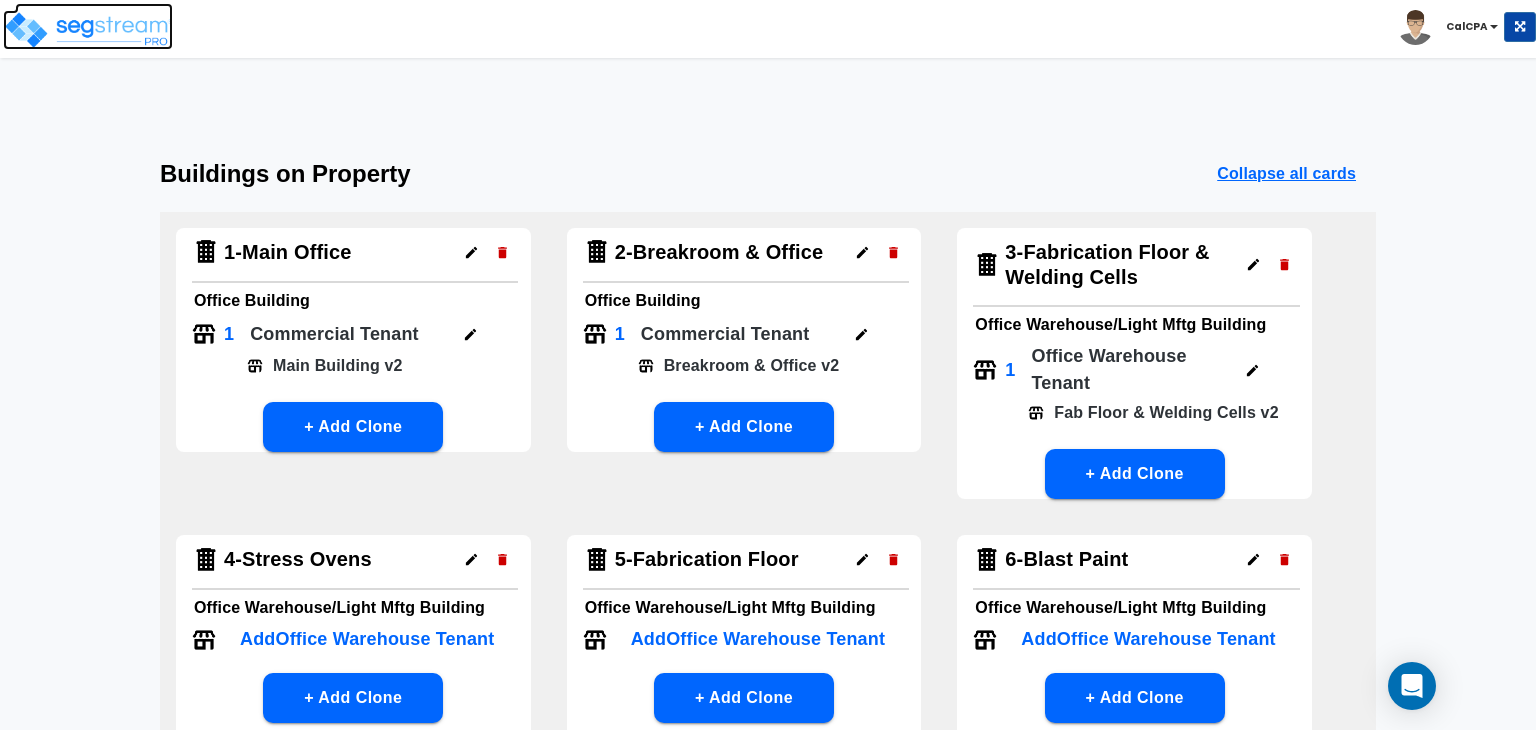 click at bounding box center [88, 30] 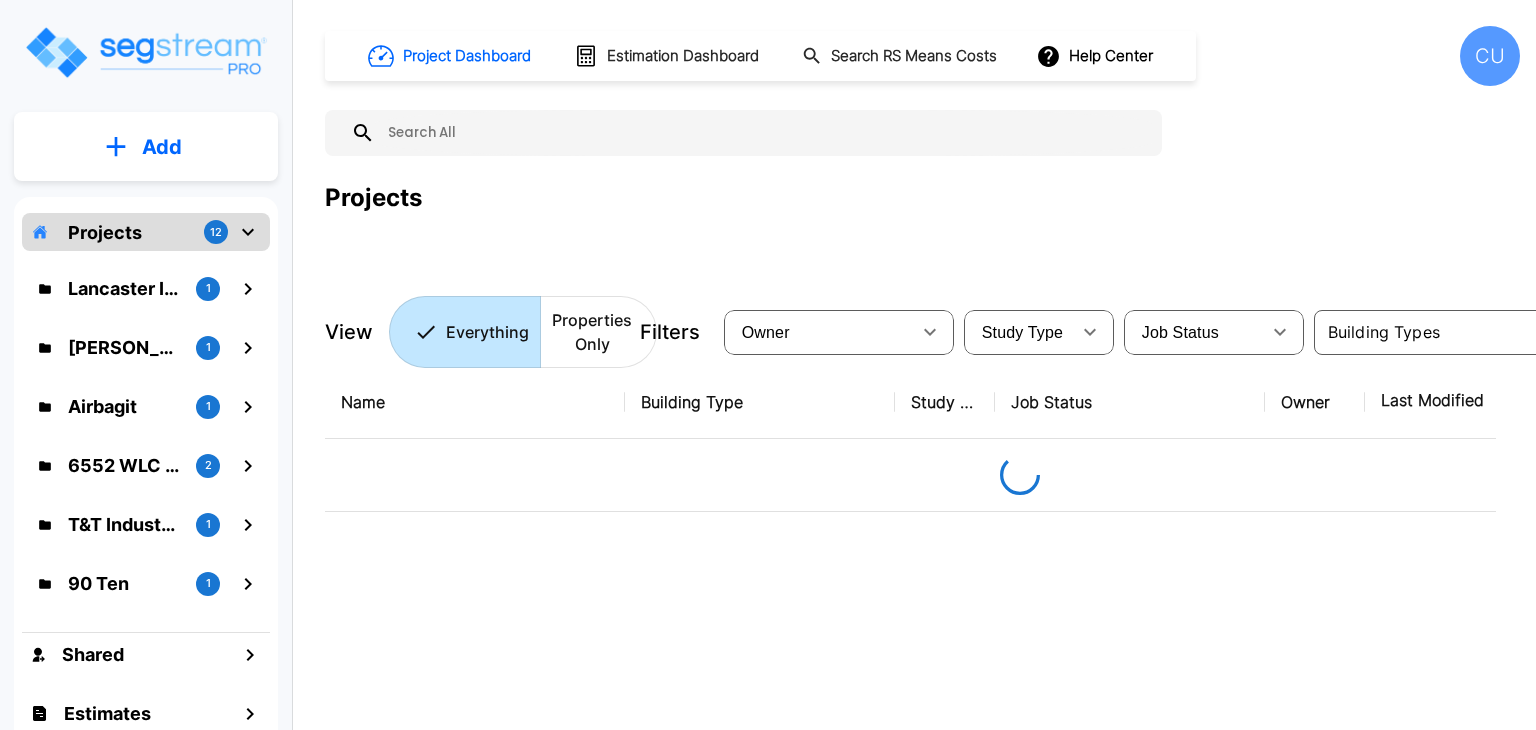 scroll, scrollTop: 0, scrollLeft: 0, axis: both 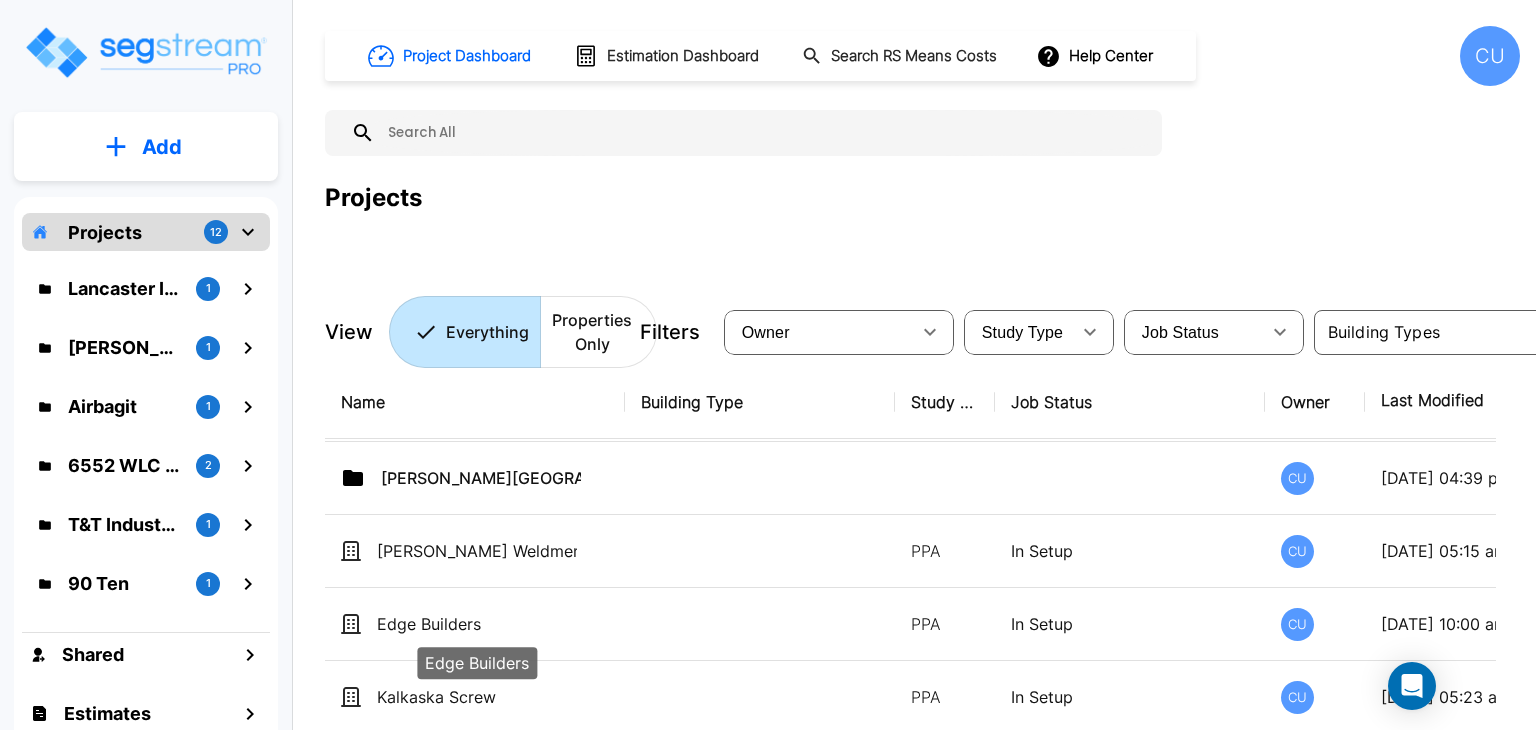 click on "Edge Builders" at bounding box center [477, 624] 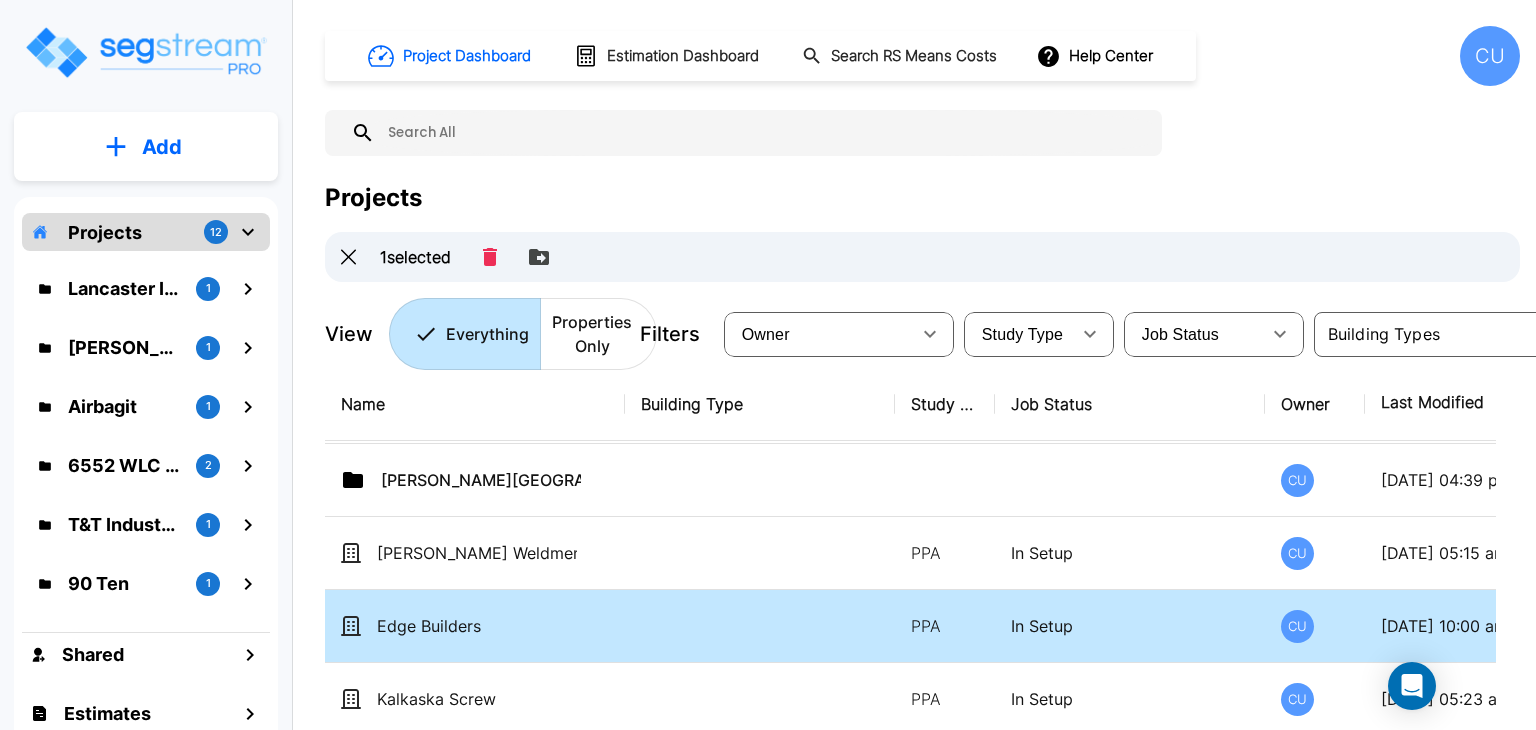 click 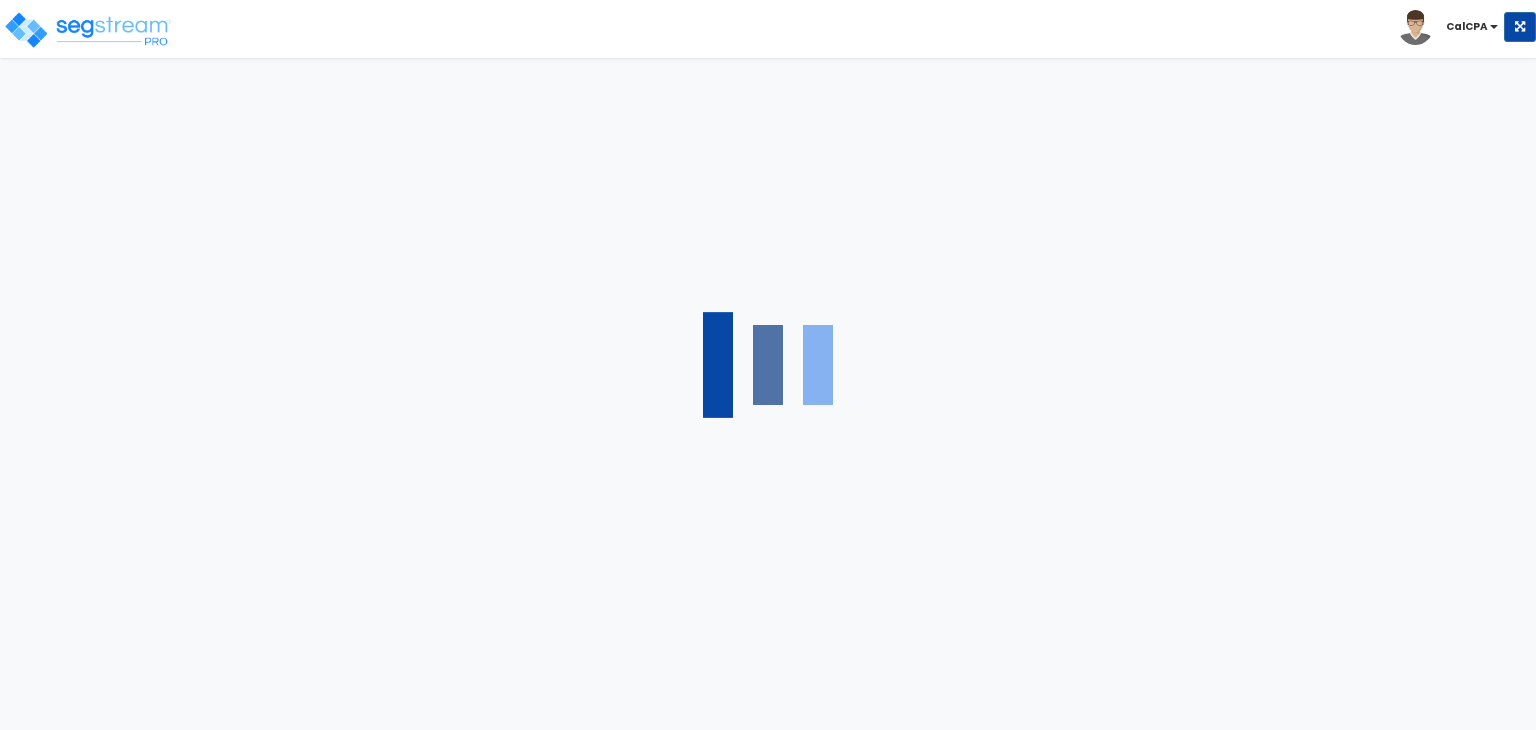 scroll, scrollTop: 0, scrollLeft: 0, axis: both 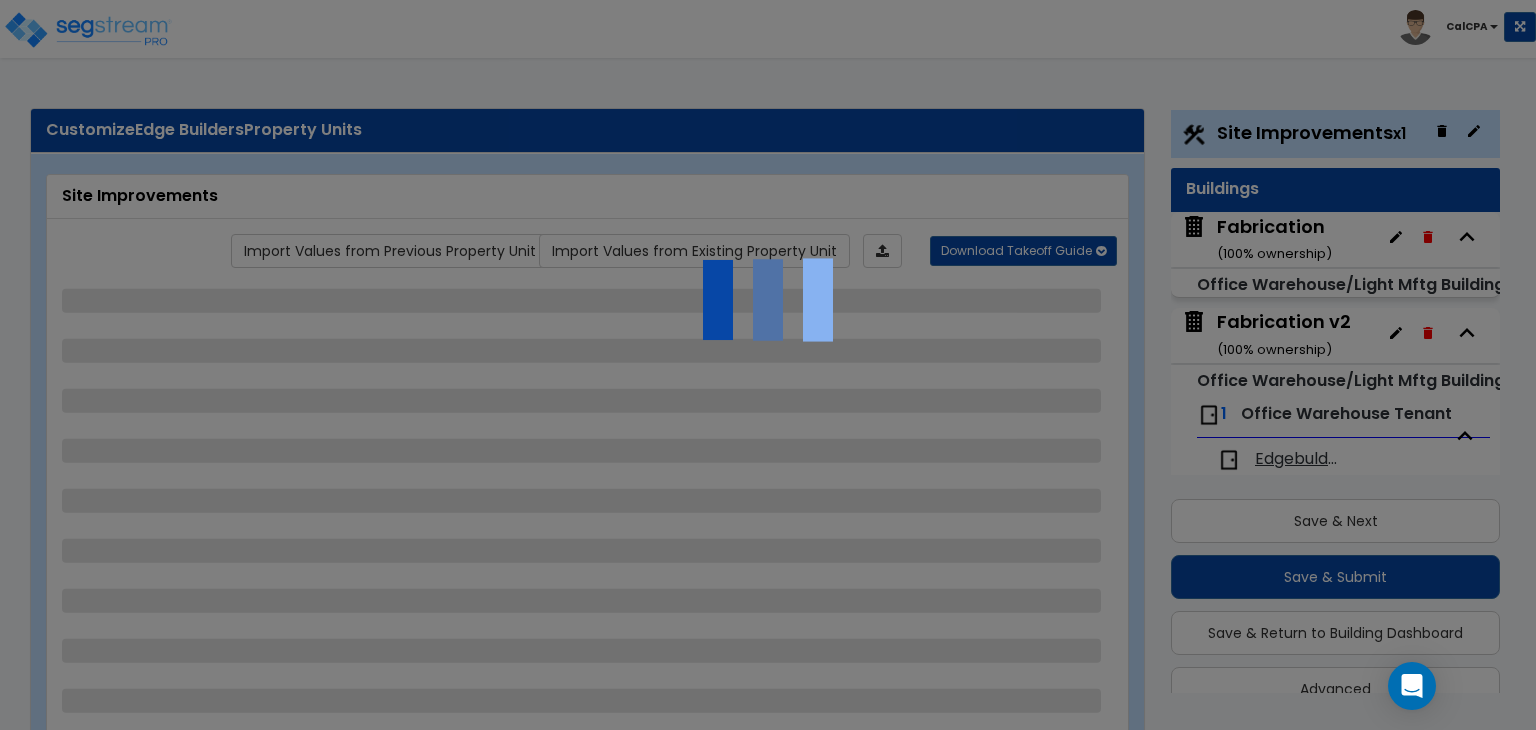 select on "2" 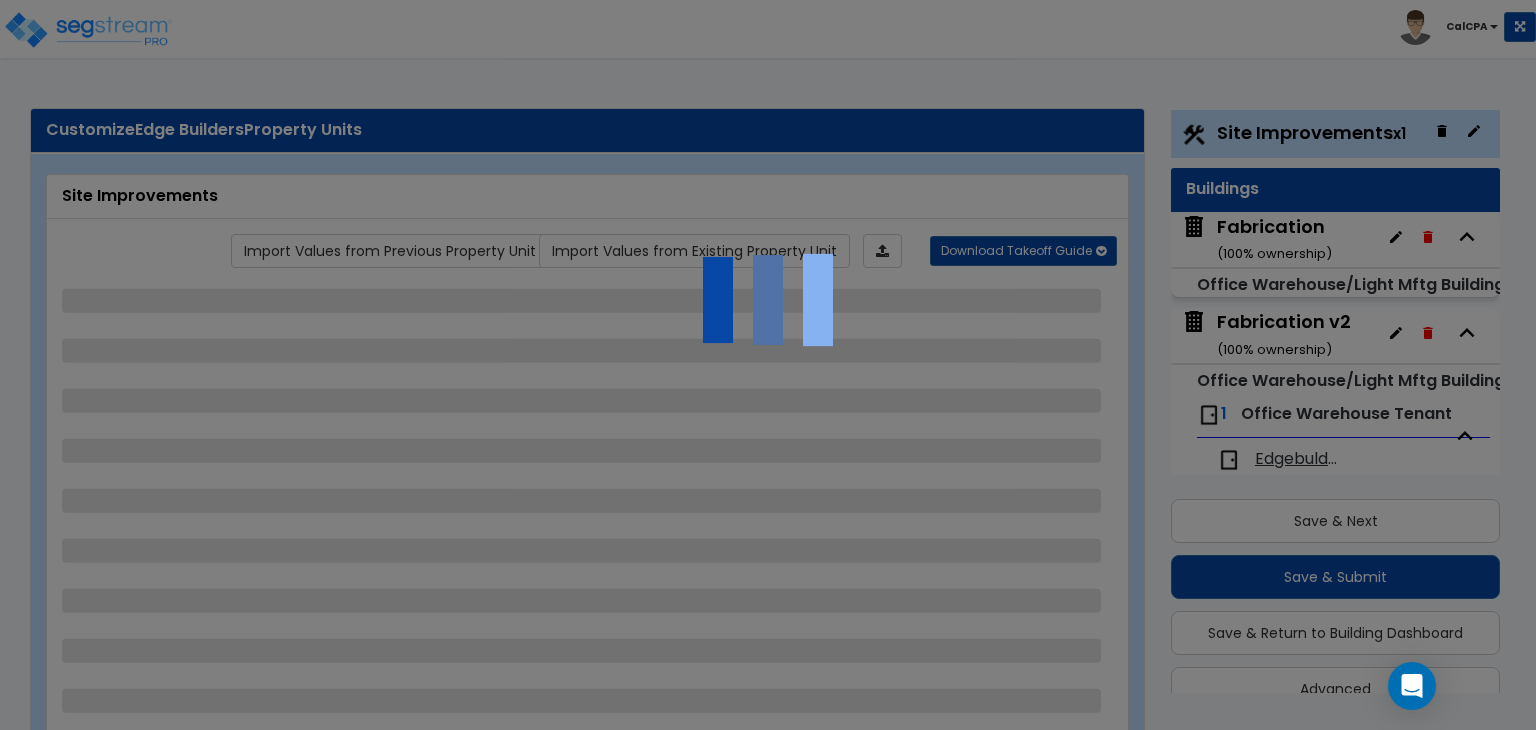 select on "2" 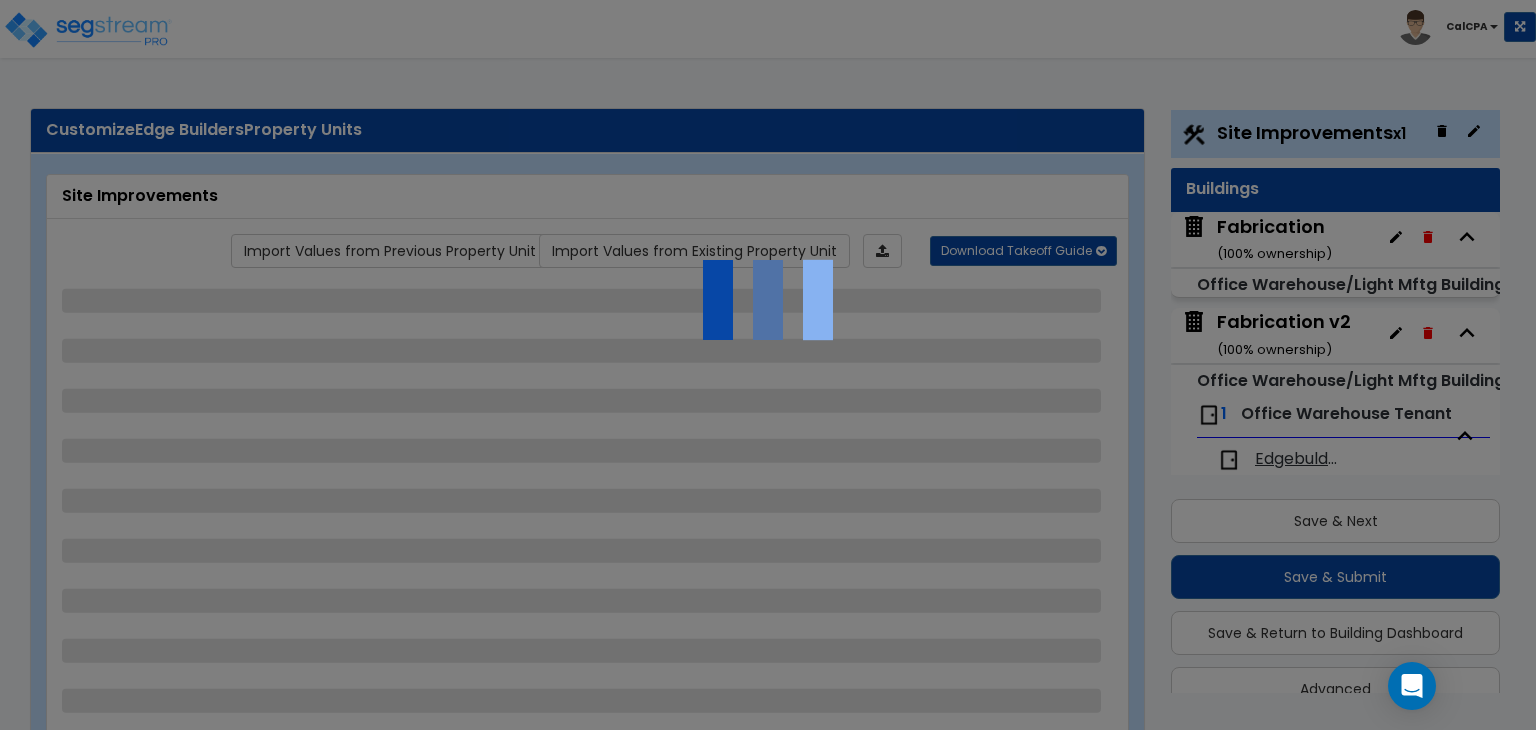 select on "1" 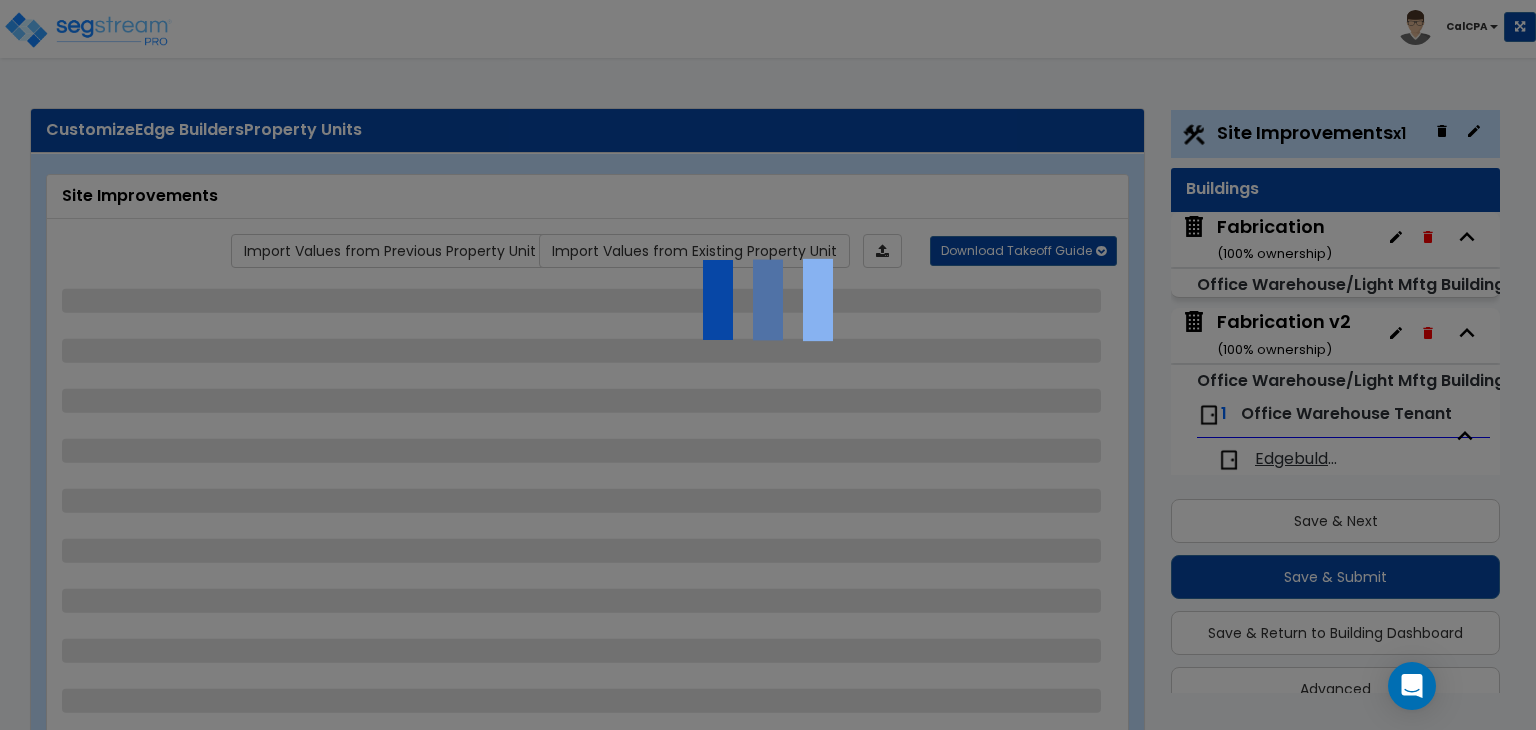 select on "2" 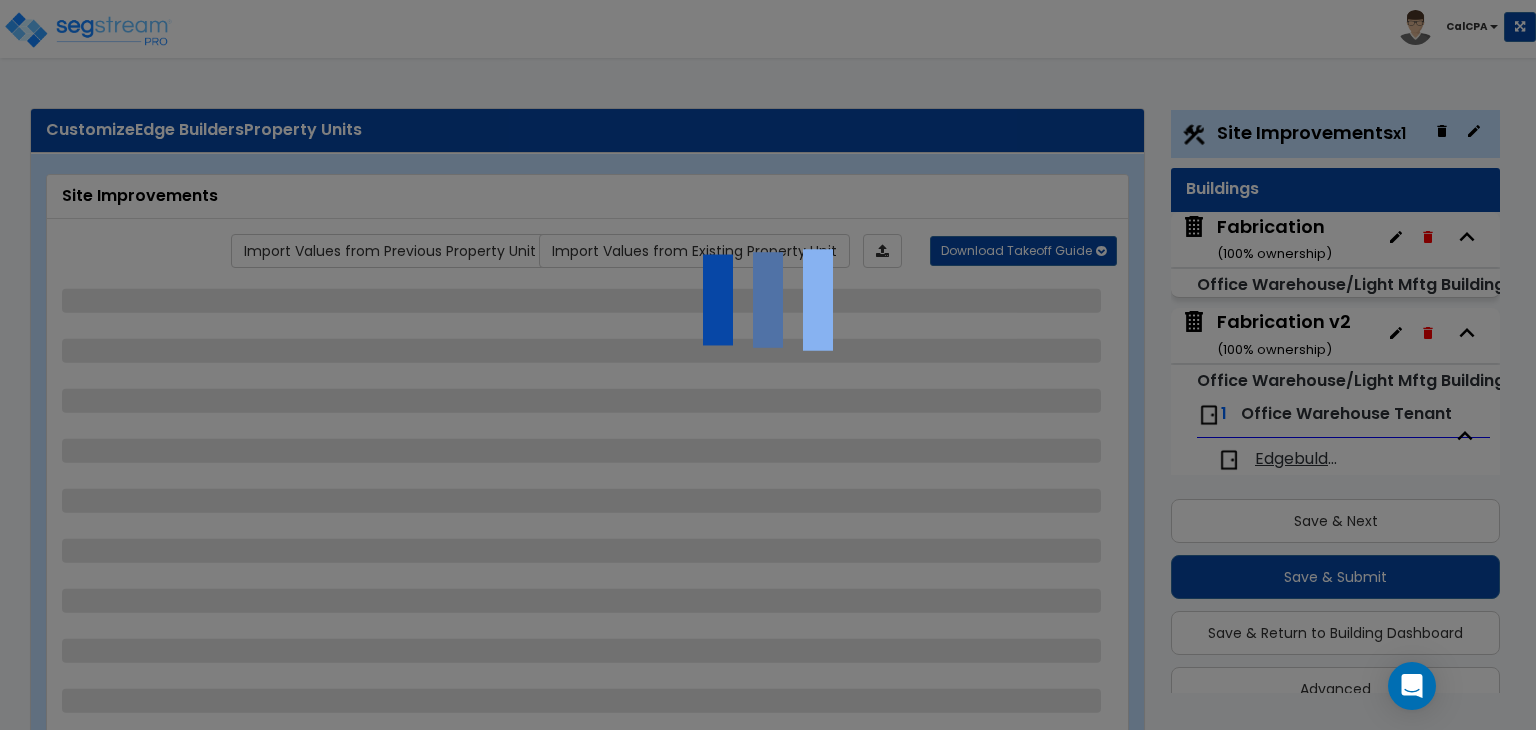 select on "1" 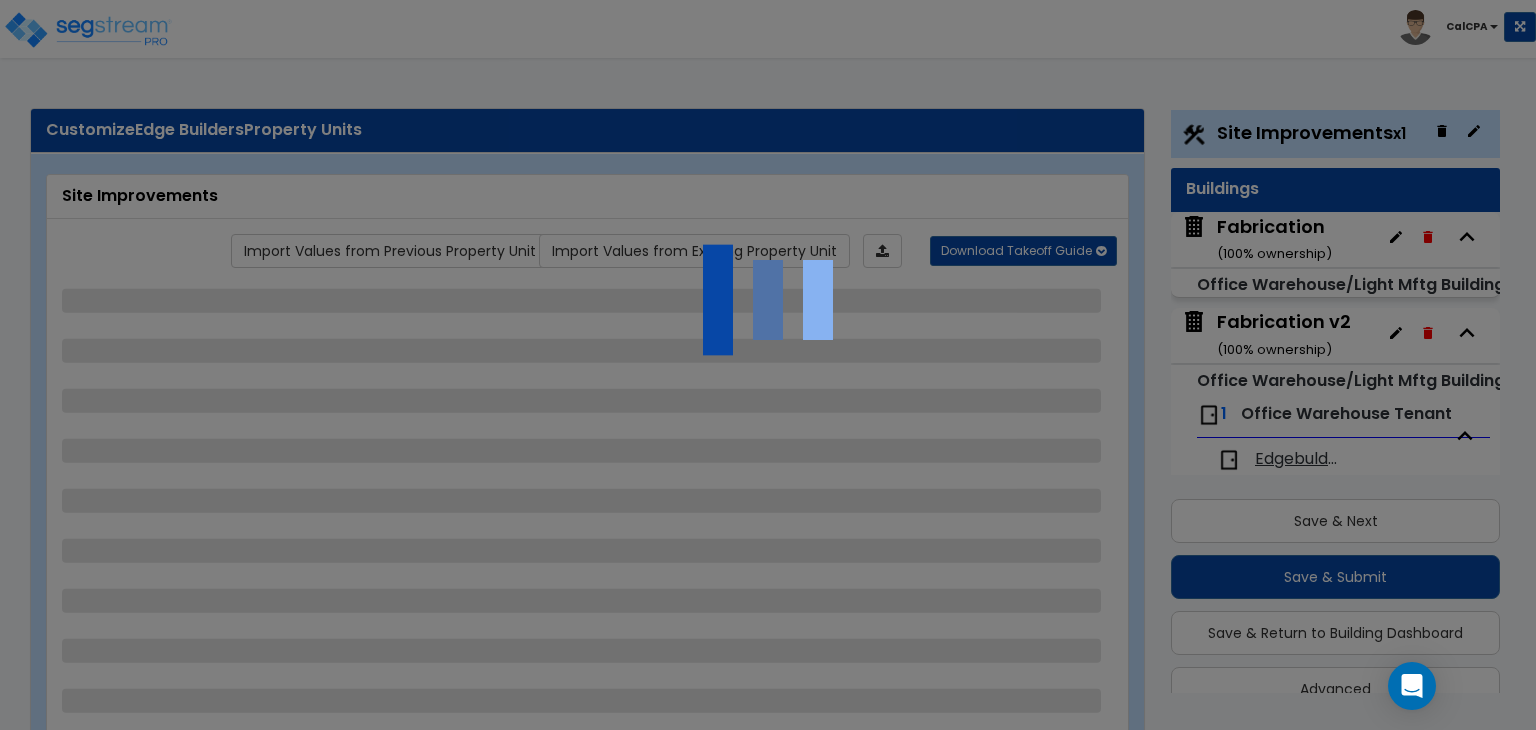 select on "1" 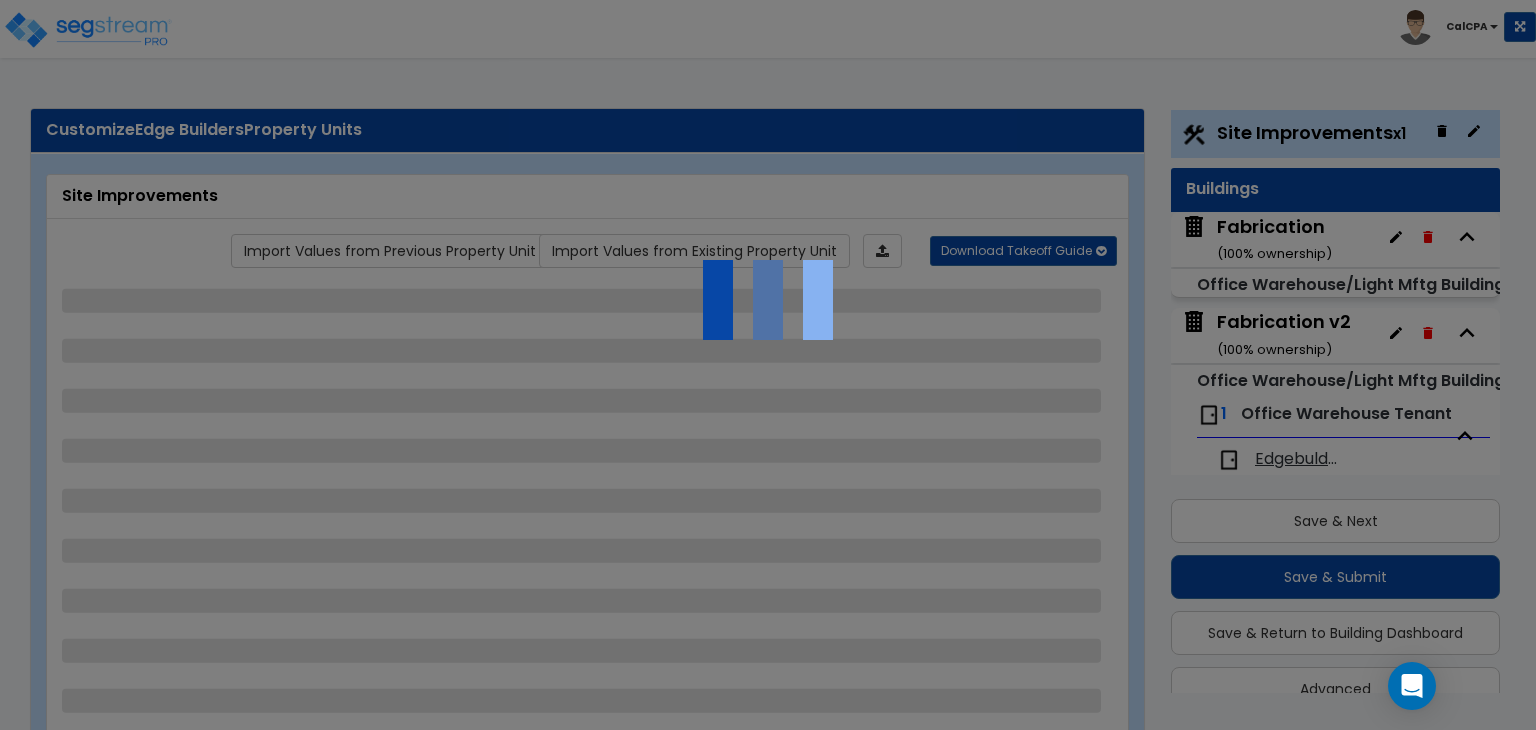 select on "2" 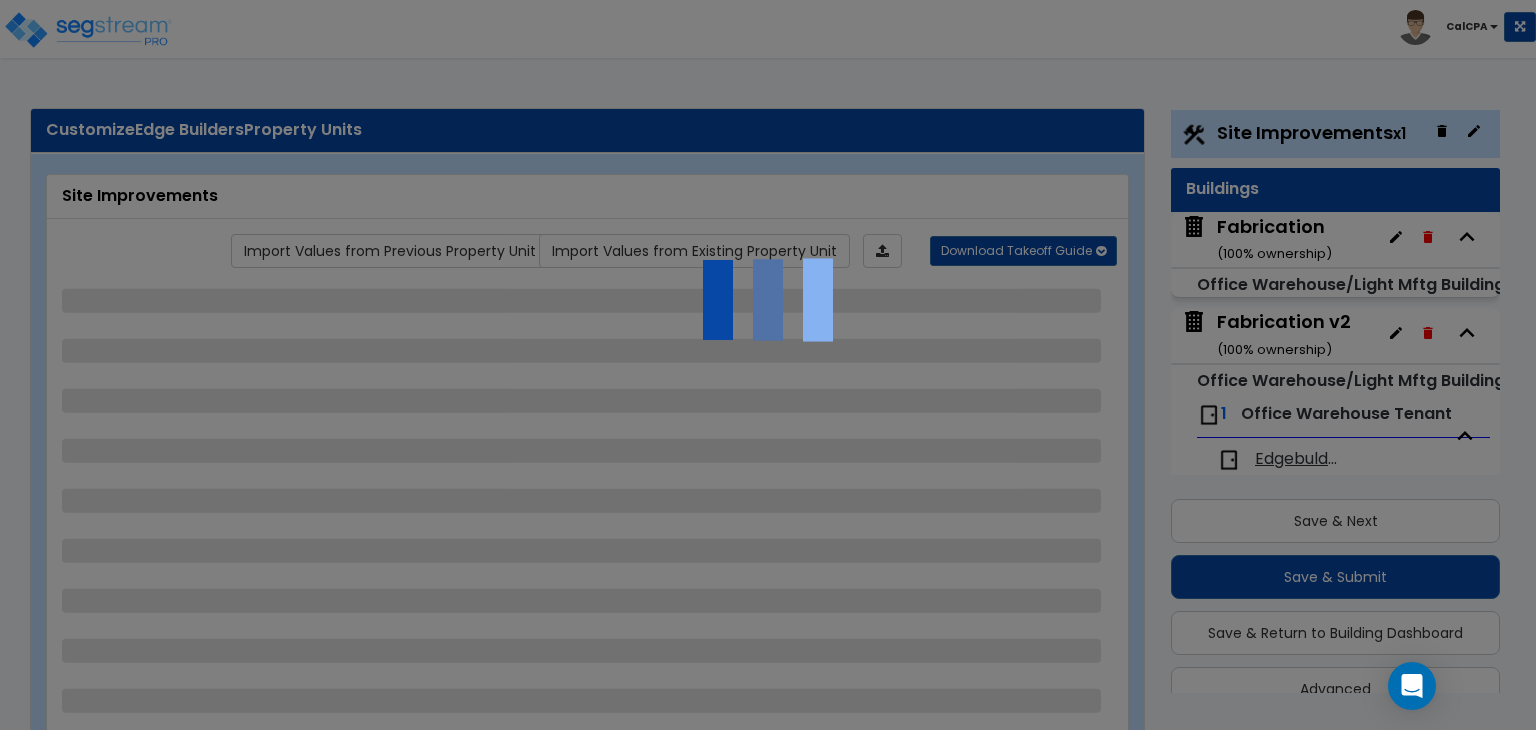 select on "2" 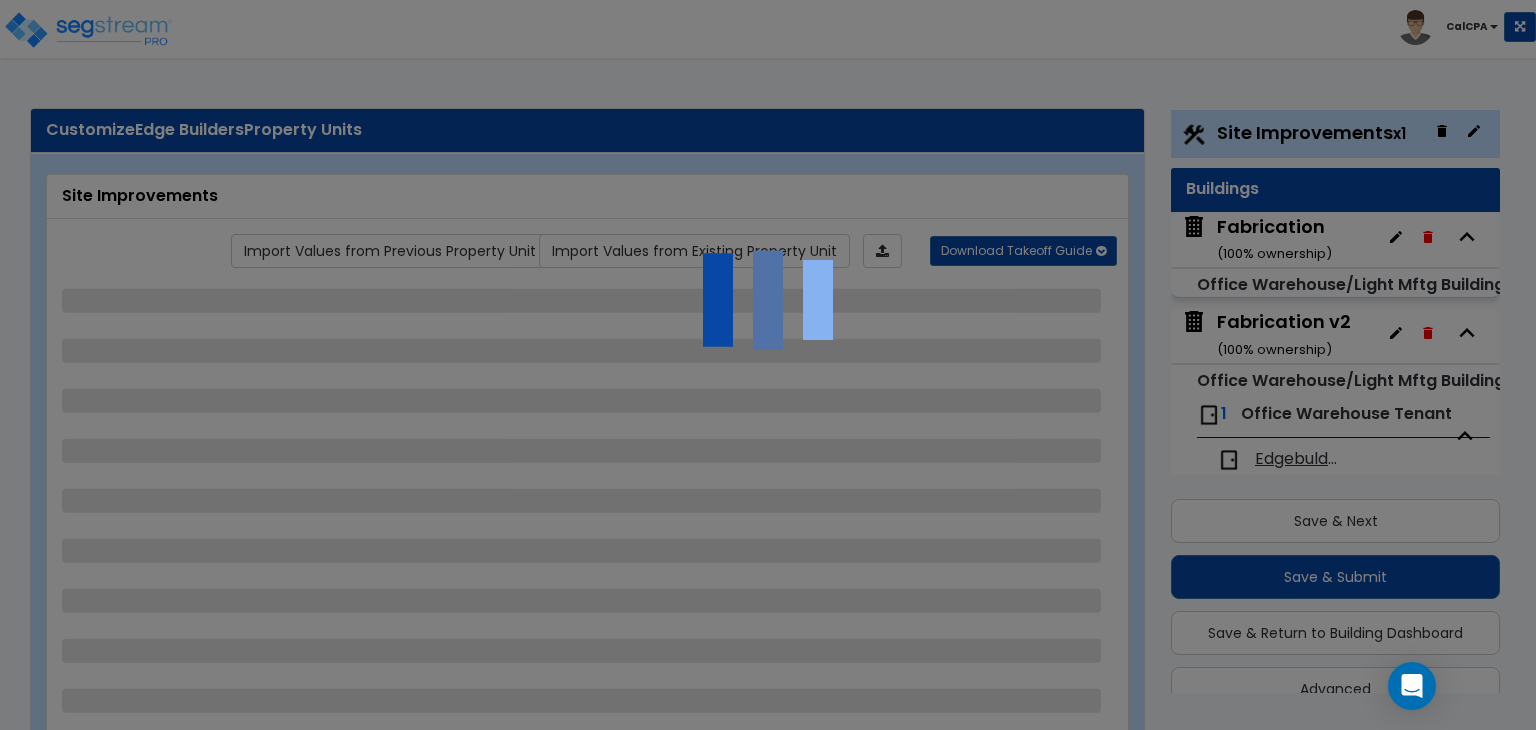 select on "3" 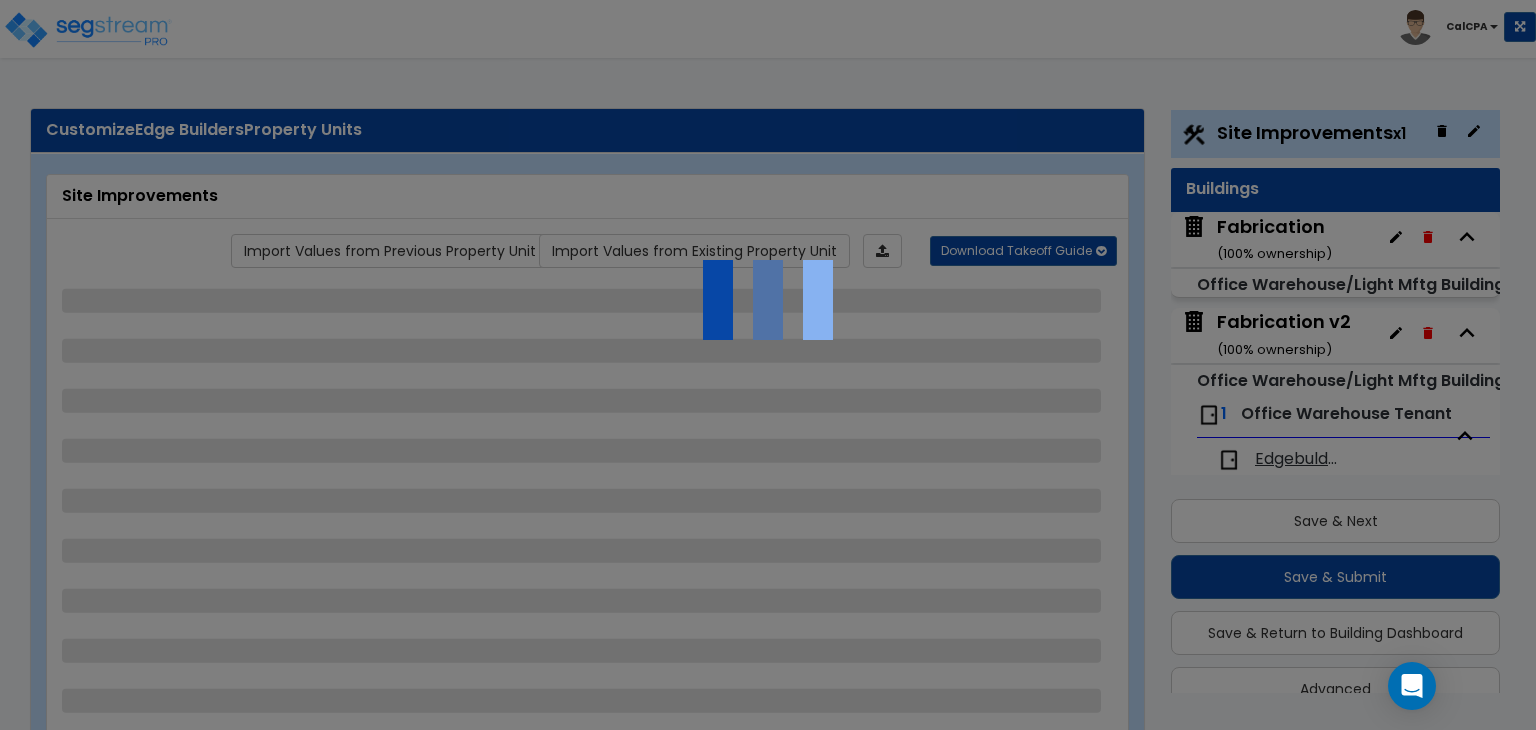 select on "3" 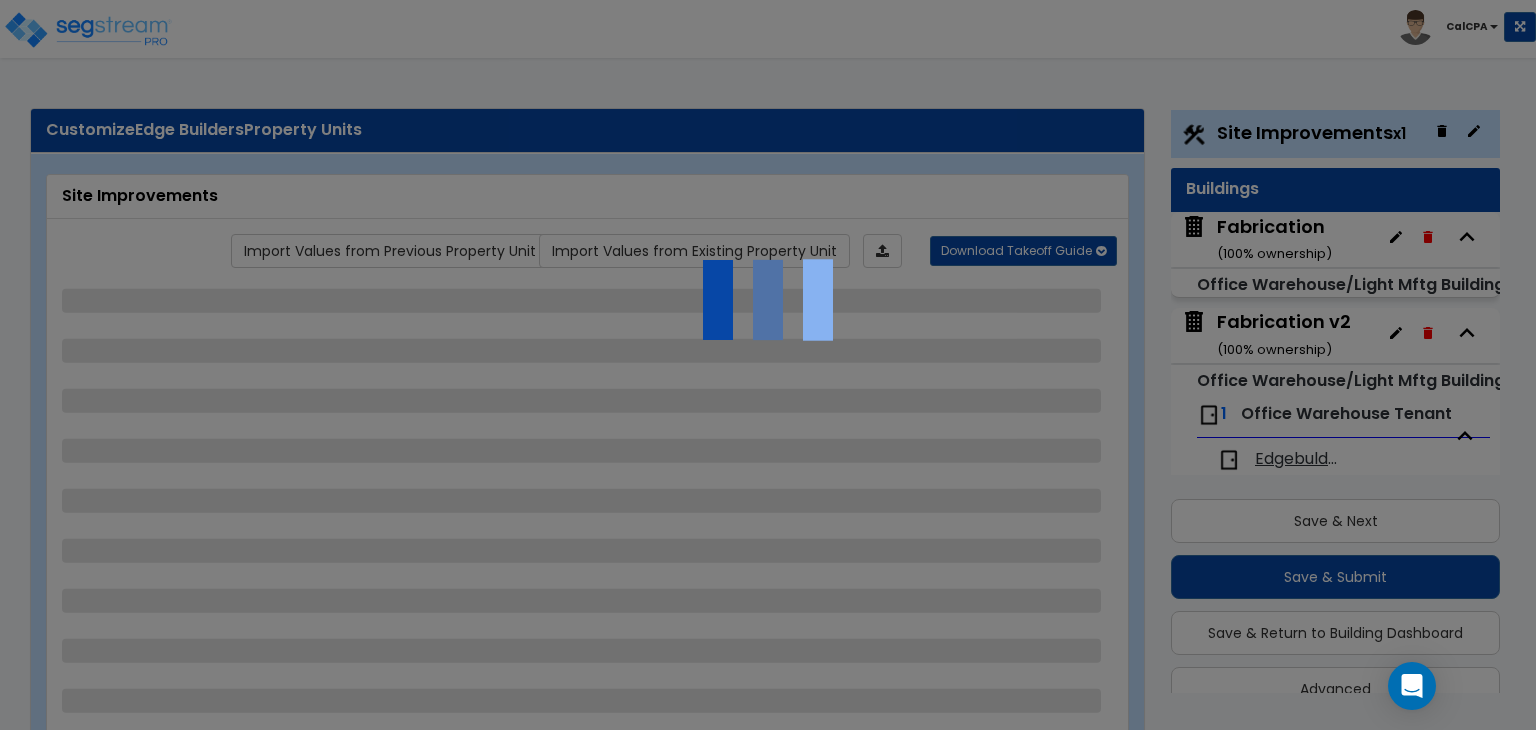 select on "2" 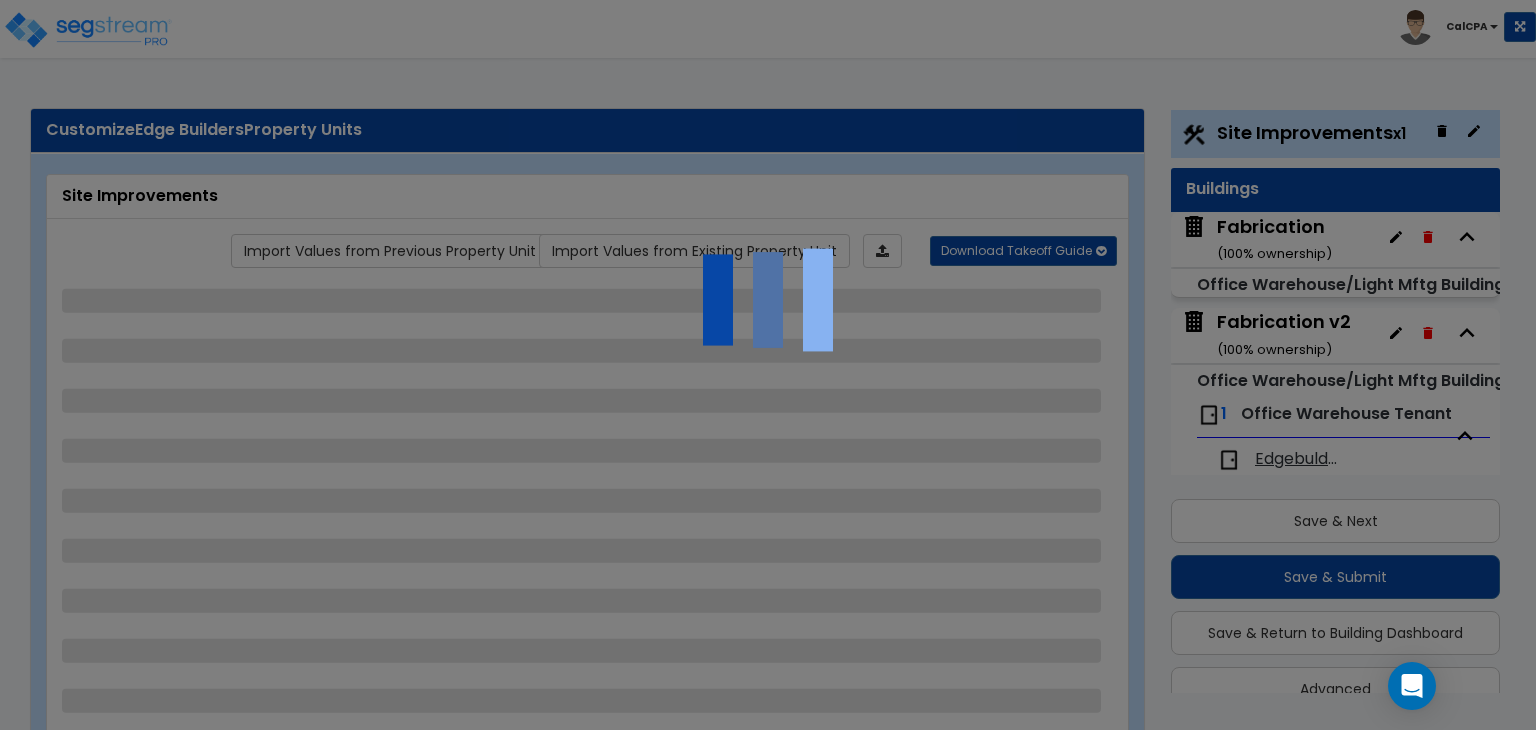 select on "1" 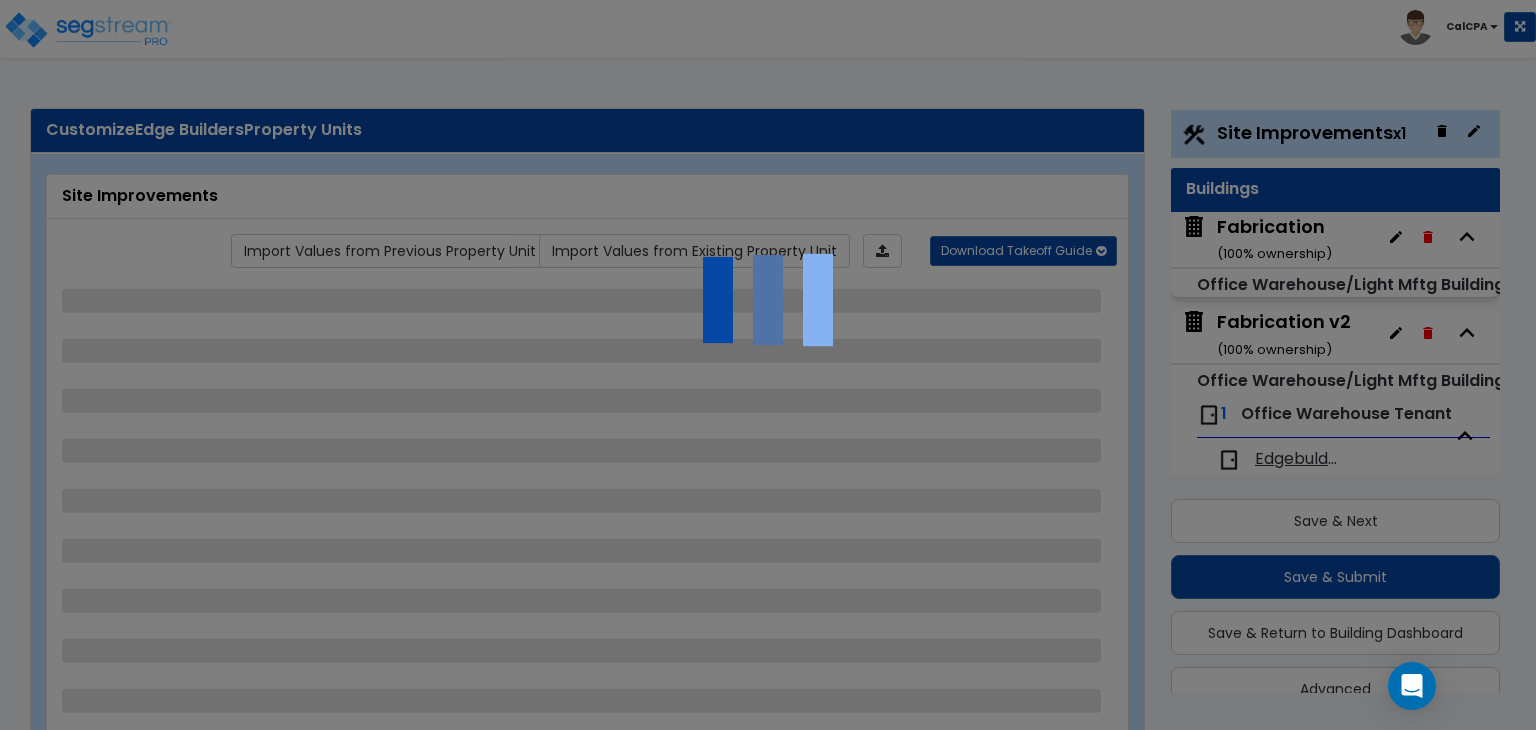 select on "3" 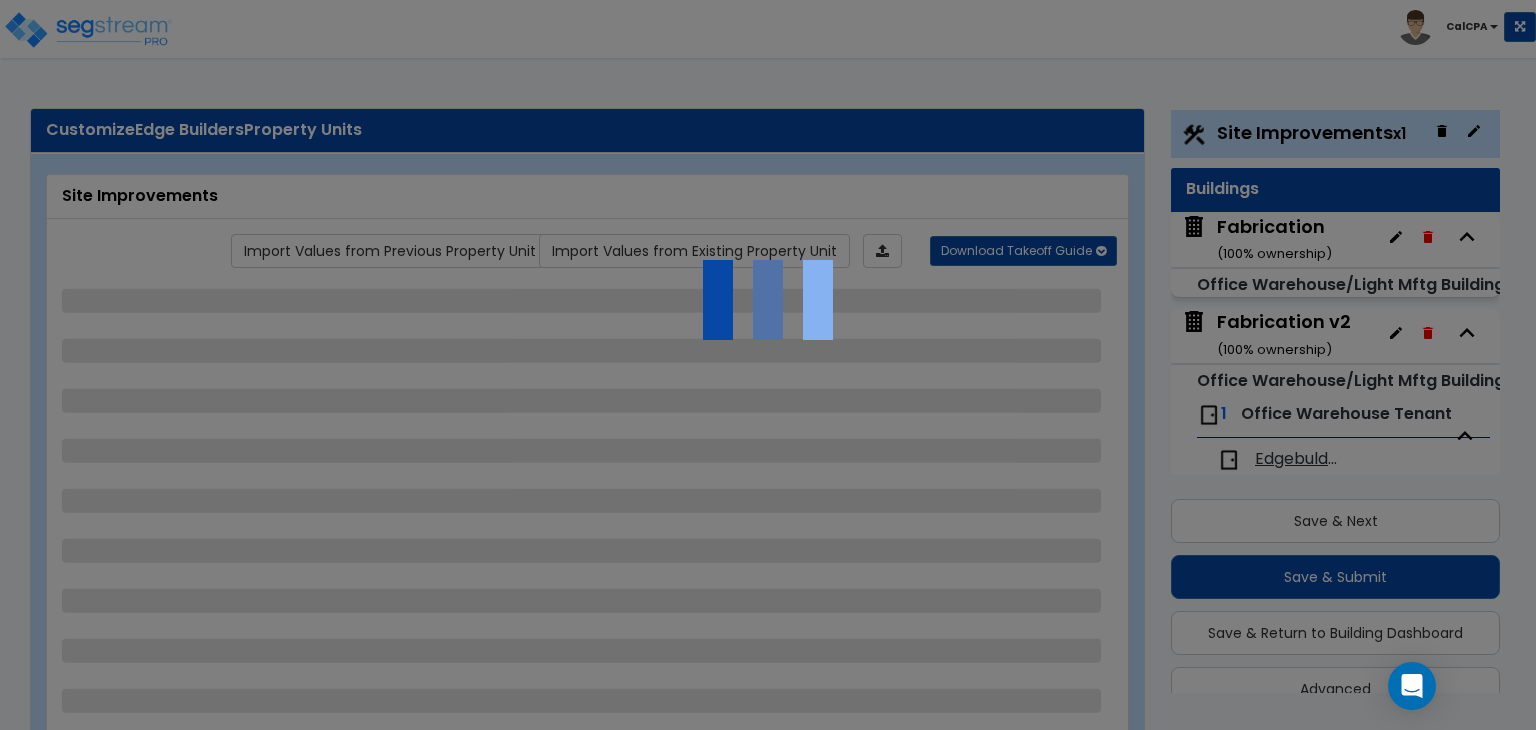 select on "2" 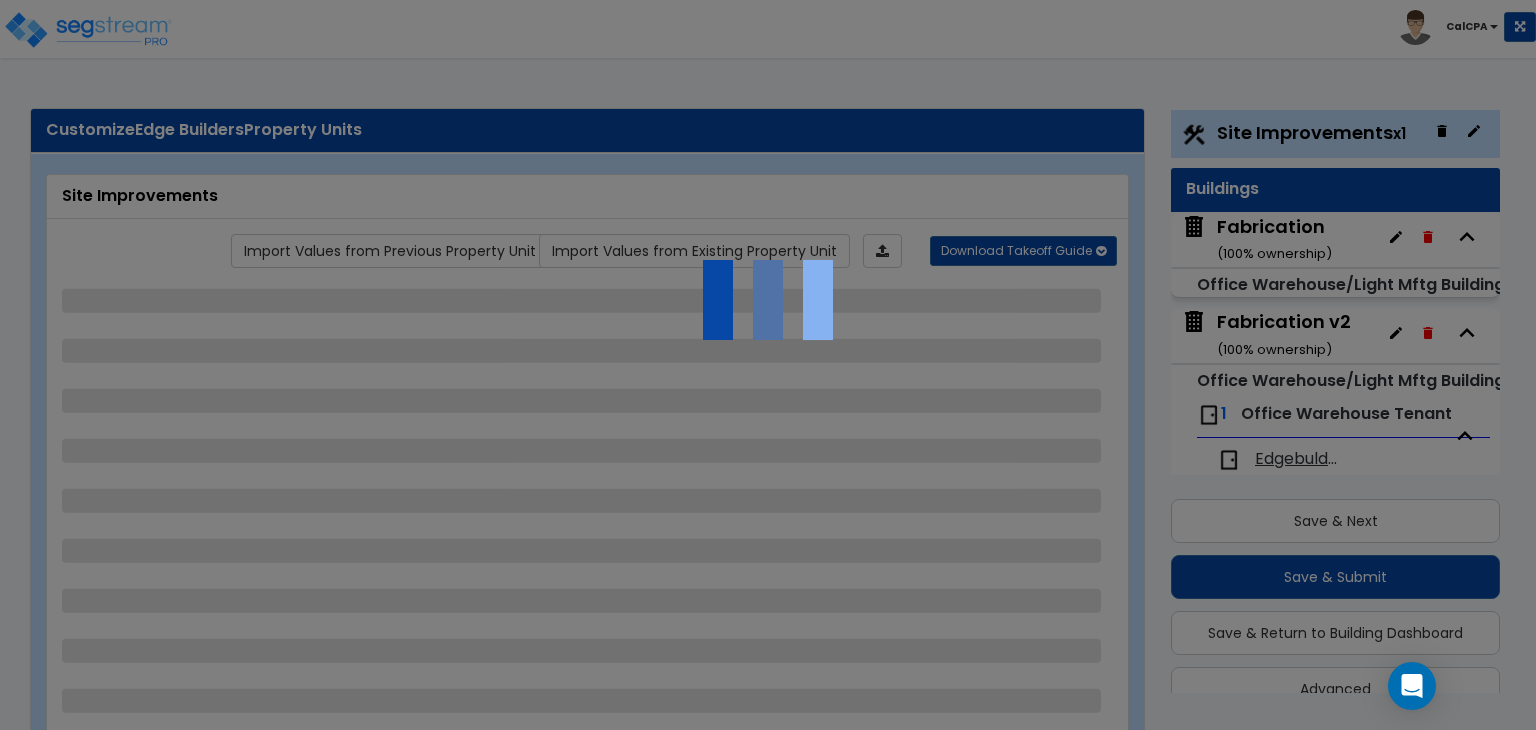 select on "2" 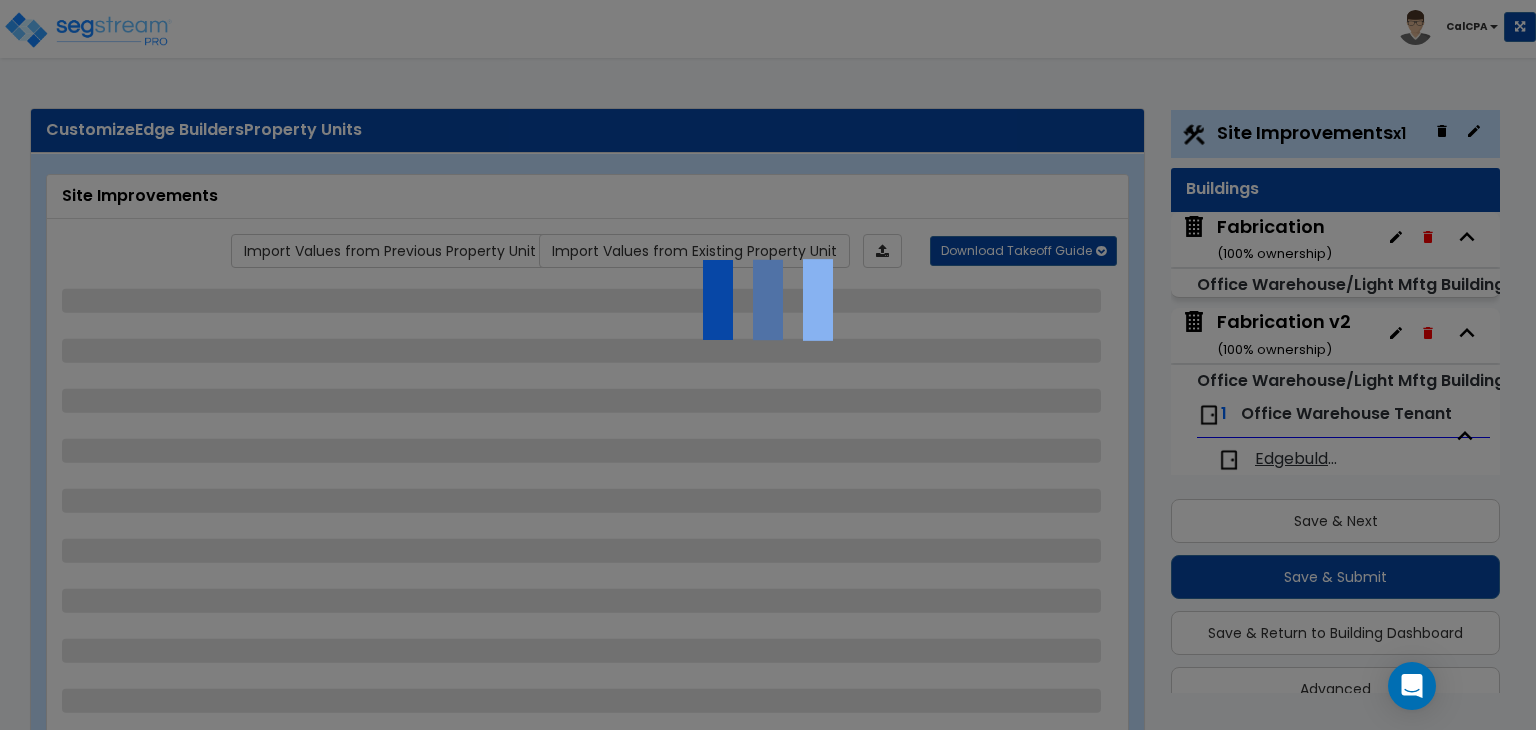 select on "1" 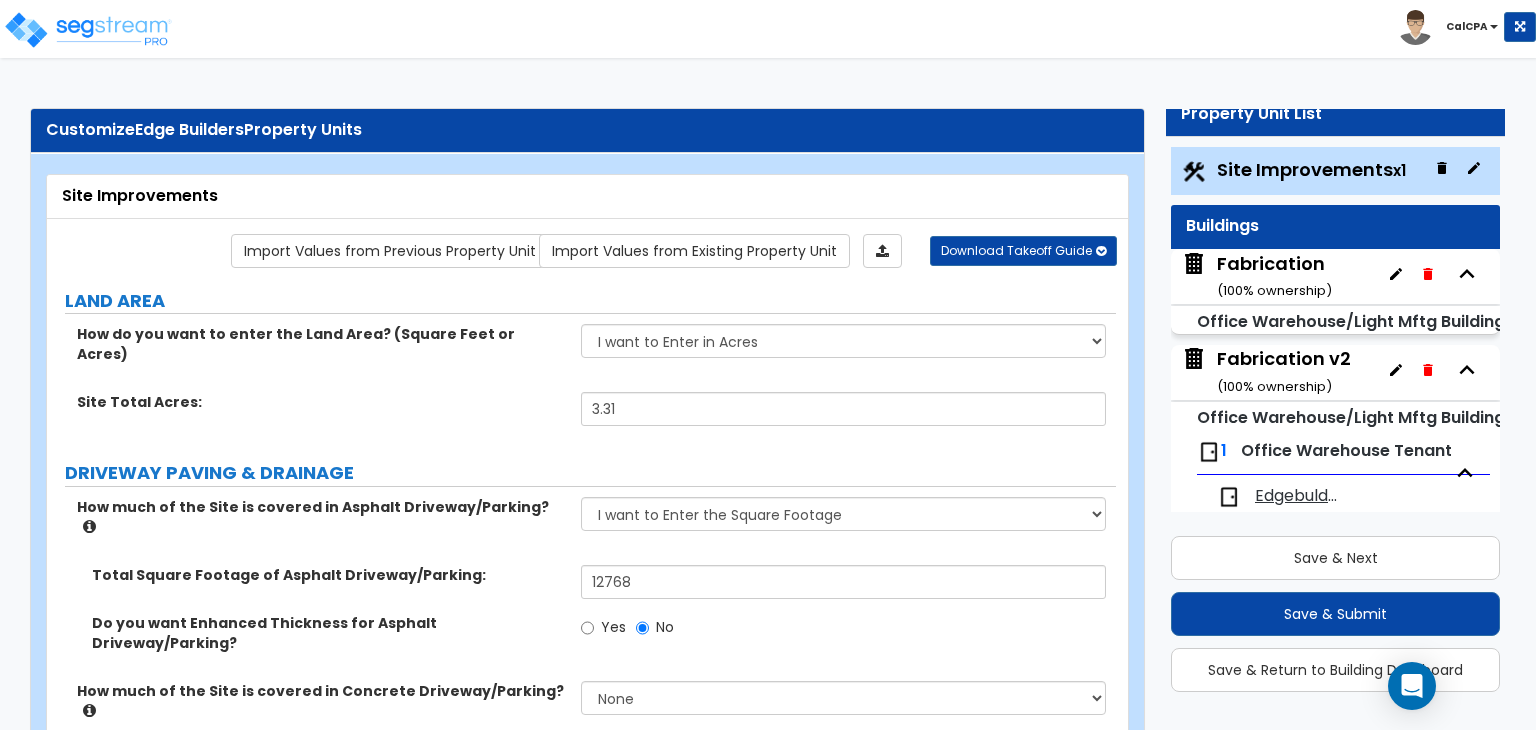 scroll, scrollTop: 0, scrollLeft: 0, axis: both 